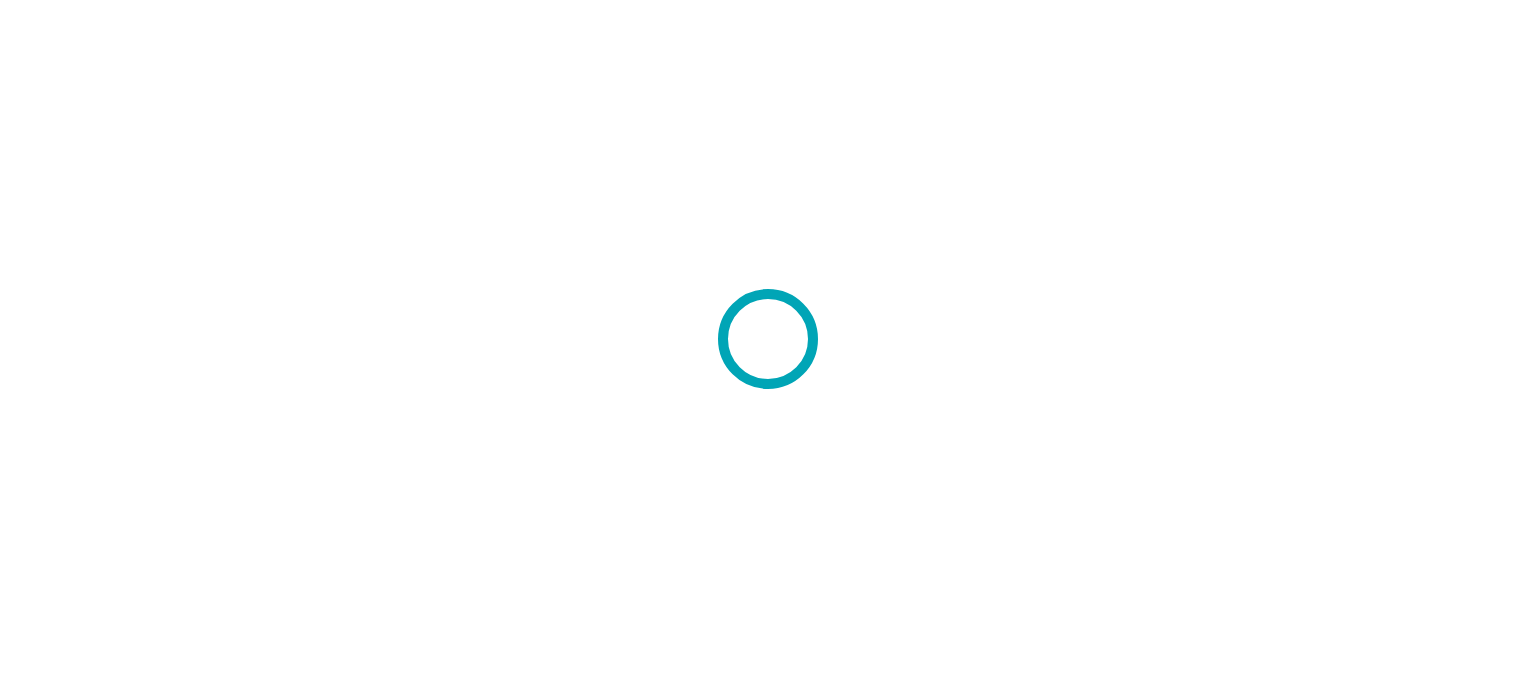 scroll, scrollTop: 0, scrollLeft: 0, axis: both 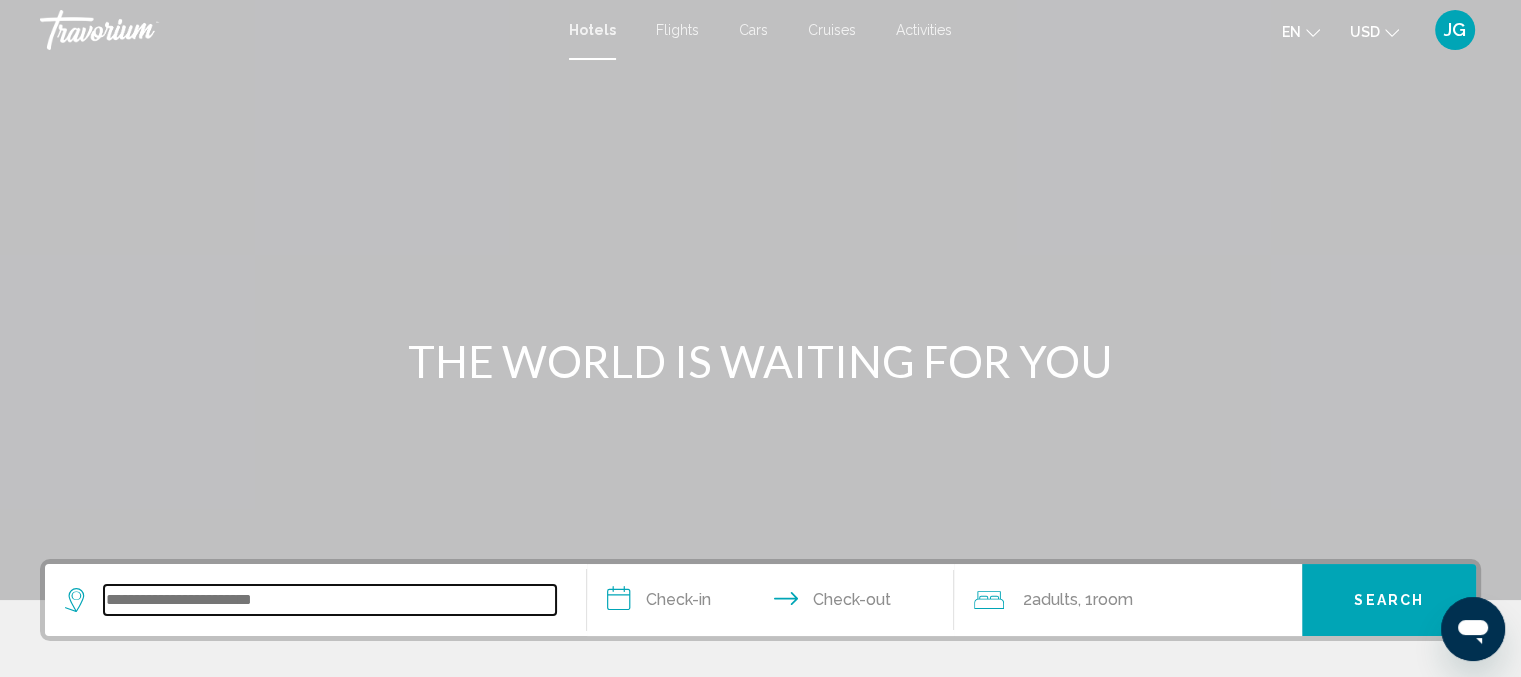 click at bounding box center [330, 600] 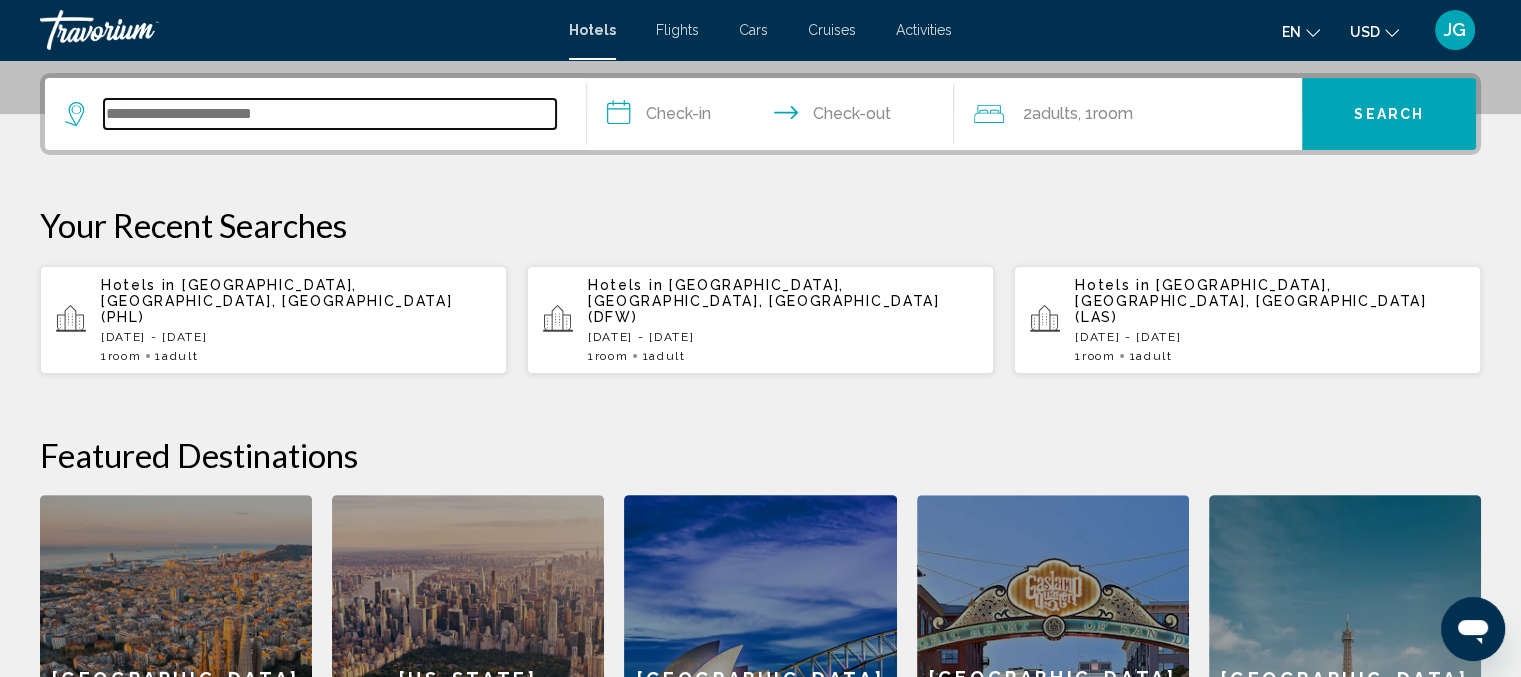 scroll, scrollTop: 494, scrollLeft: 0, axis: vertical 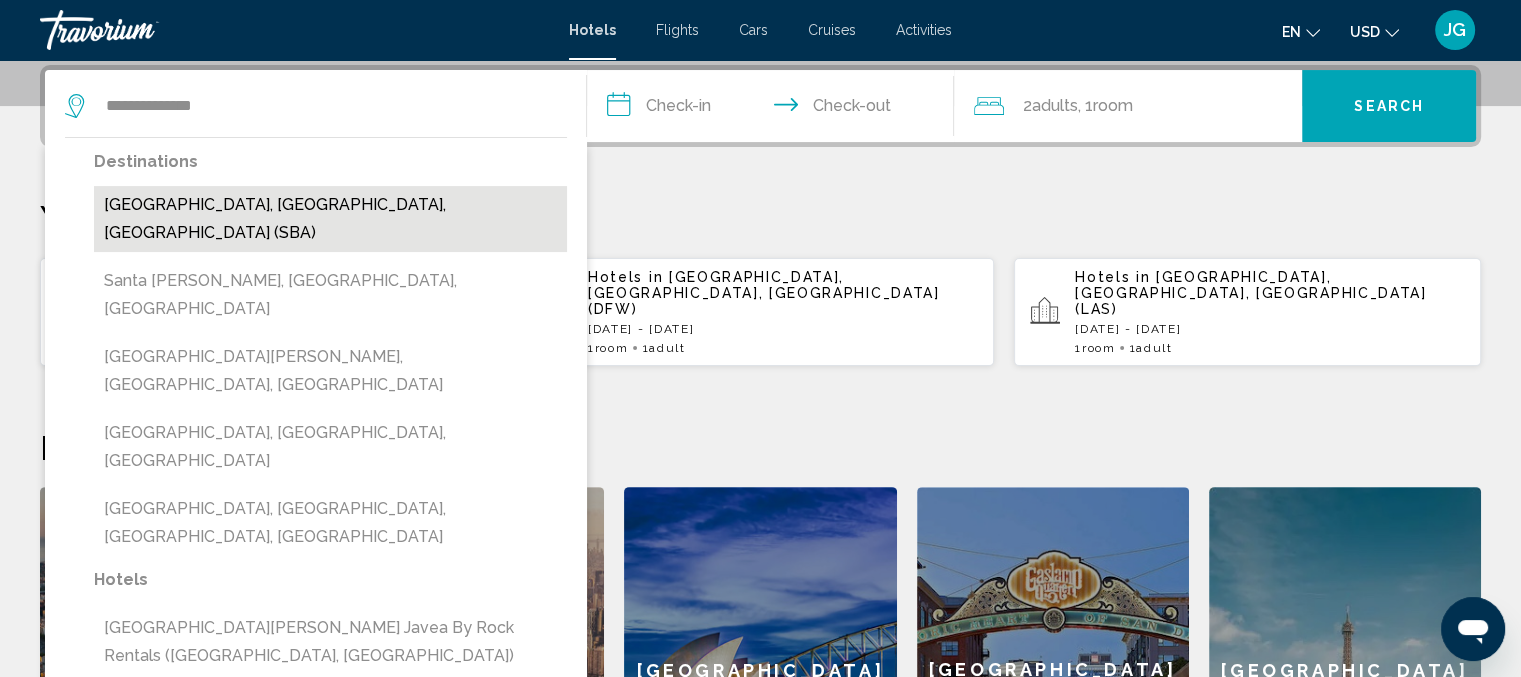 click on "[GEOGRAPHIC_DATA], [GEOGRAPHIC_DATA], [GEOGRAPHIC_DATA] (SBA)" at bounding box center [330, 219] 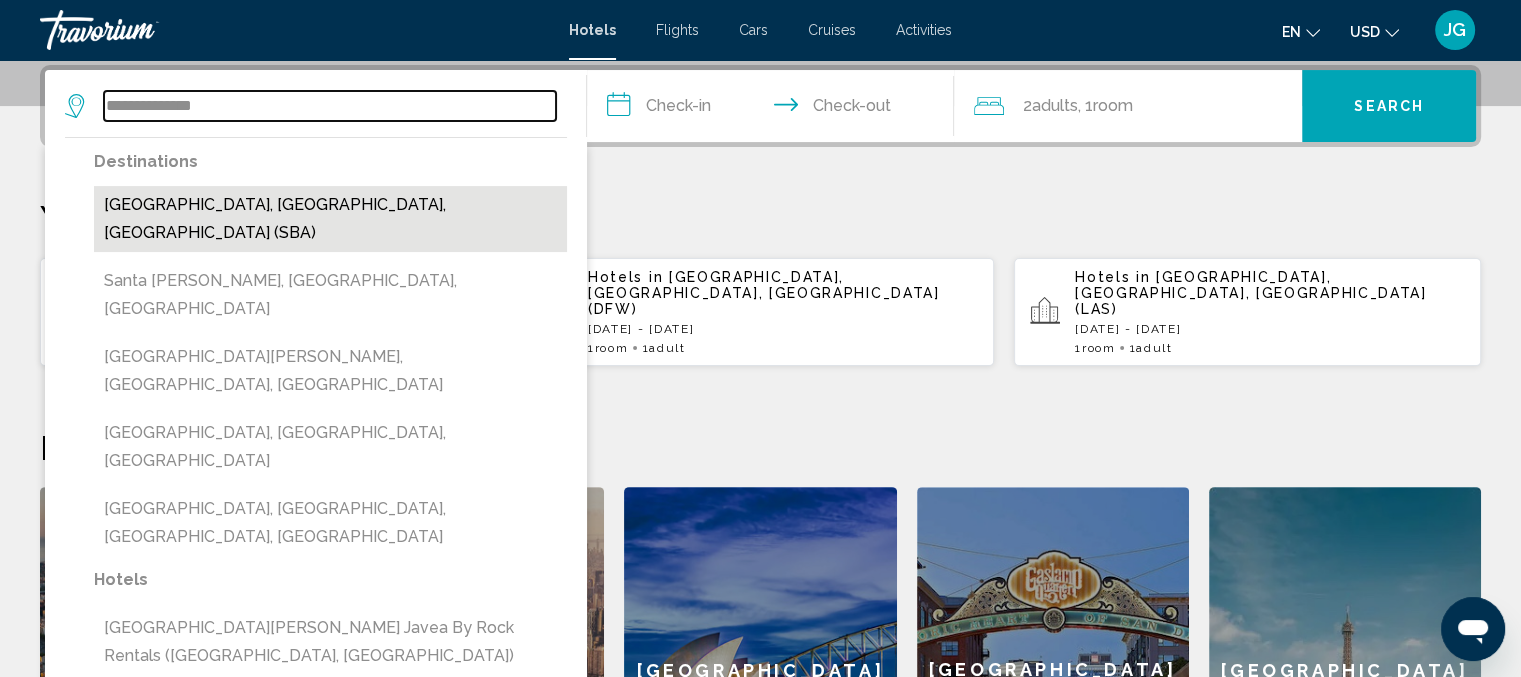 type on "**********" 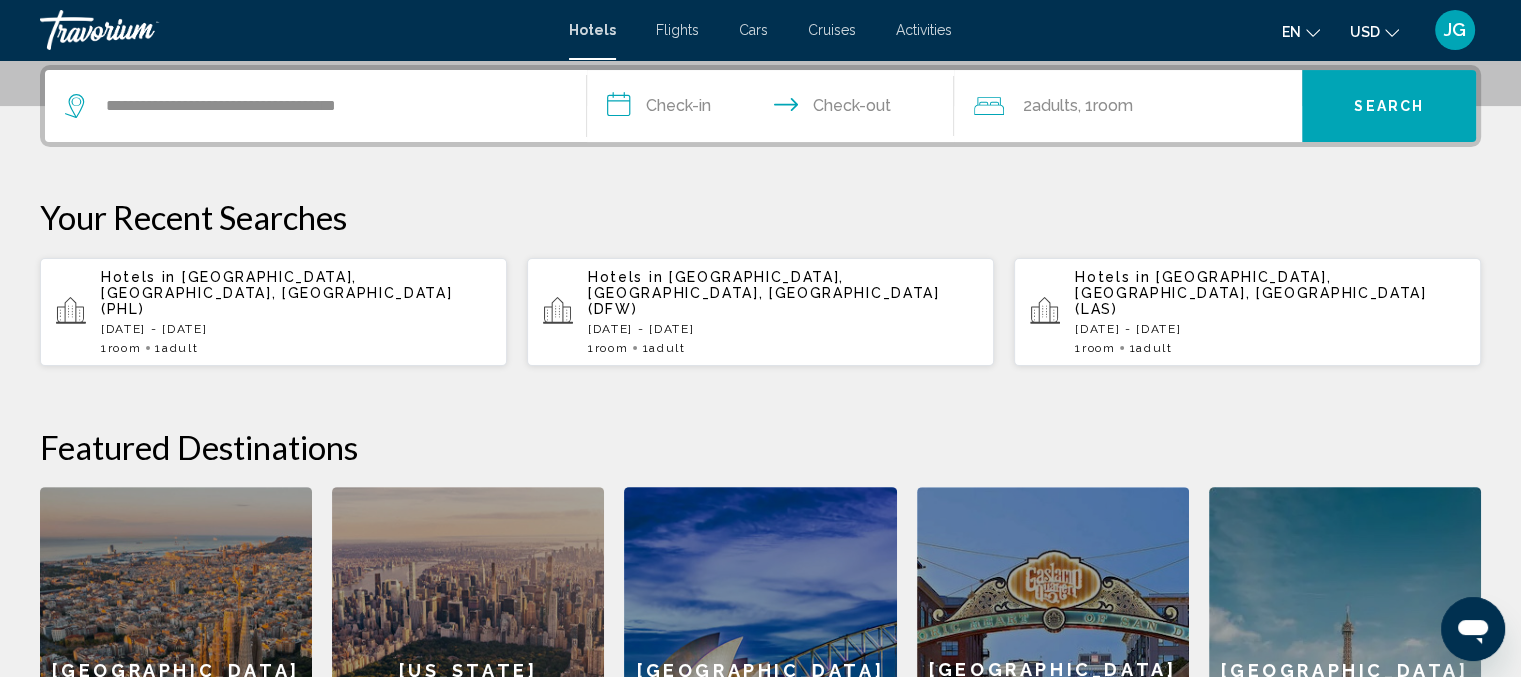 click on "**********" at bounding box center [775, 109] 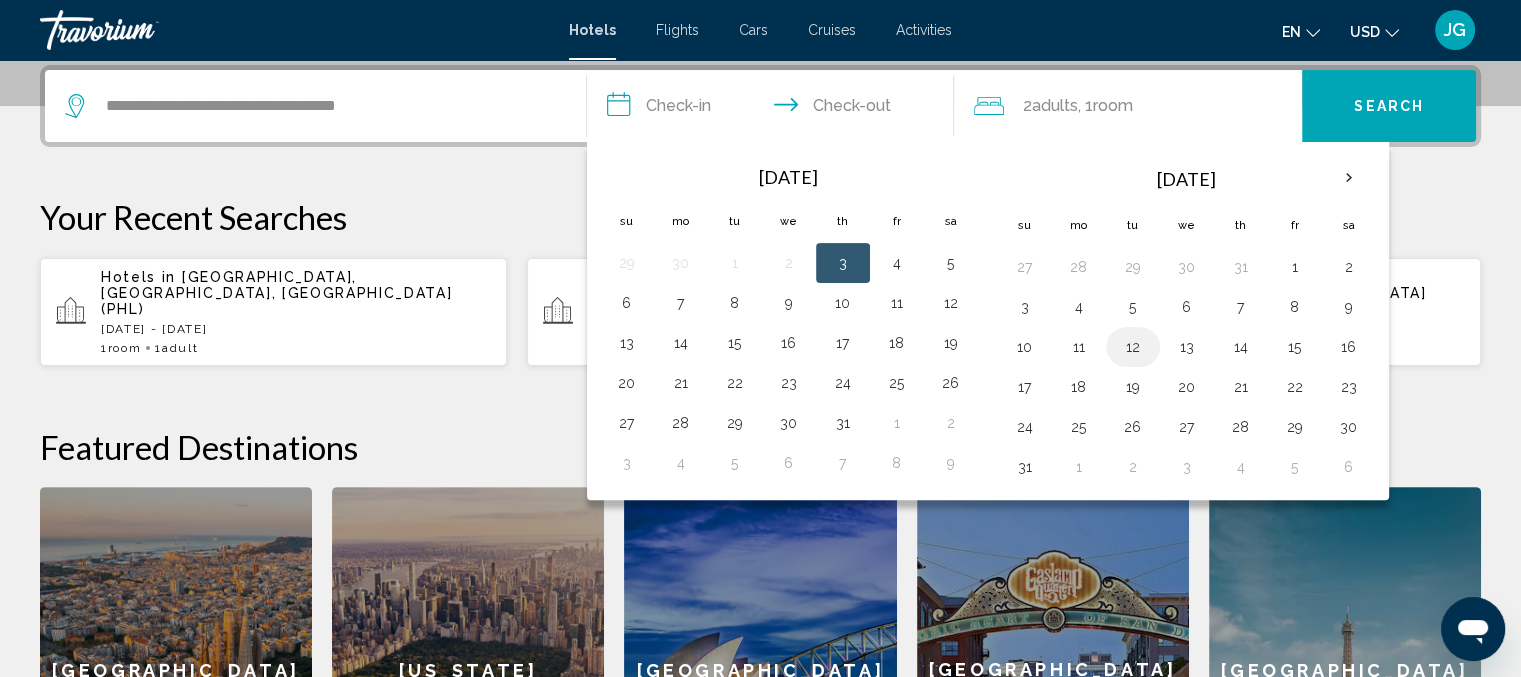 click on "12" at bounding box center (1133, 347) 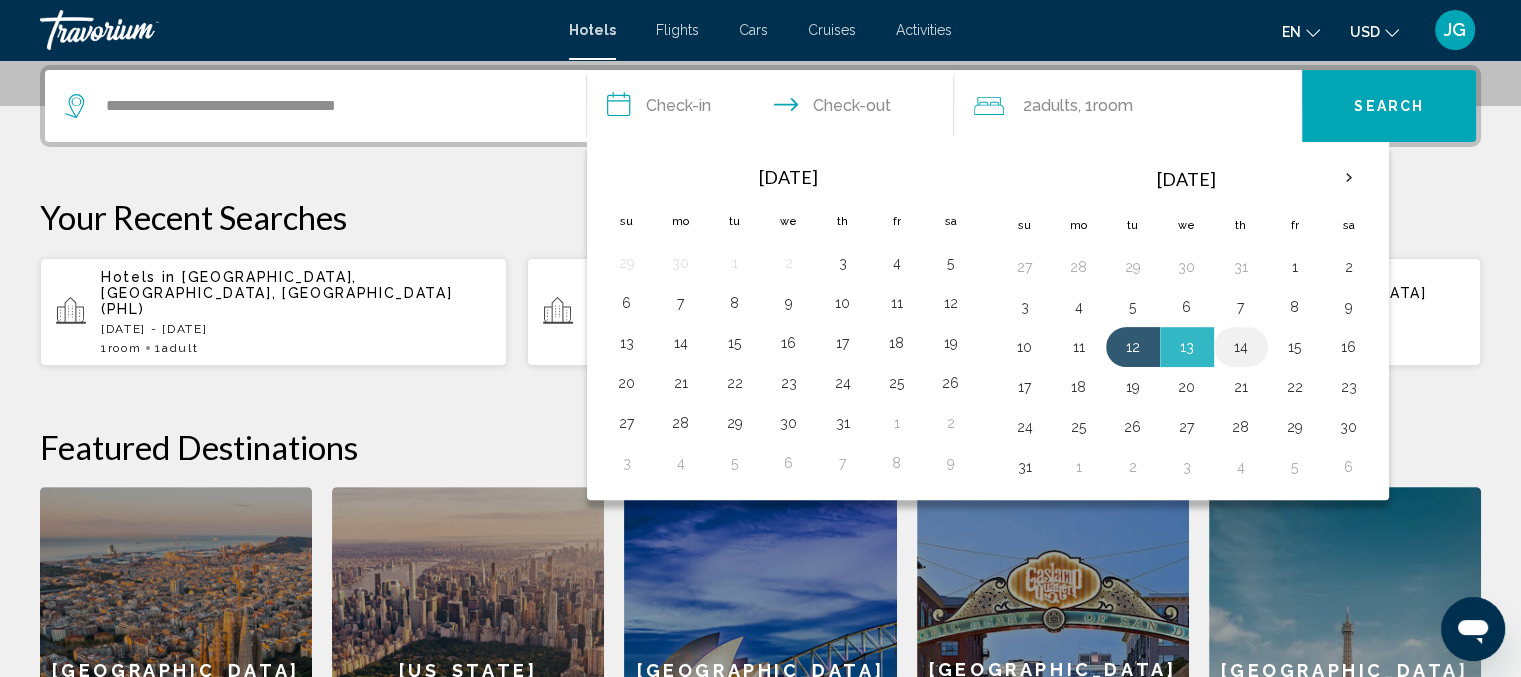 click on "14" at bounding box center (1241, 347) 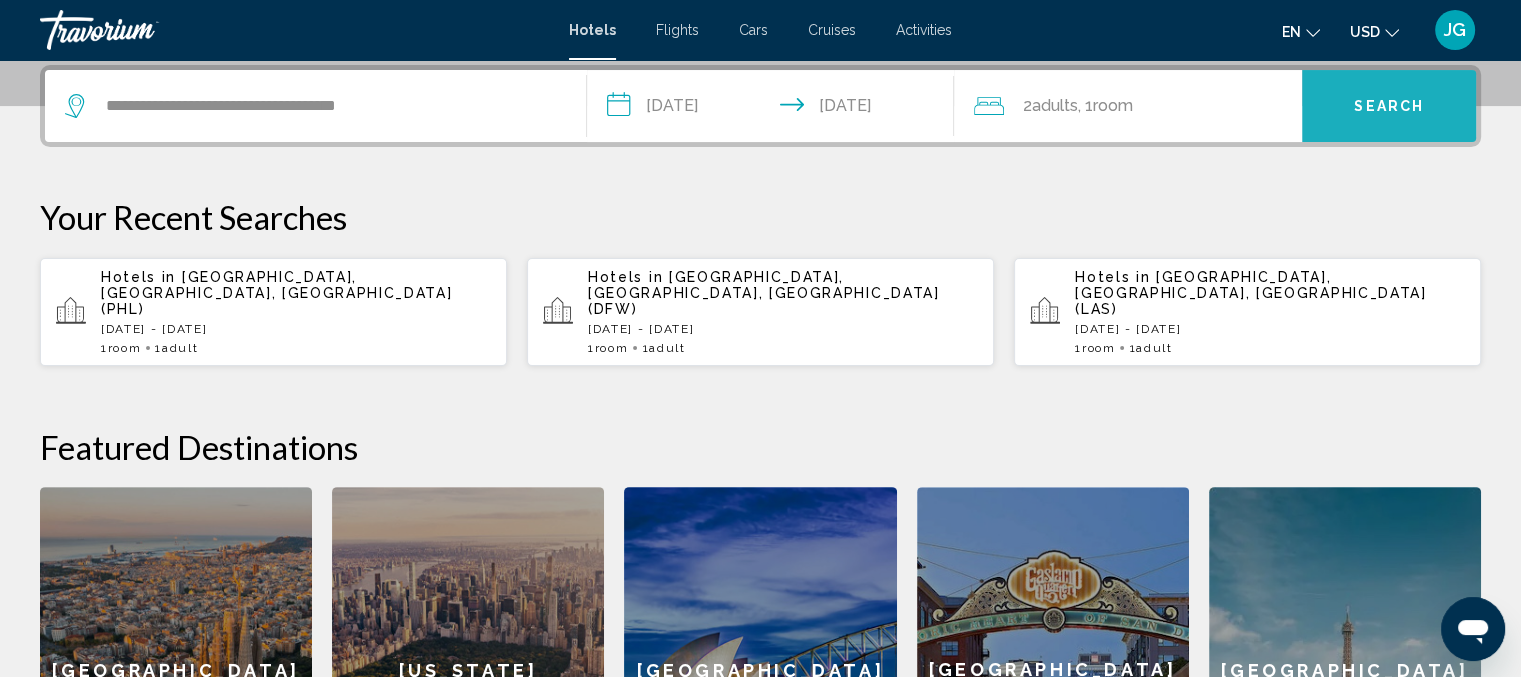 click on "Search" at bounding box center [1389, 107] 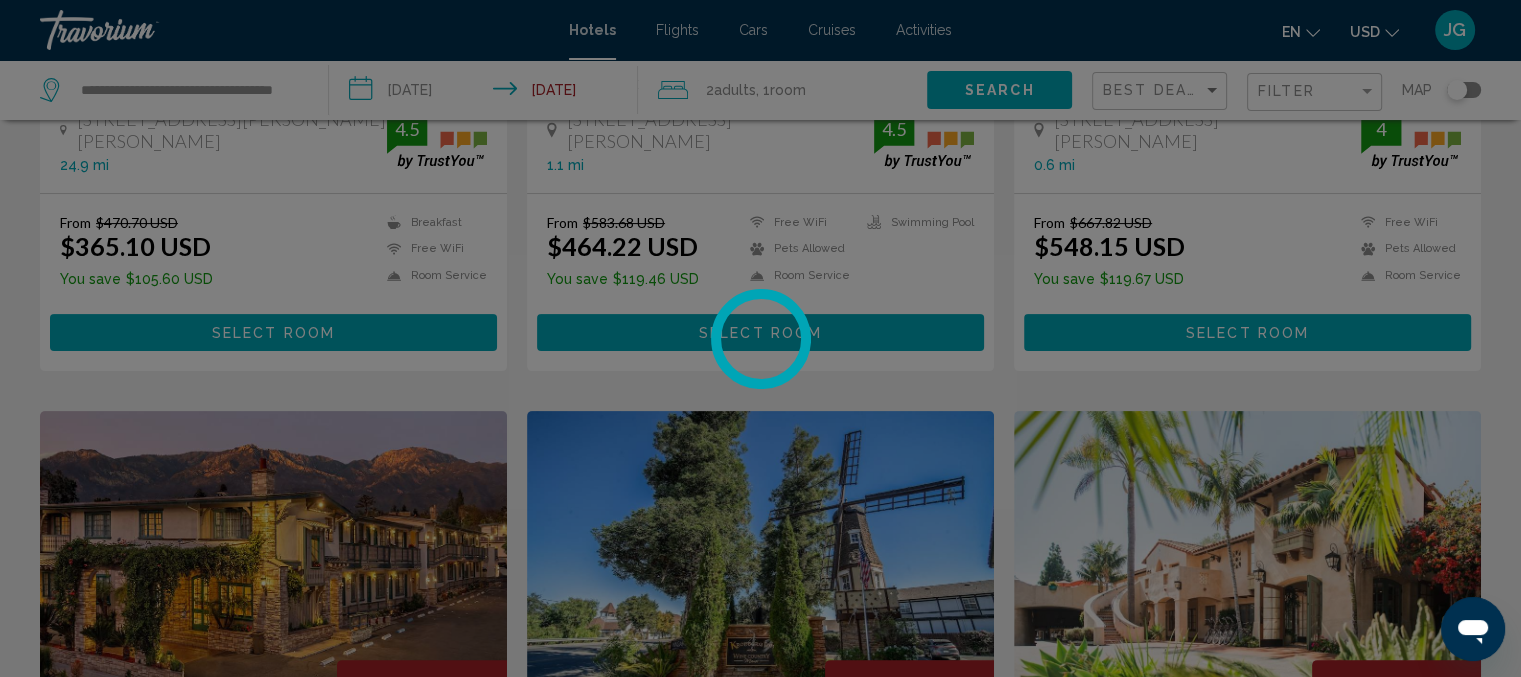scroll, scrollTop: 0, scrollLeft: 0, axis: both 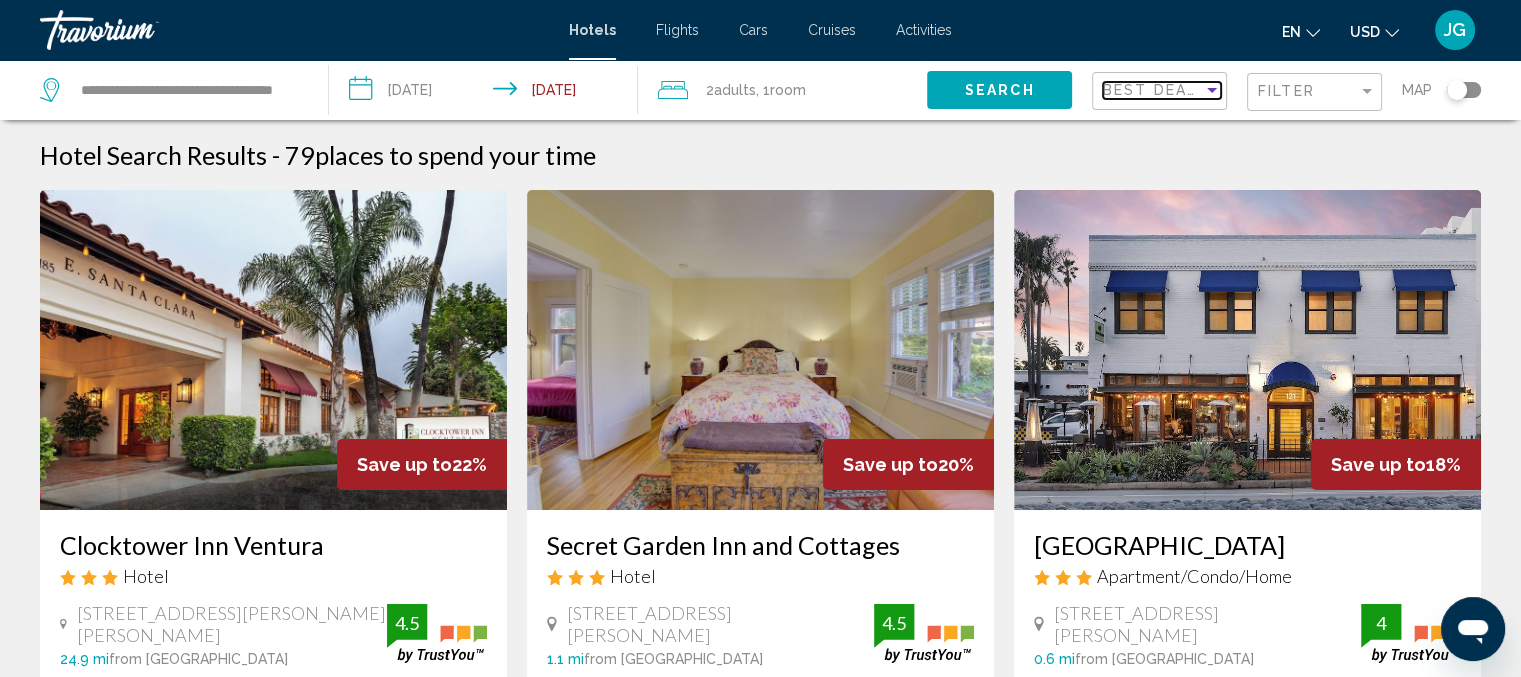 click at bounding box center (1212, 90) 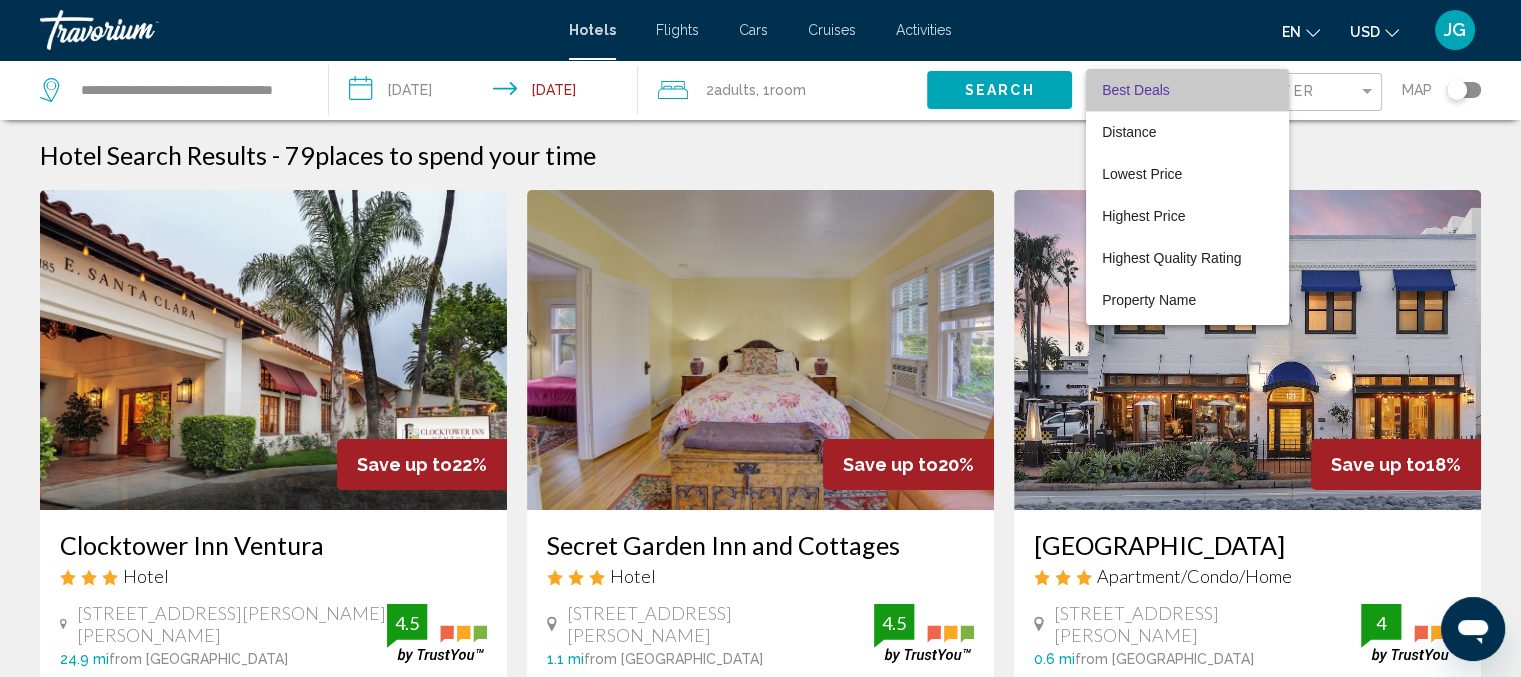 click on "Best Deals" at bounding box center [1187, 90] 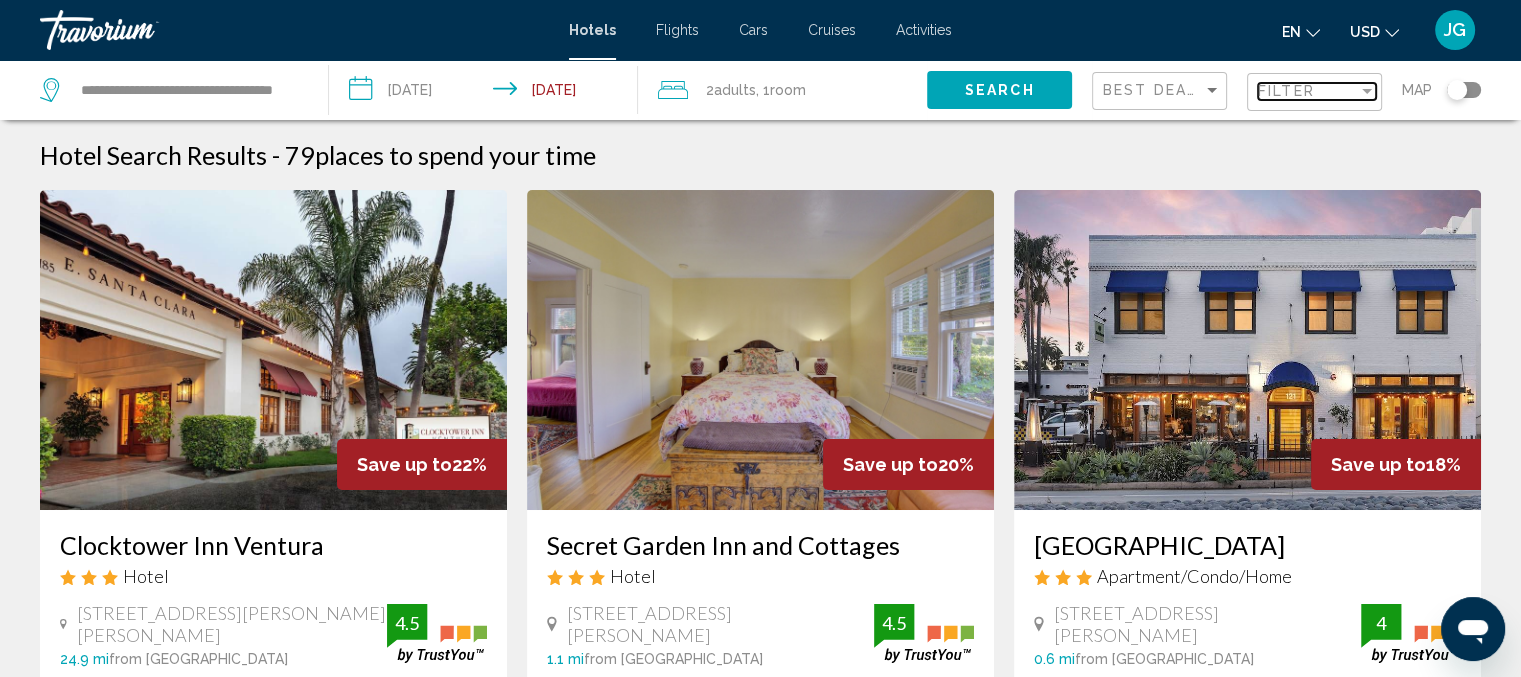 click at bounding box center [1367, 91] 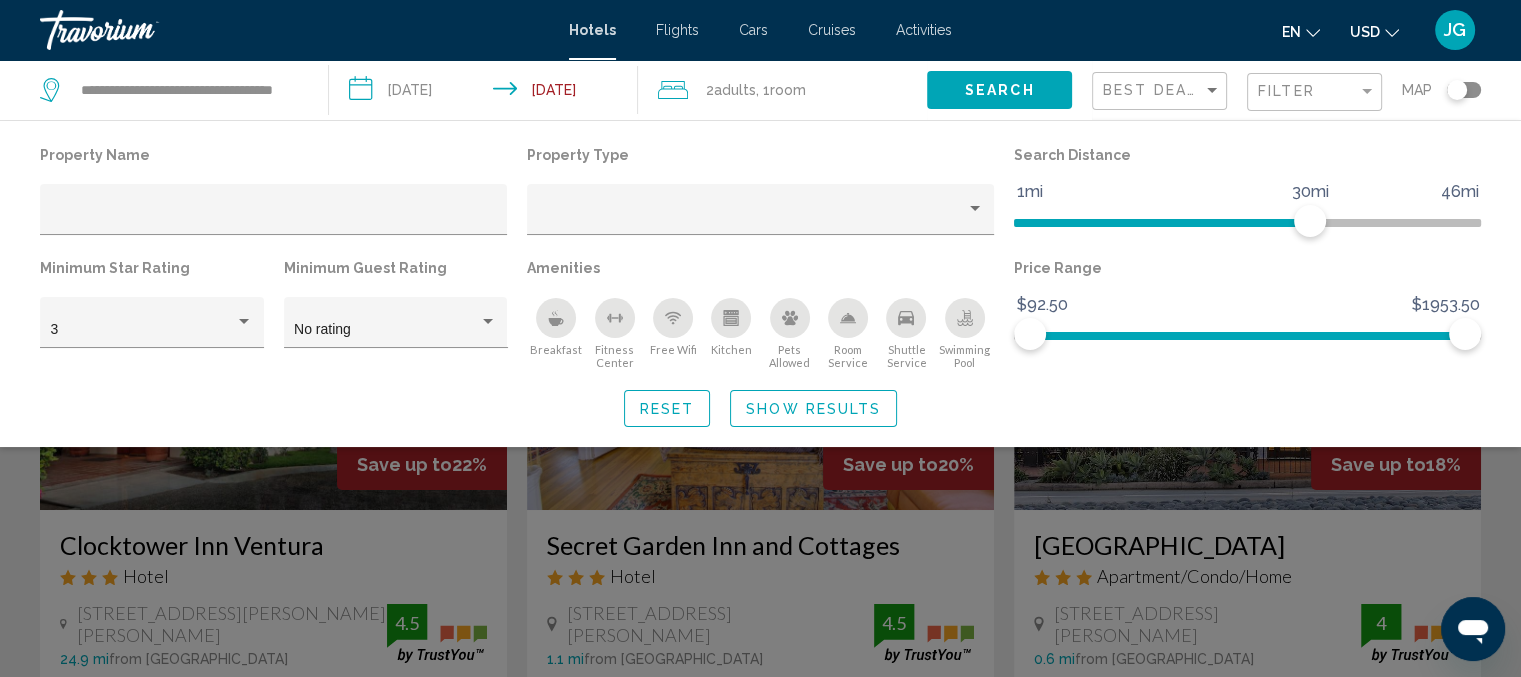 click on "2  Adult Adults , 1  Room rooms" 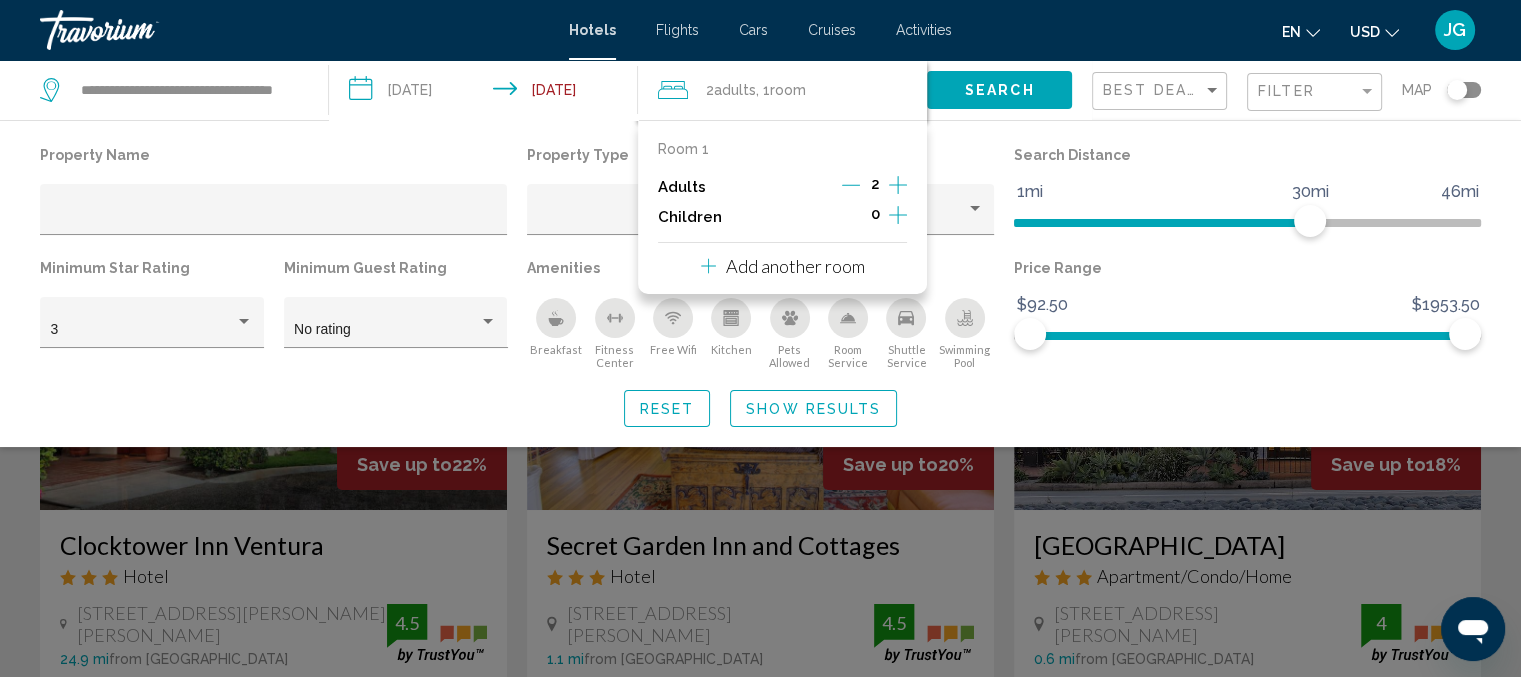 click 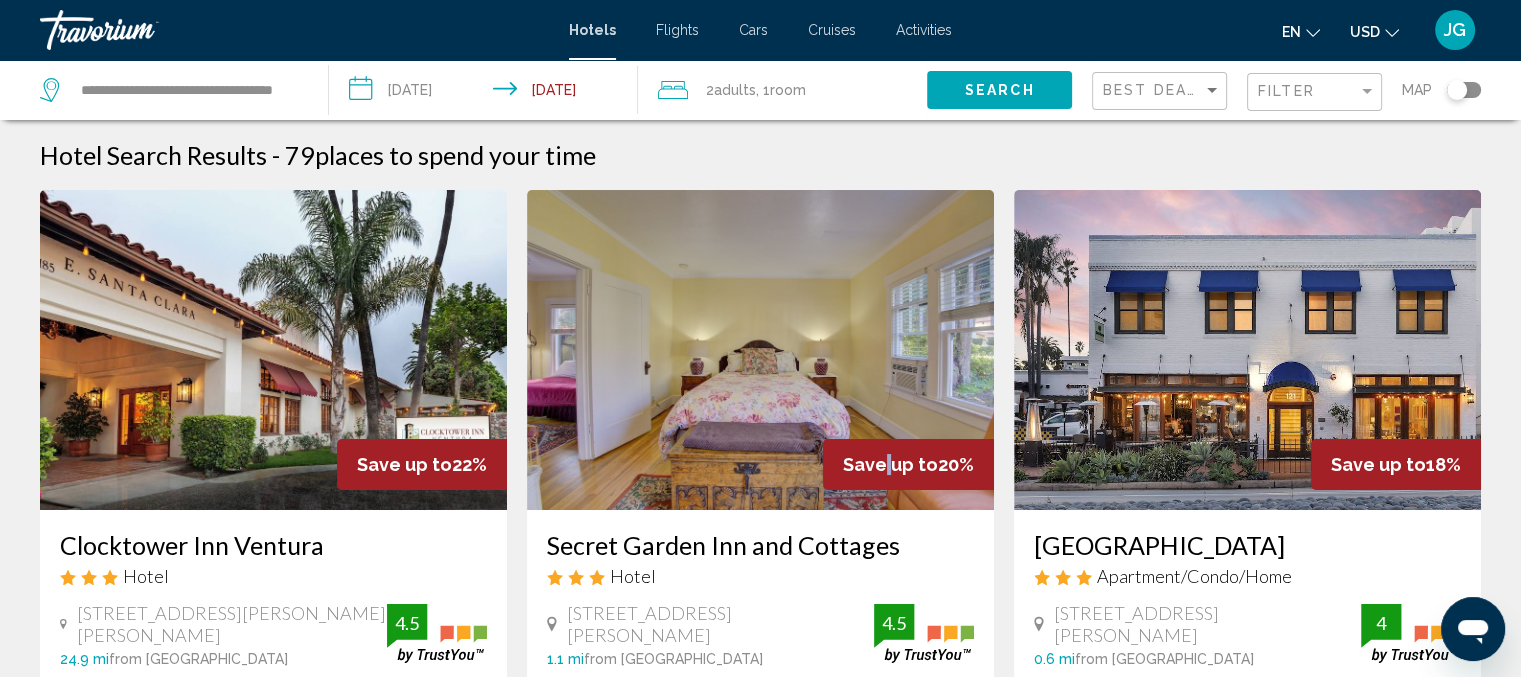 click on "Save up to  20%" at bounding box center [908, 464] 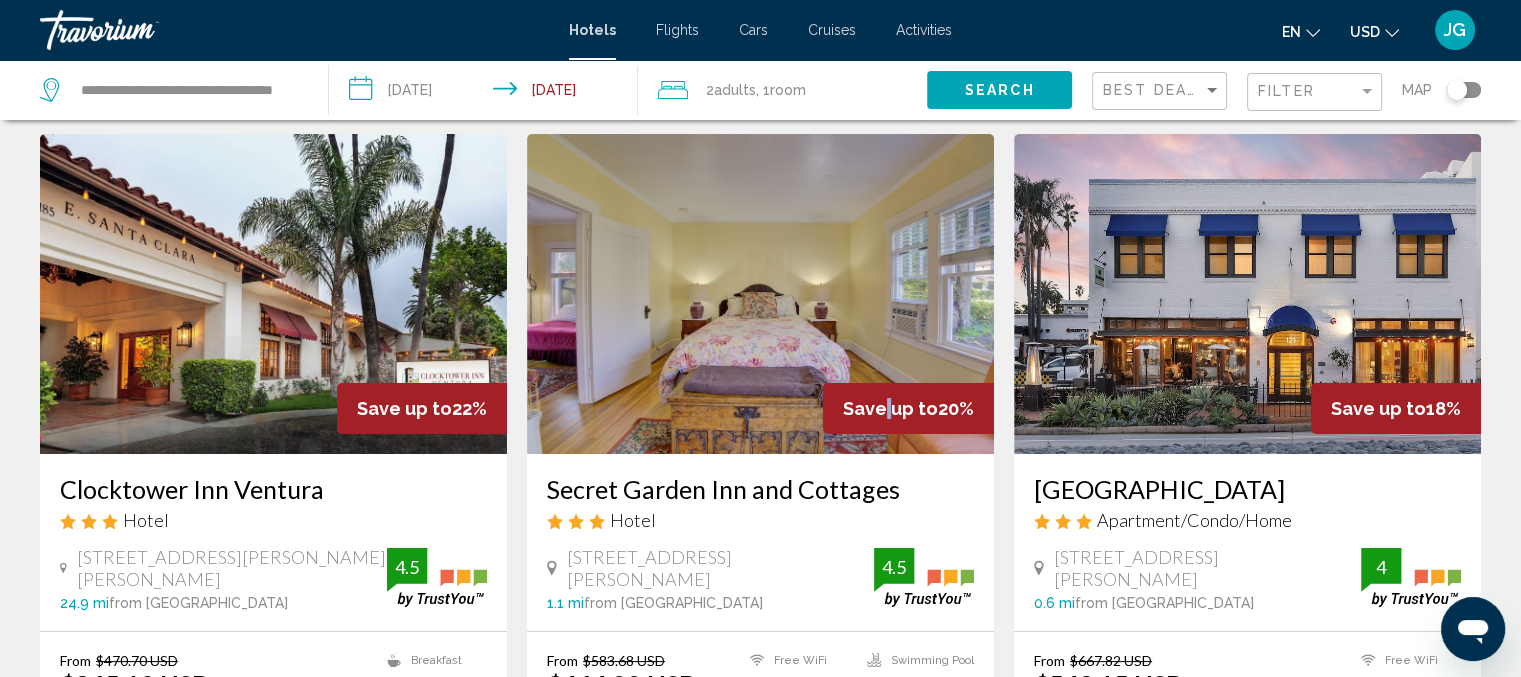 scroll, scrollTop: 53, scrollLeft: 0, axis: vertical 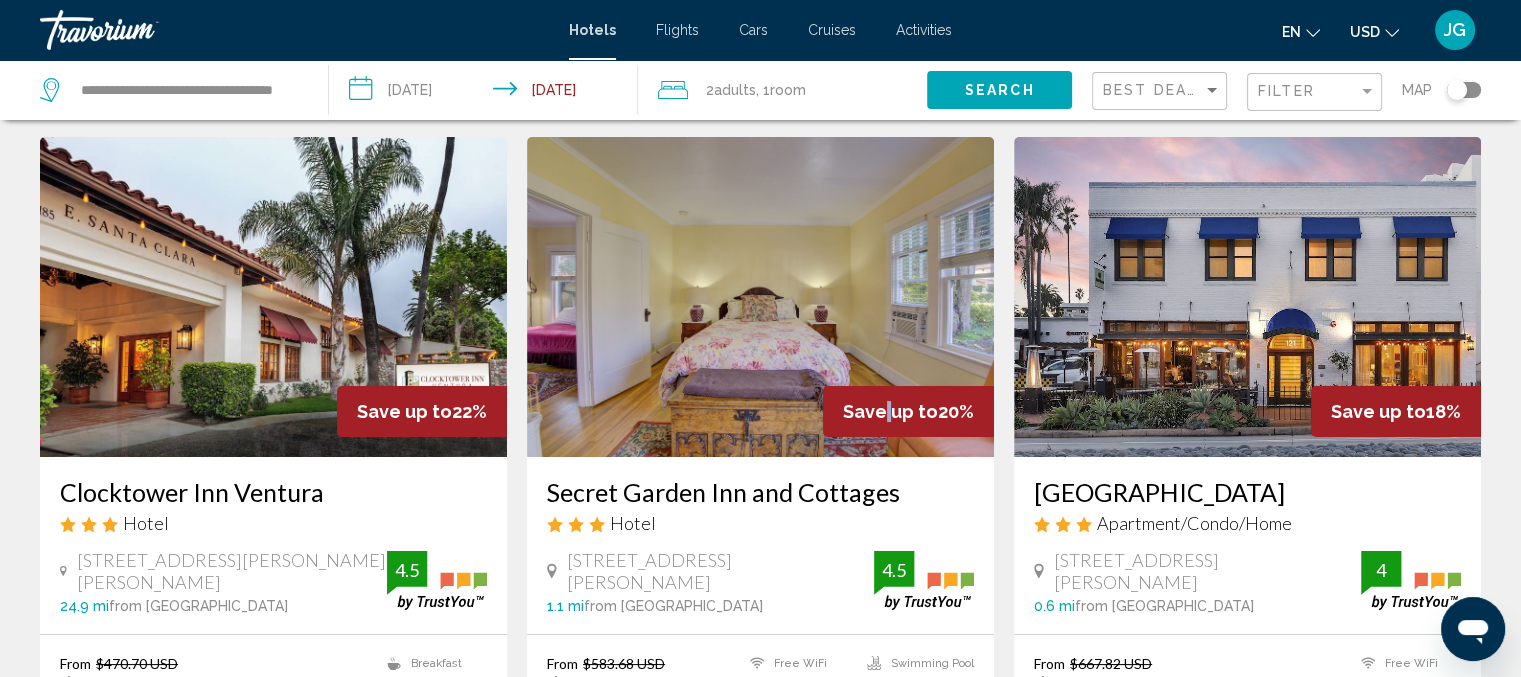 click at bounding box center [273, 297] 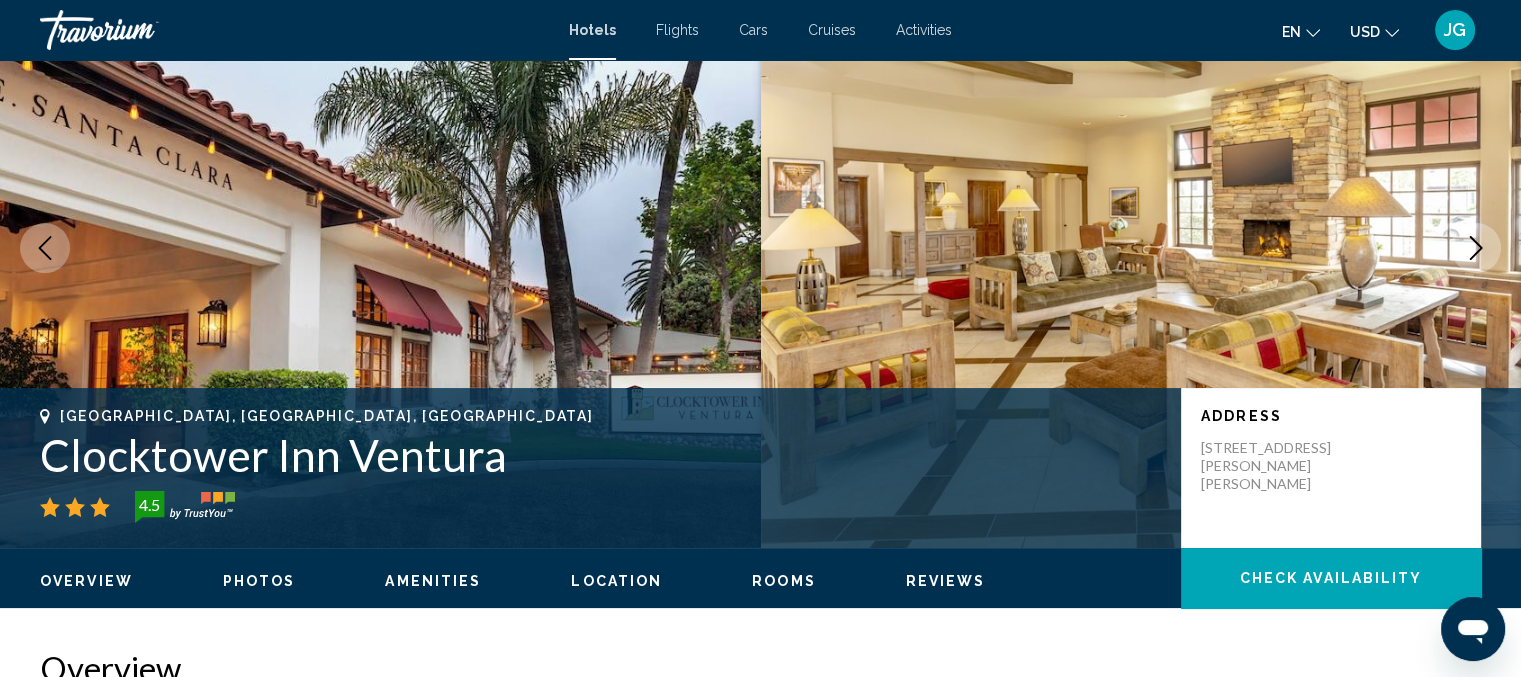 scroll, scrollTop: 113, scrollLeft: 0, axis: vertical 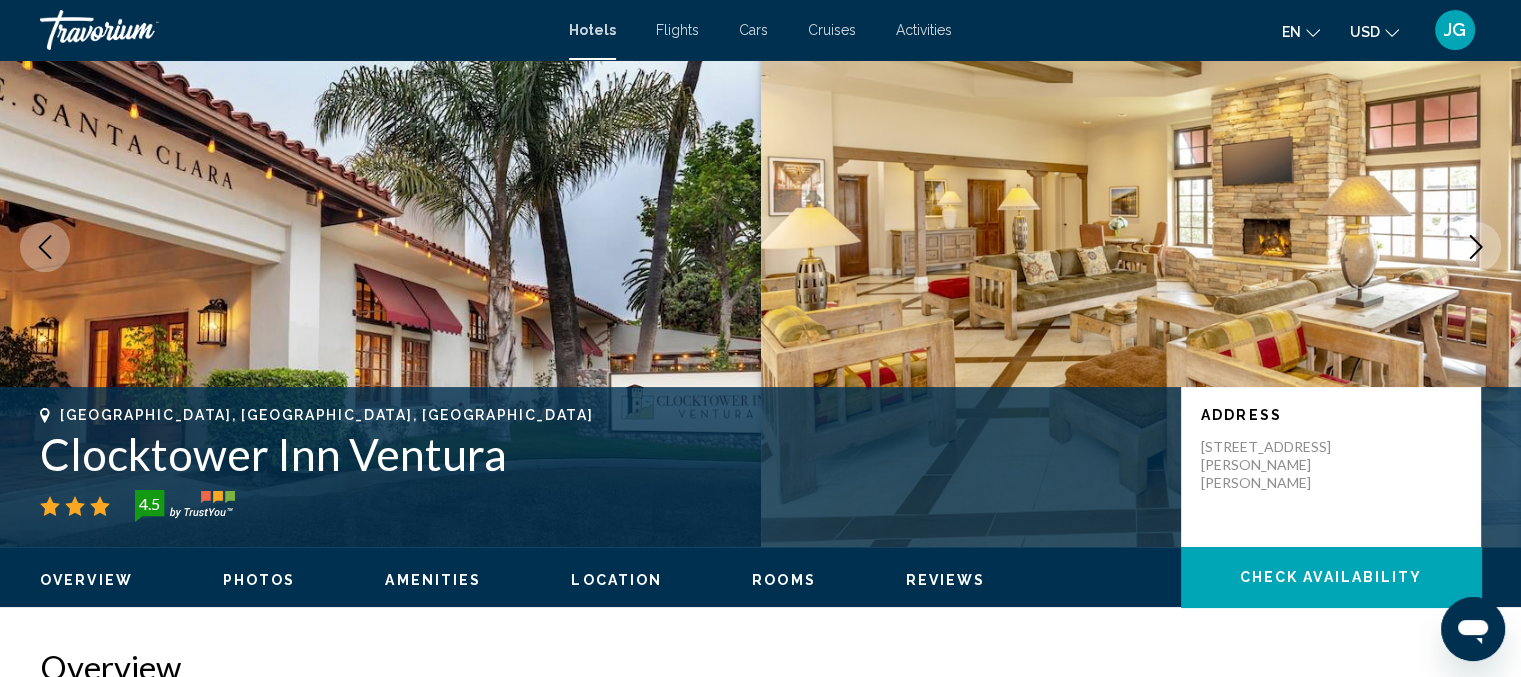 click 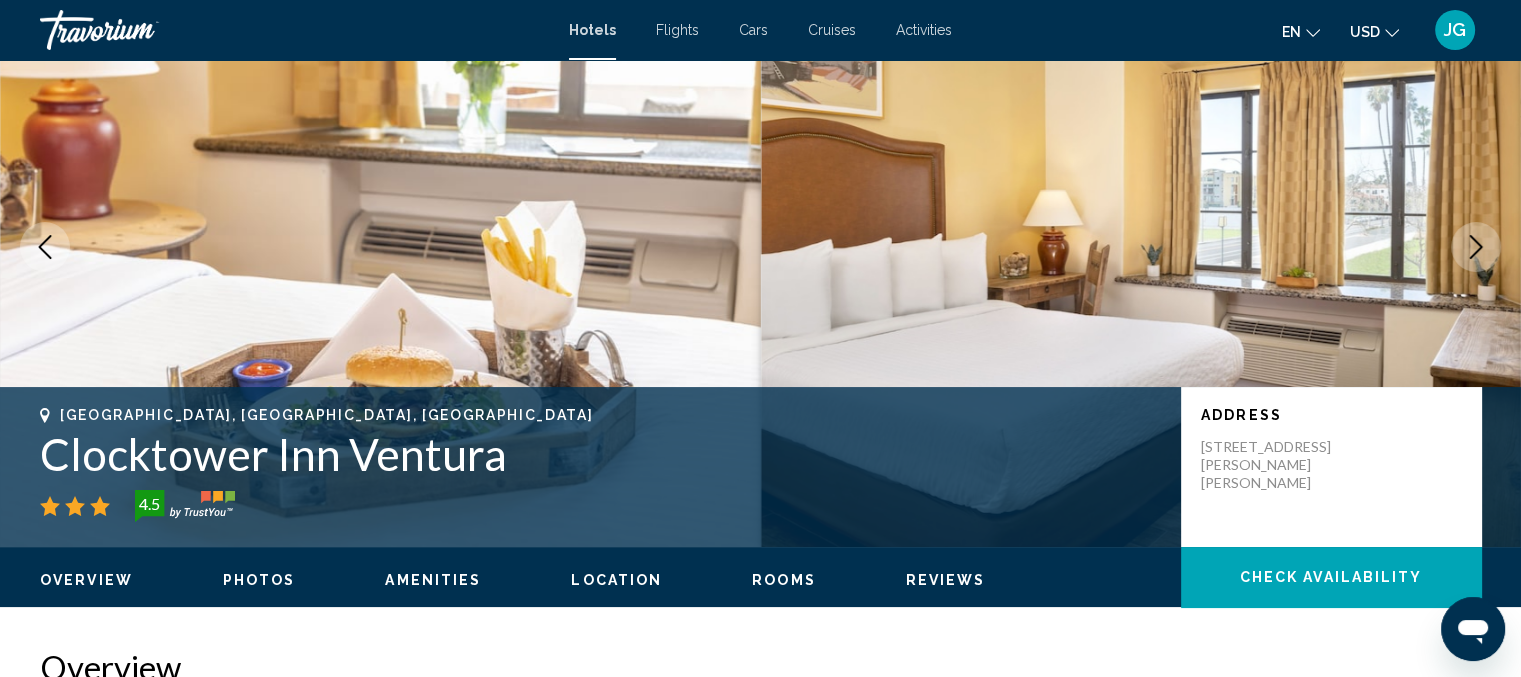 click 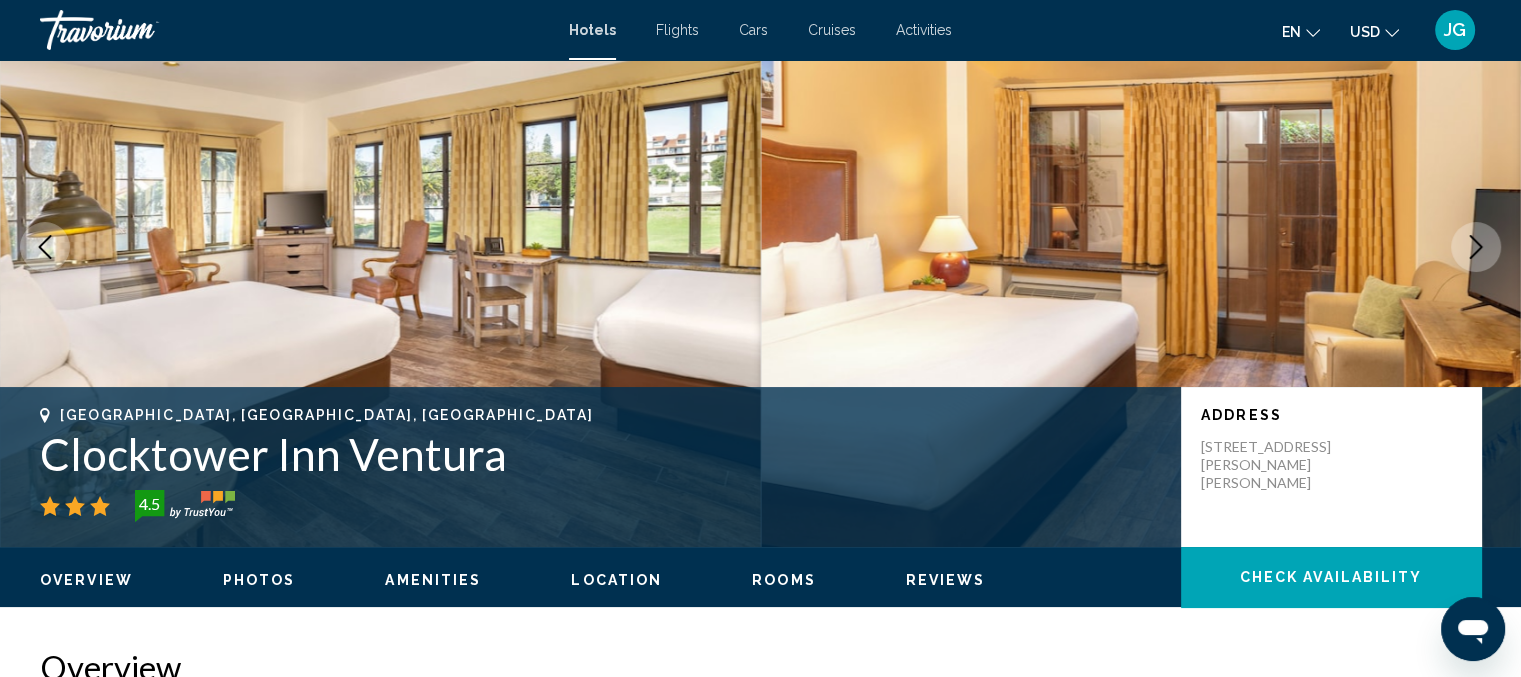 click 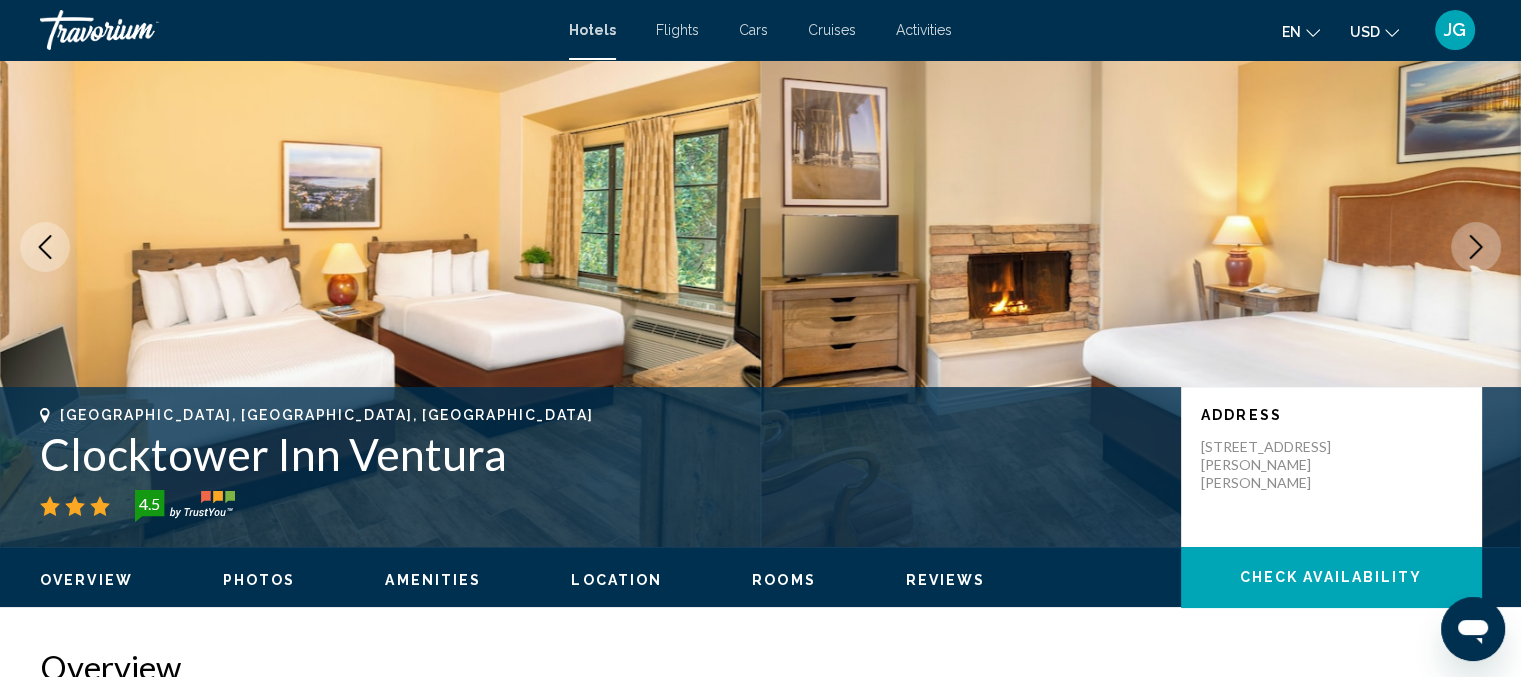 click 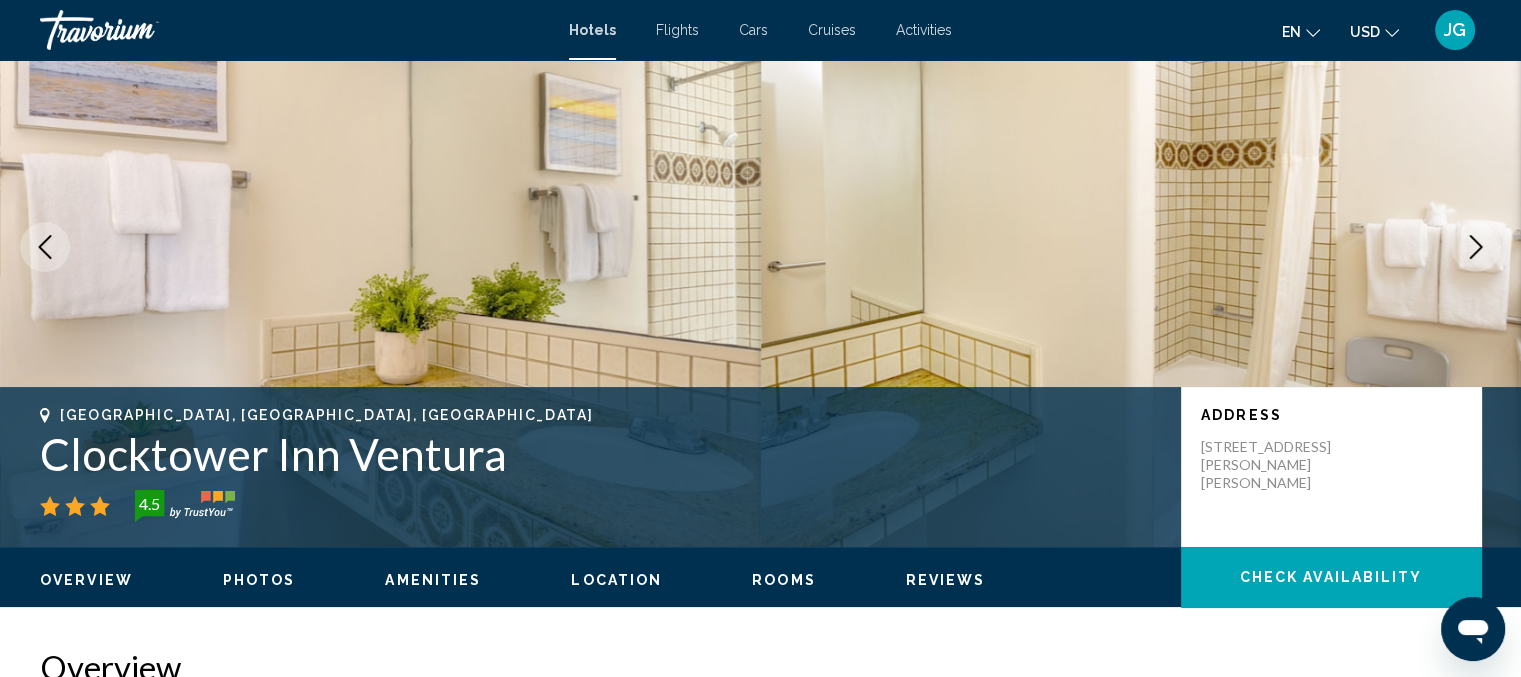 click 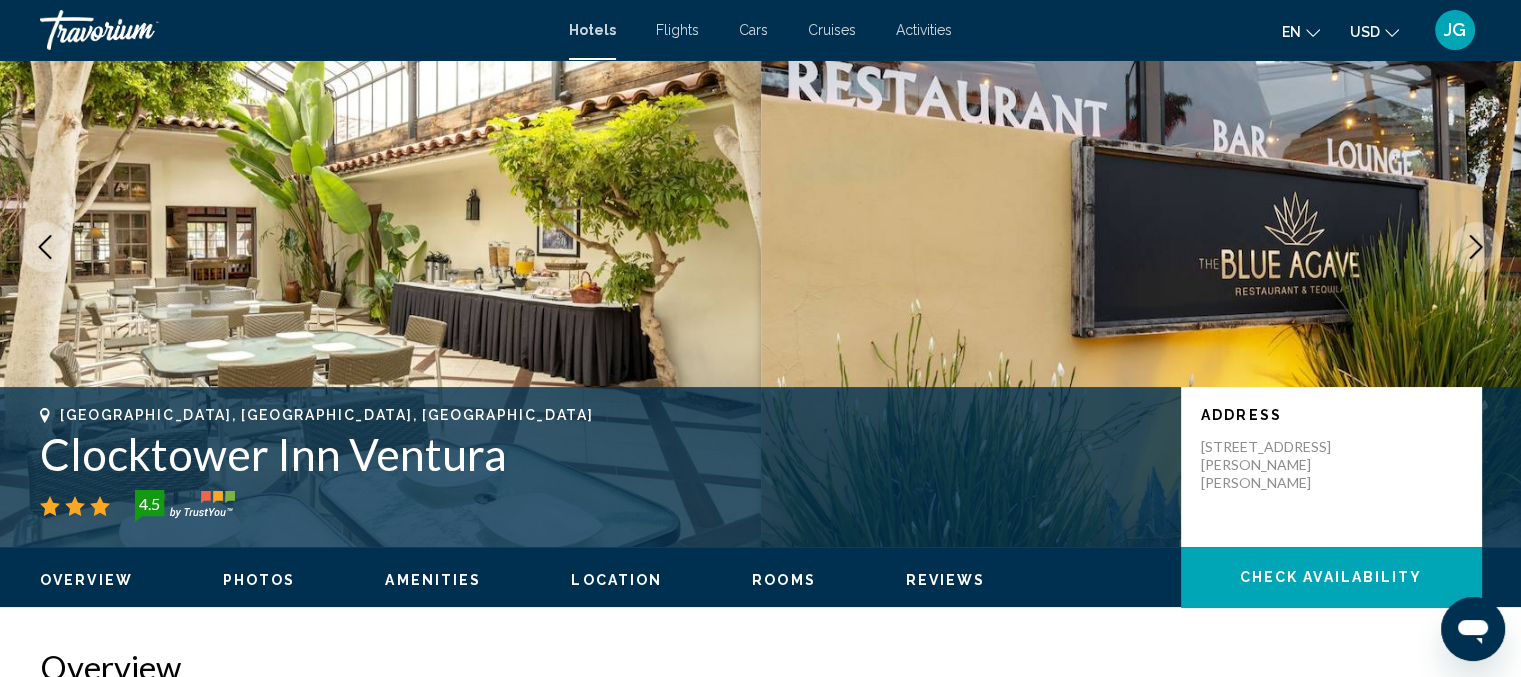 click 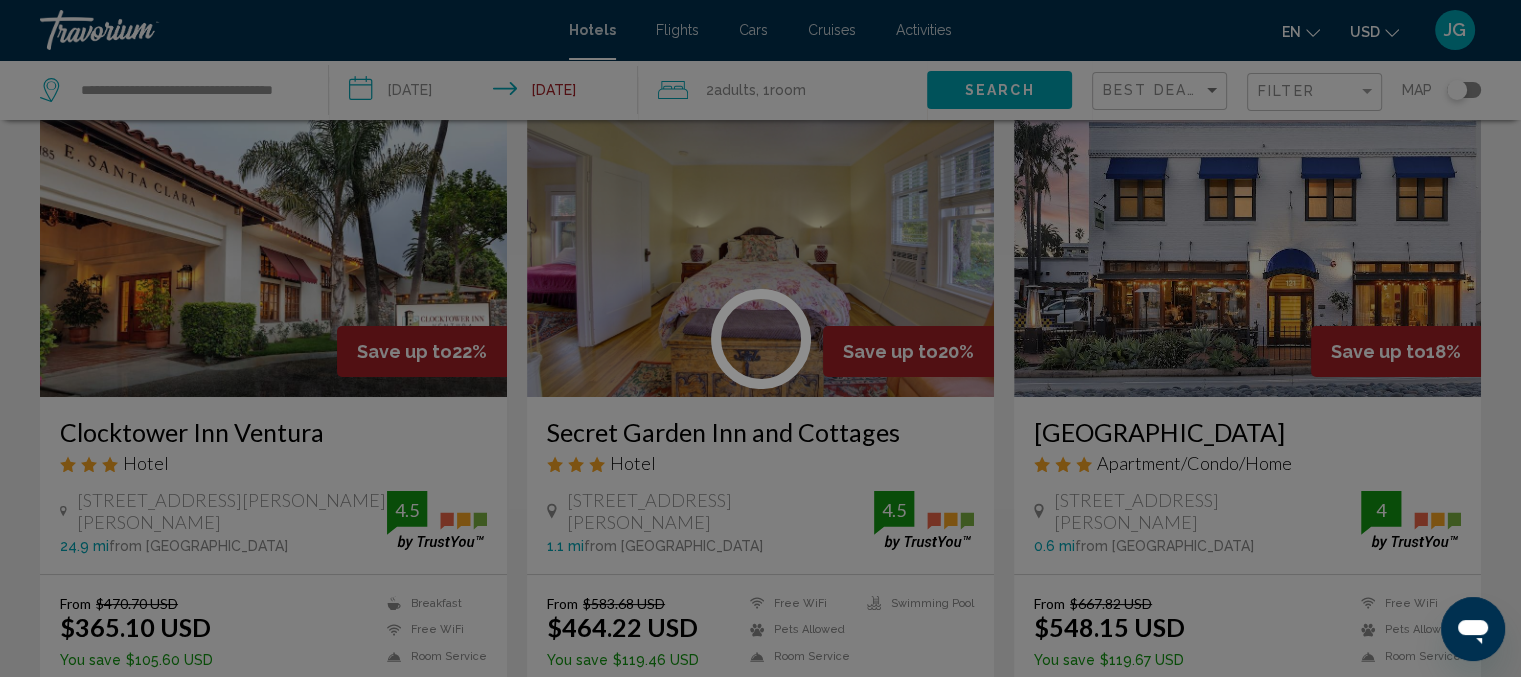 scroll, scrollTop: 0, scrollLeft: 0, axis: both 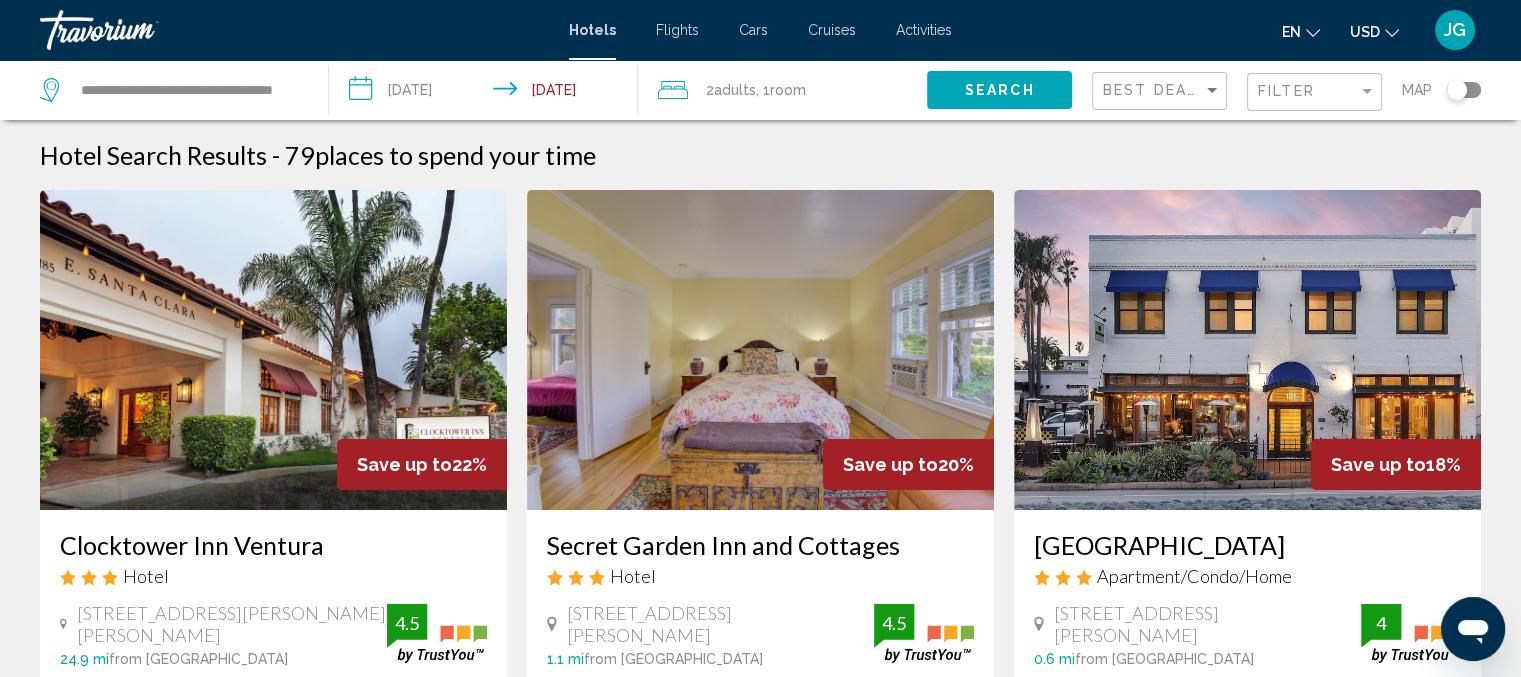 click on "**********" at bounding box center (487, 93) 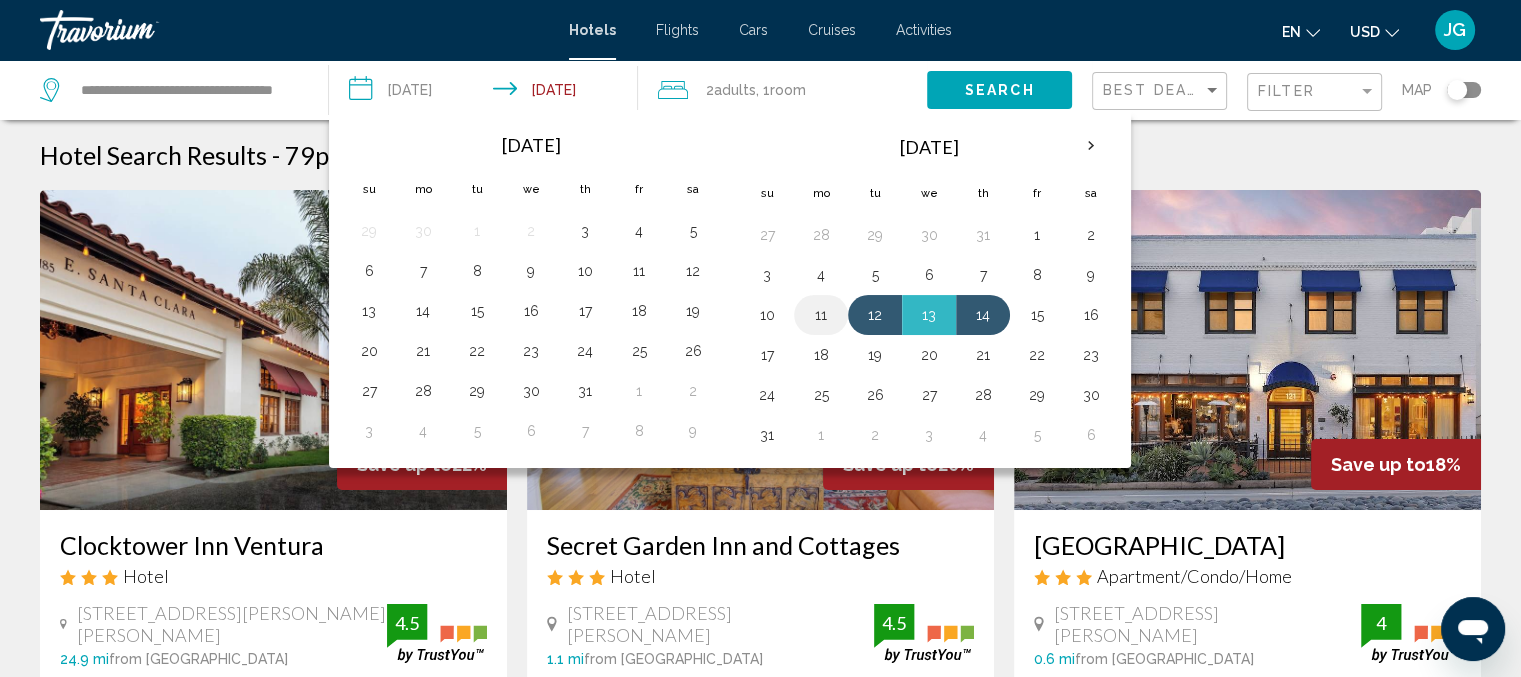 click on "11" at bounding box center (821, 315) 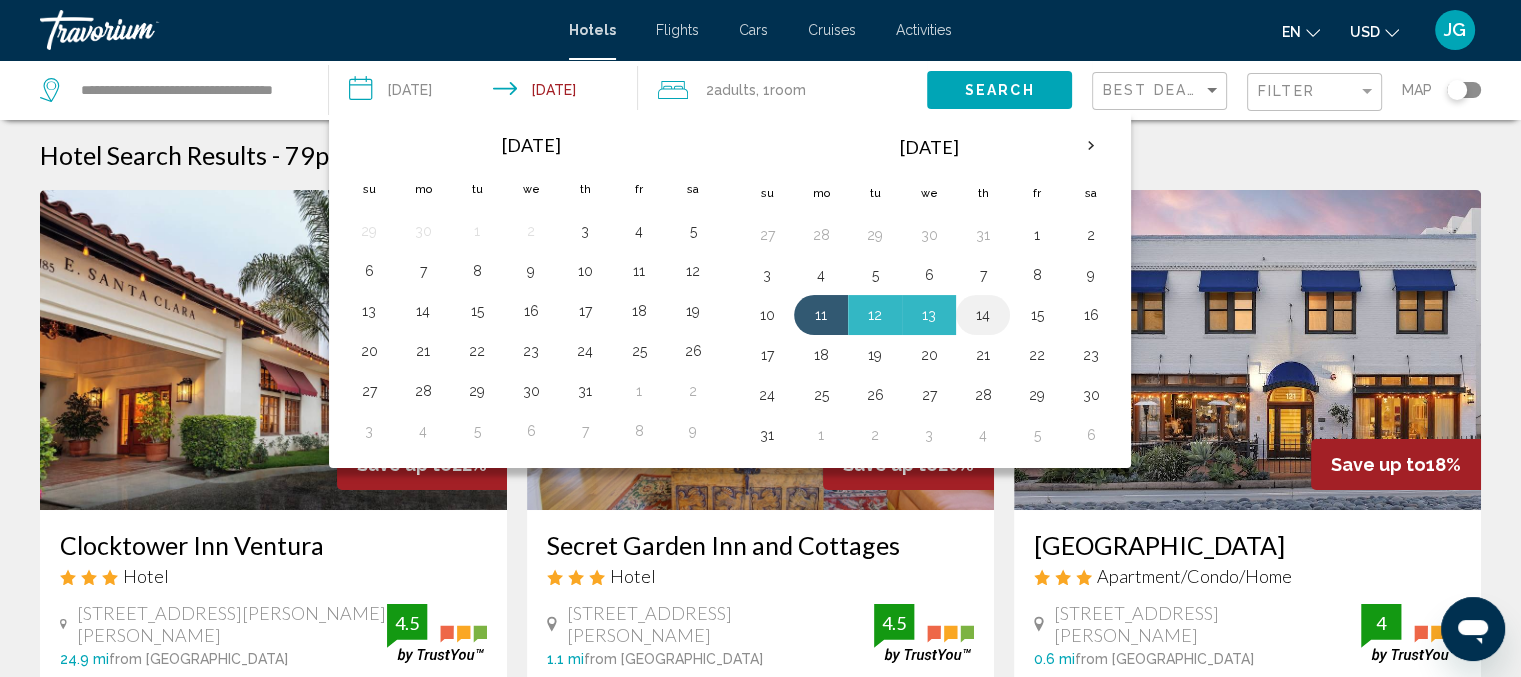 click on "14" at bounding box center (983, 315) 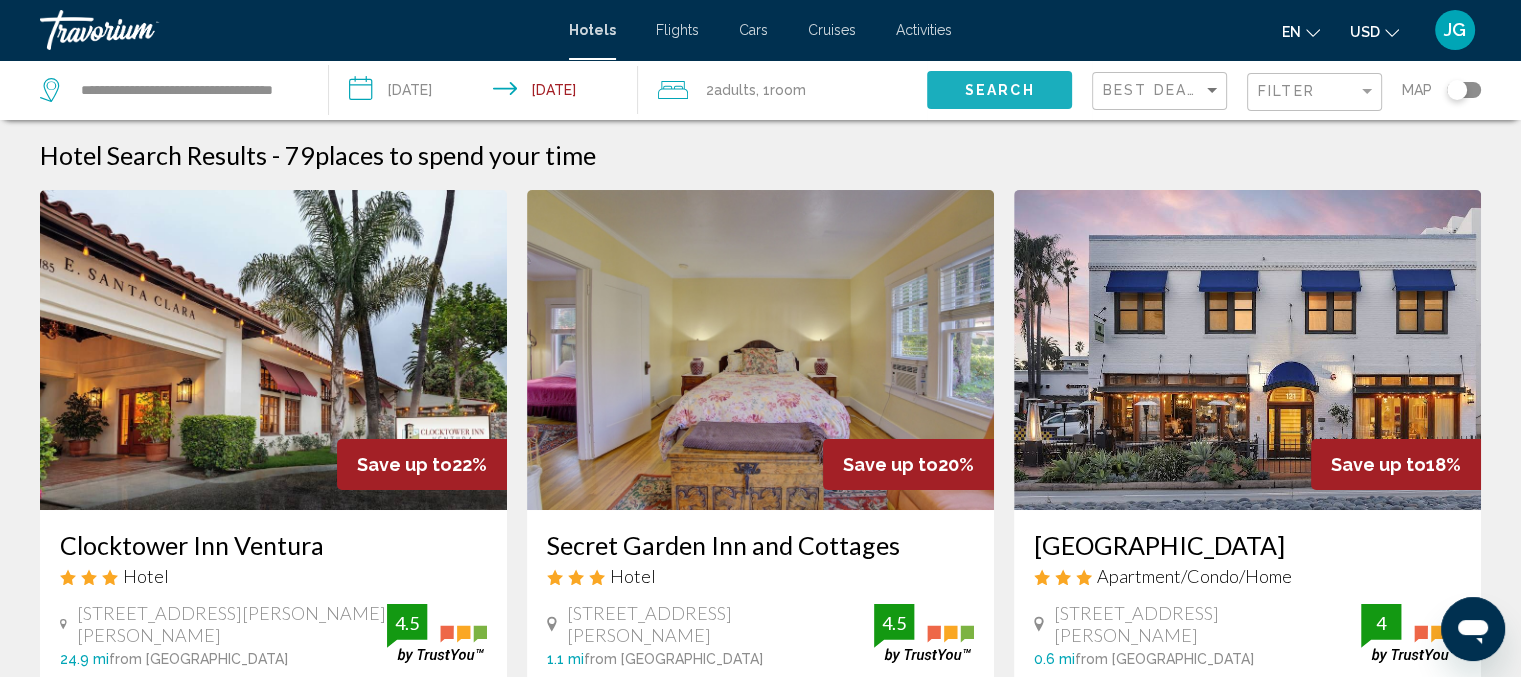 click on "Search" 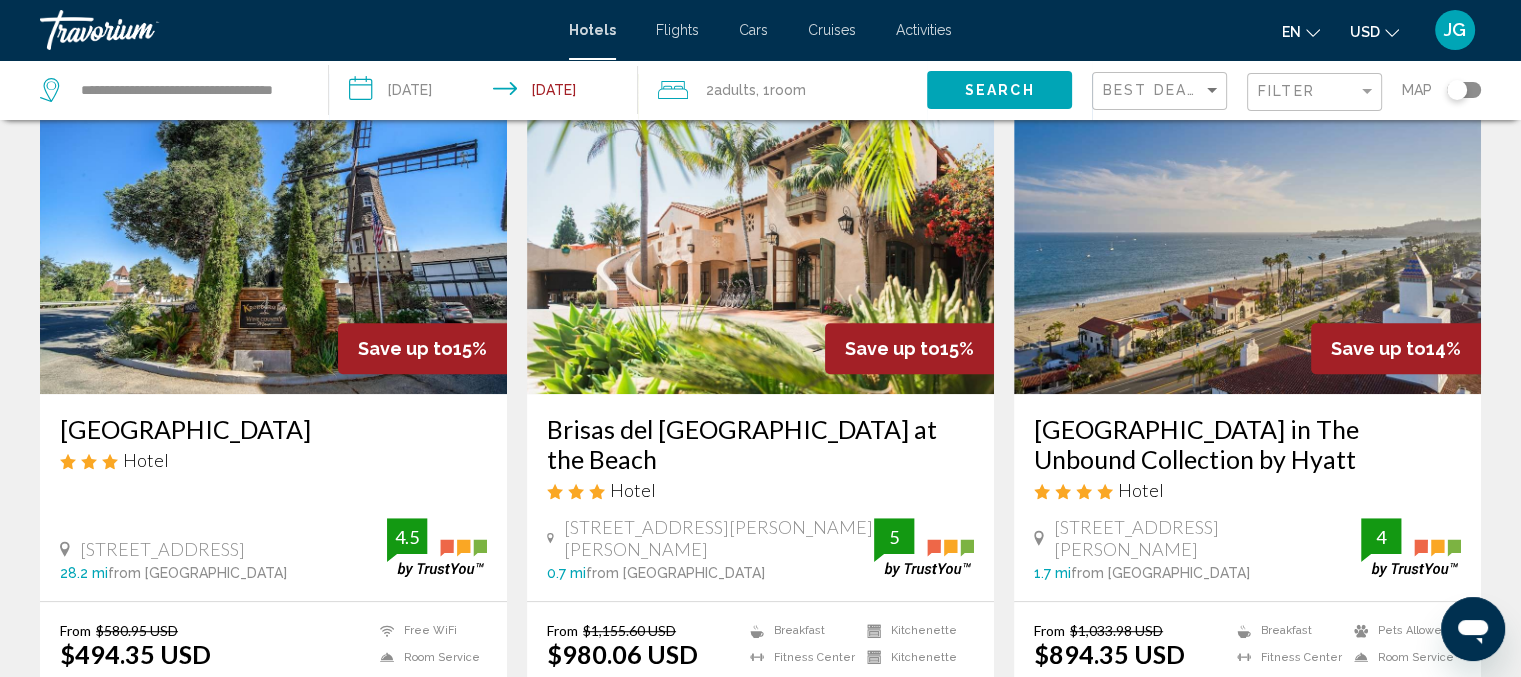 scroll, scrollTop: 881, scrollLeft: 0, axis: vertical 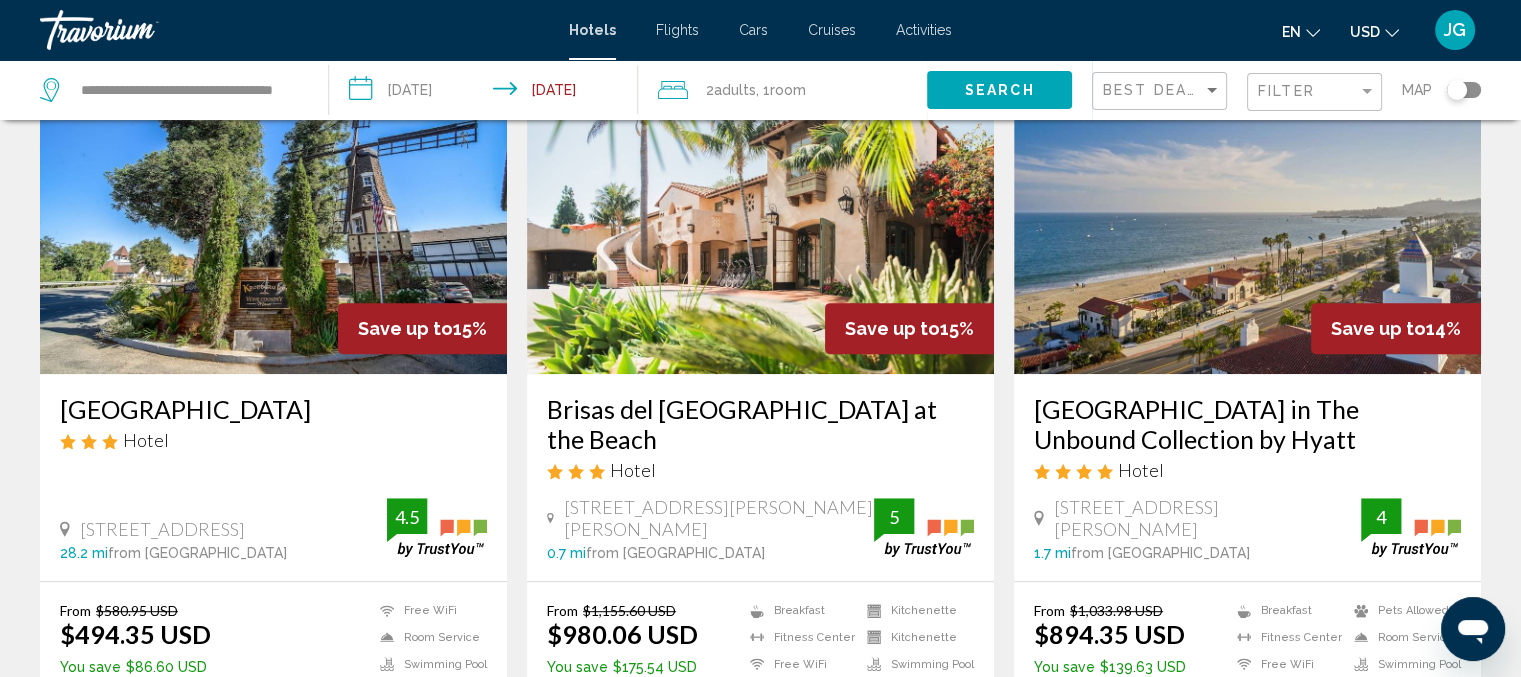 click at bounding box center [760, 214] 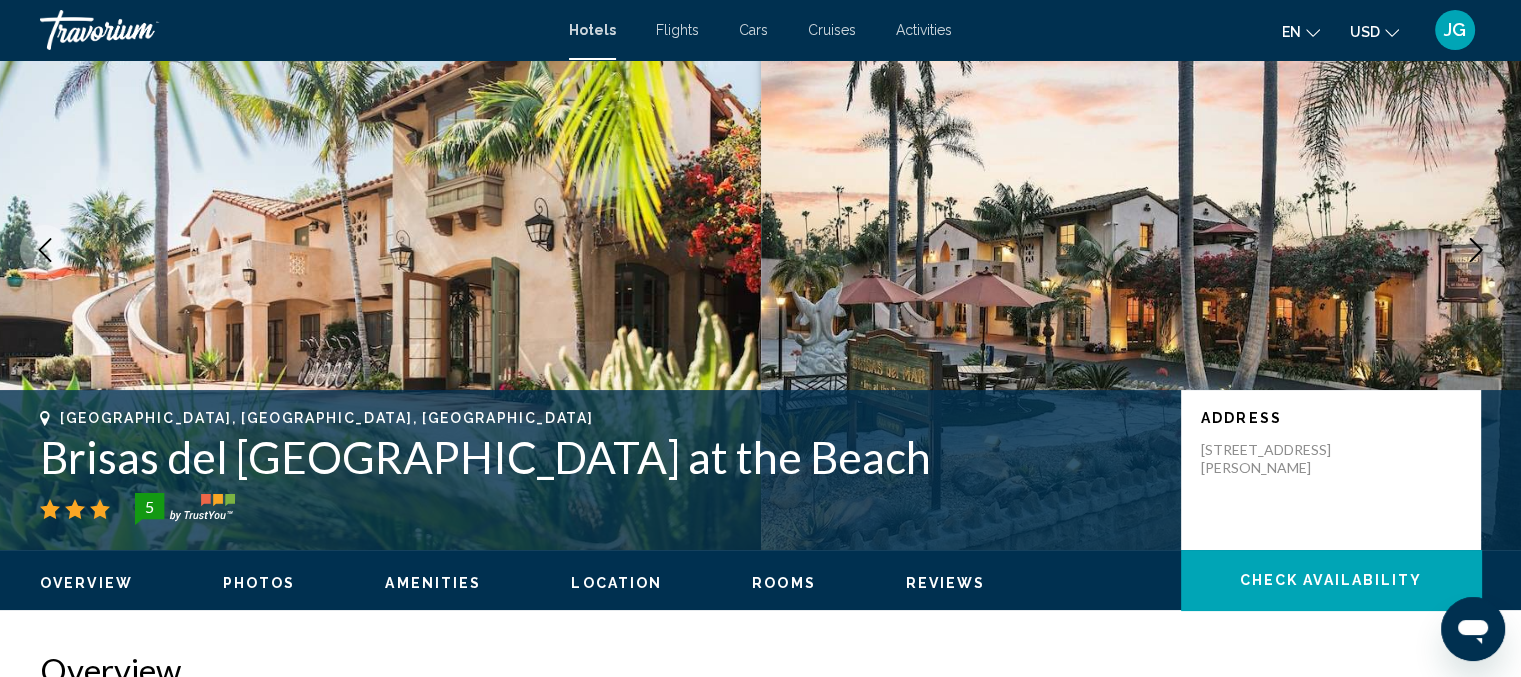 scroll, scrollTop: 152, scrollLeft: 0, axis: vertical 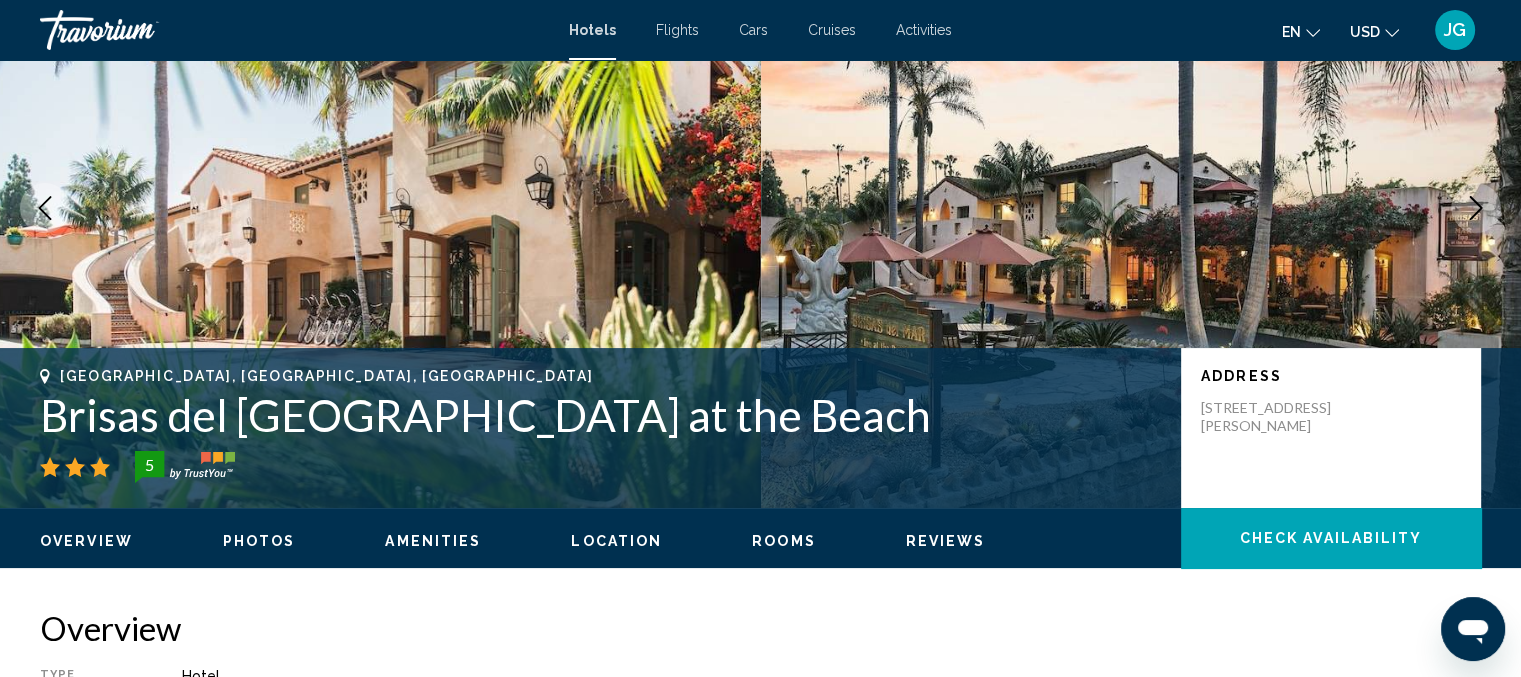 click on "Rooms" at bounding box center (784, 541) 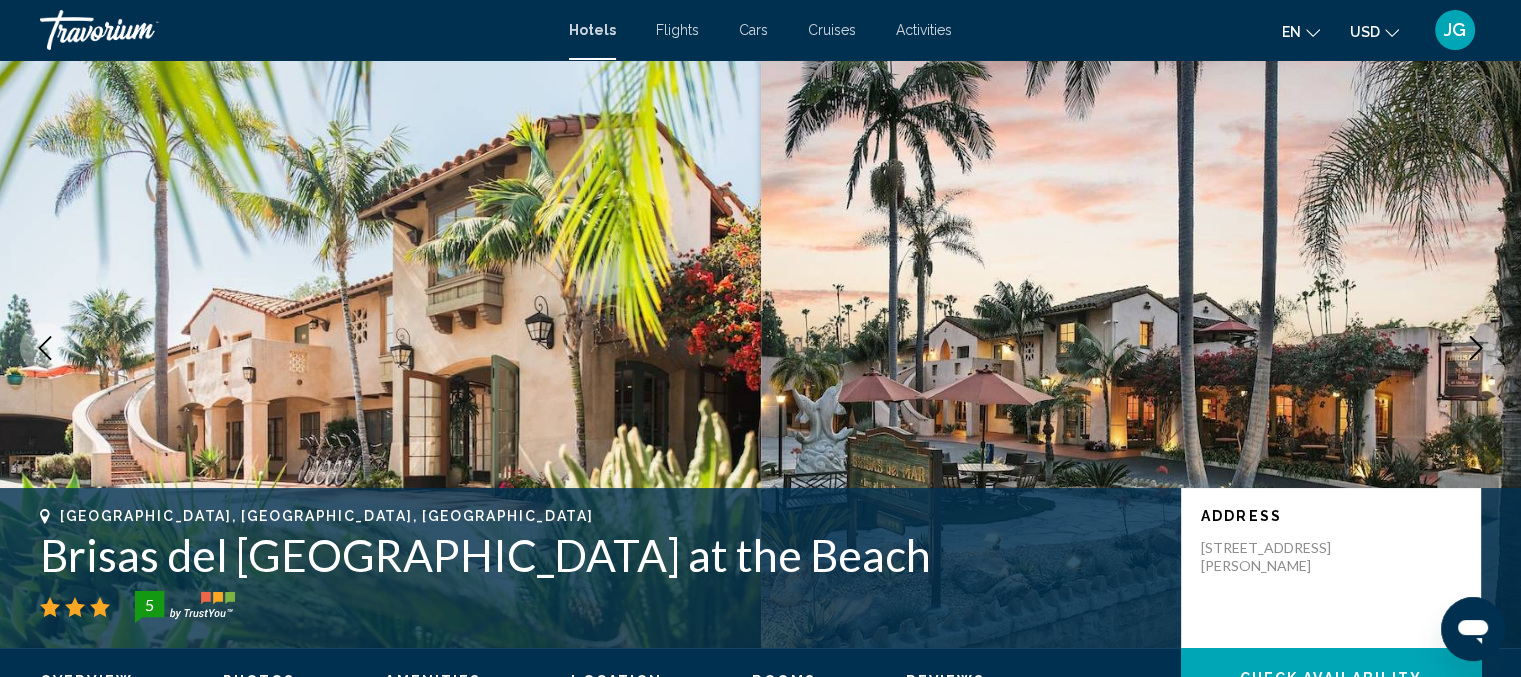 scroll, scrollTop: 0, scrollLeft: 0, axis: both 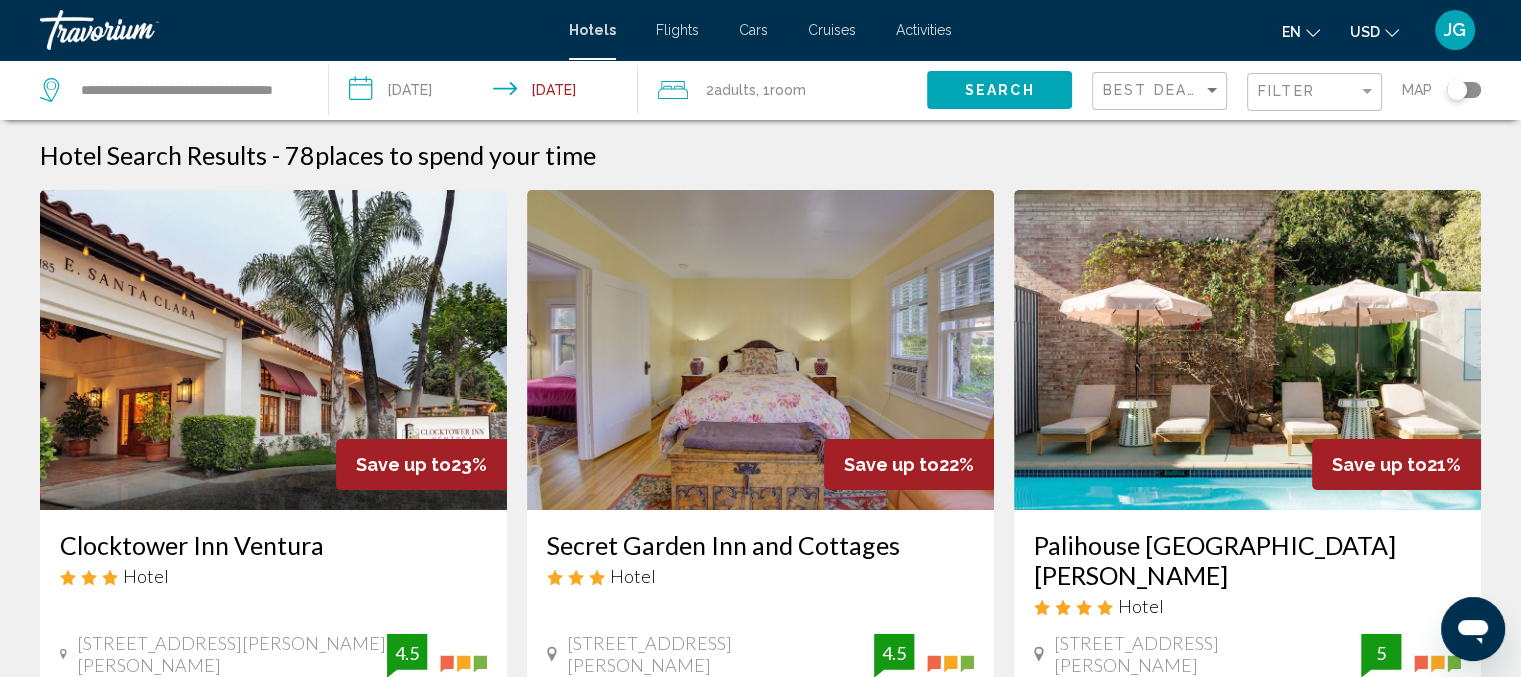 click on "**********" at bounding box center (487, 93) 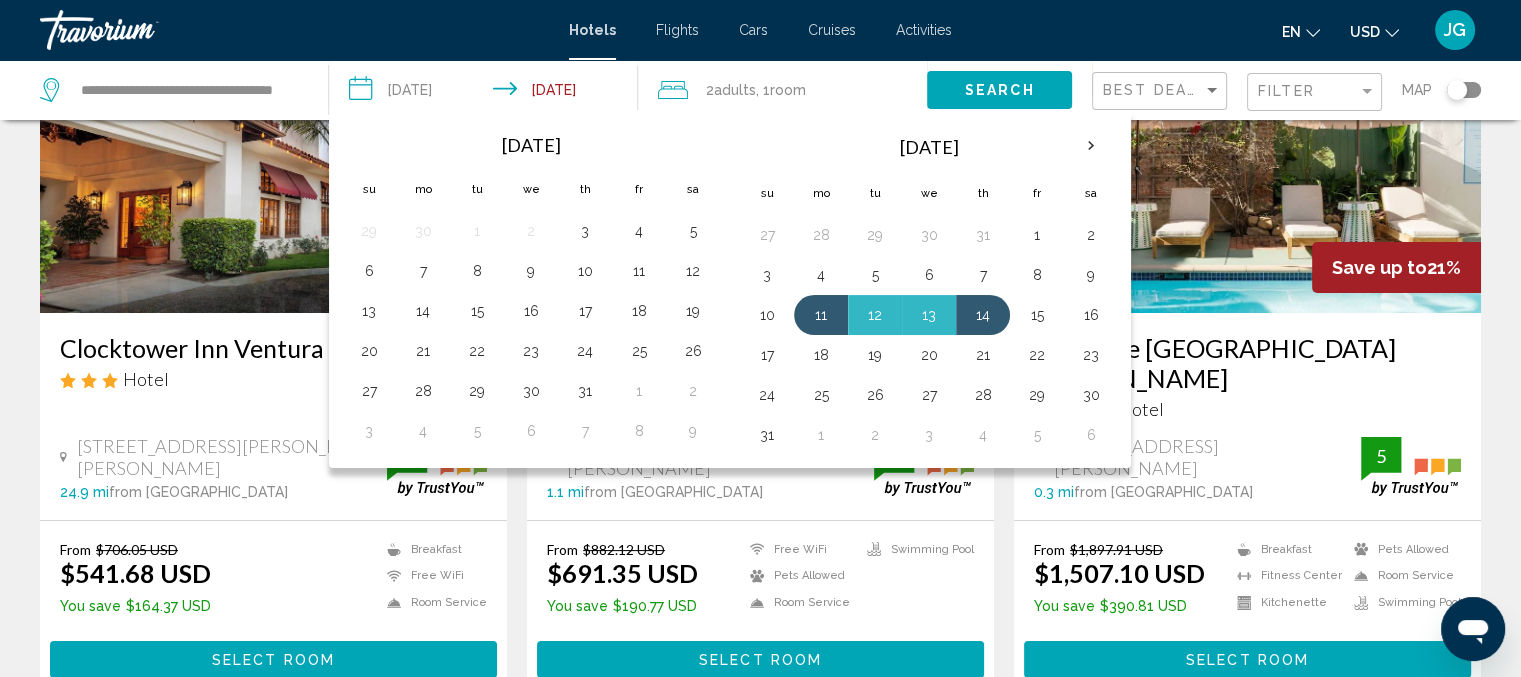 scroll, scrollTop: 228, scrollLeft: 0, axis: vertical 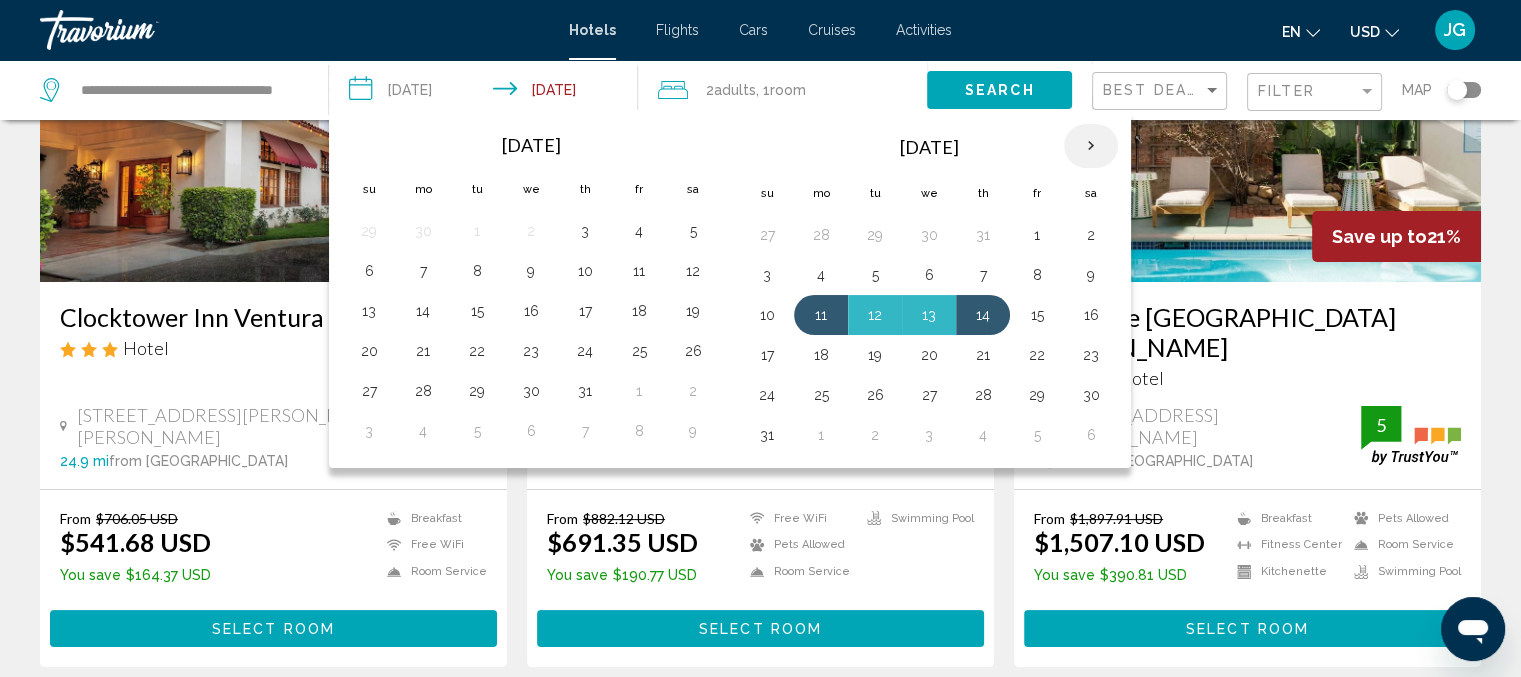 click at bounding box center (1091, 146) 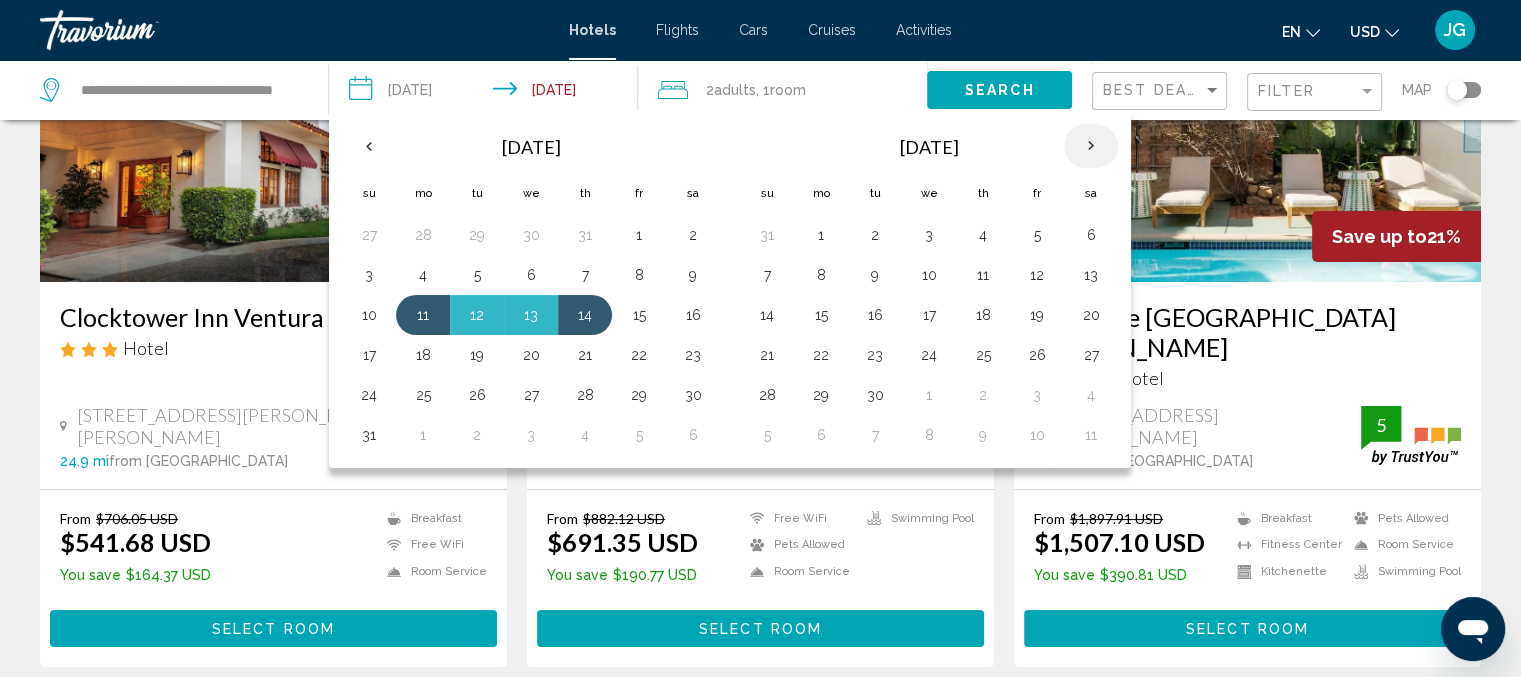 click at bounding box center (1091, 146) 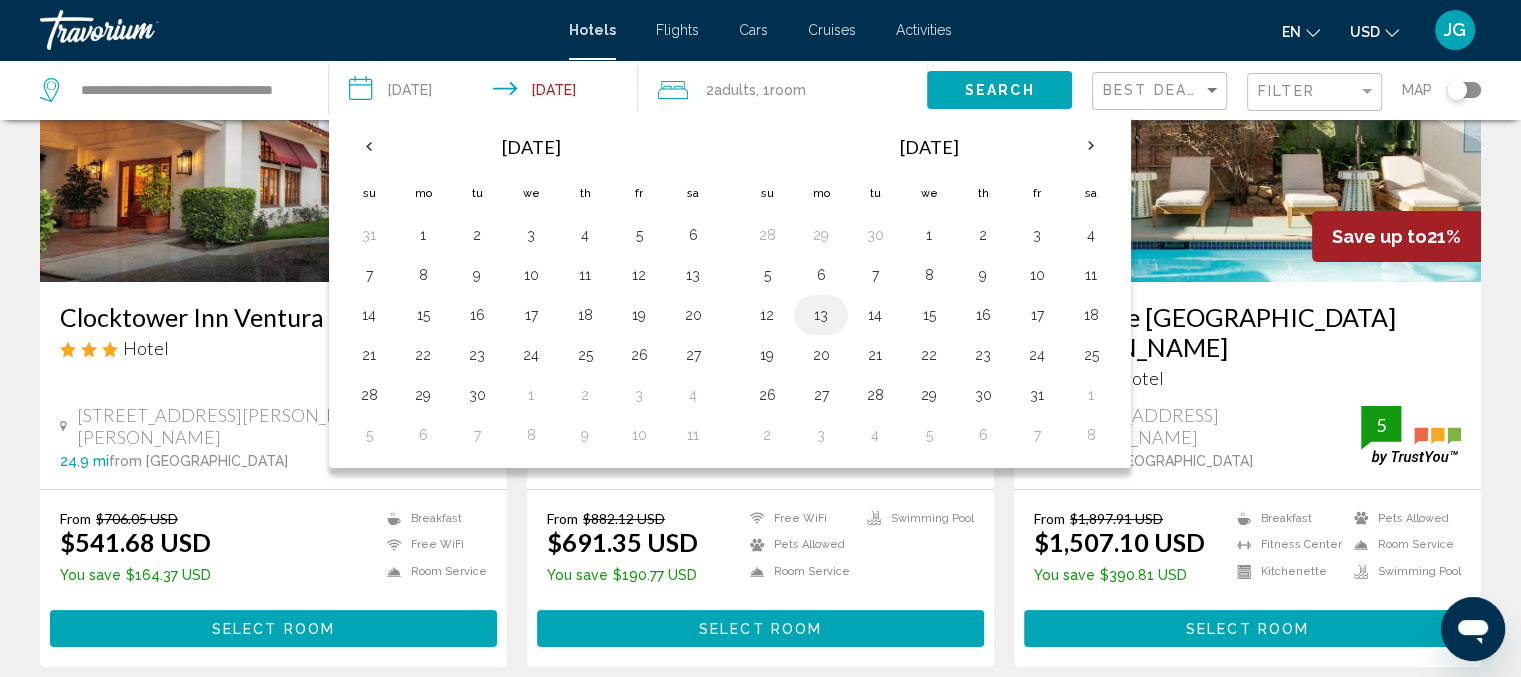 click on "13" at bounding box center [821, 315] 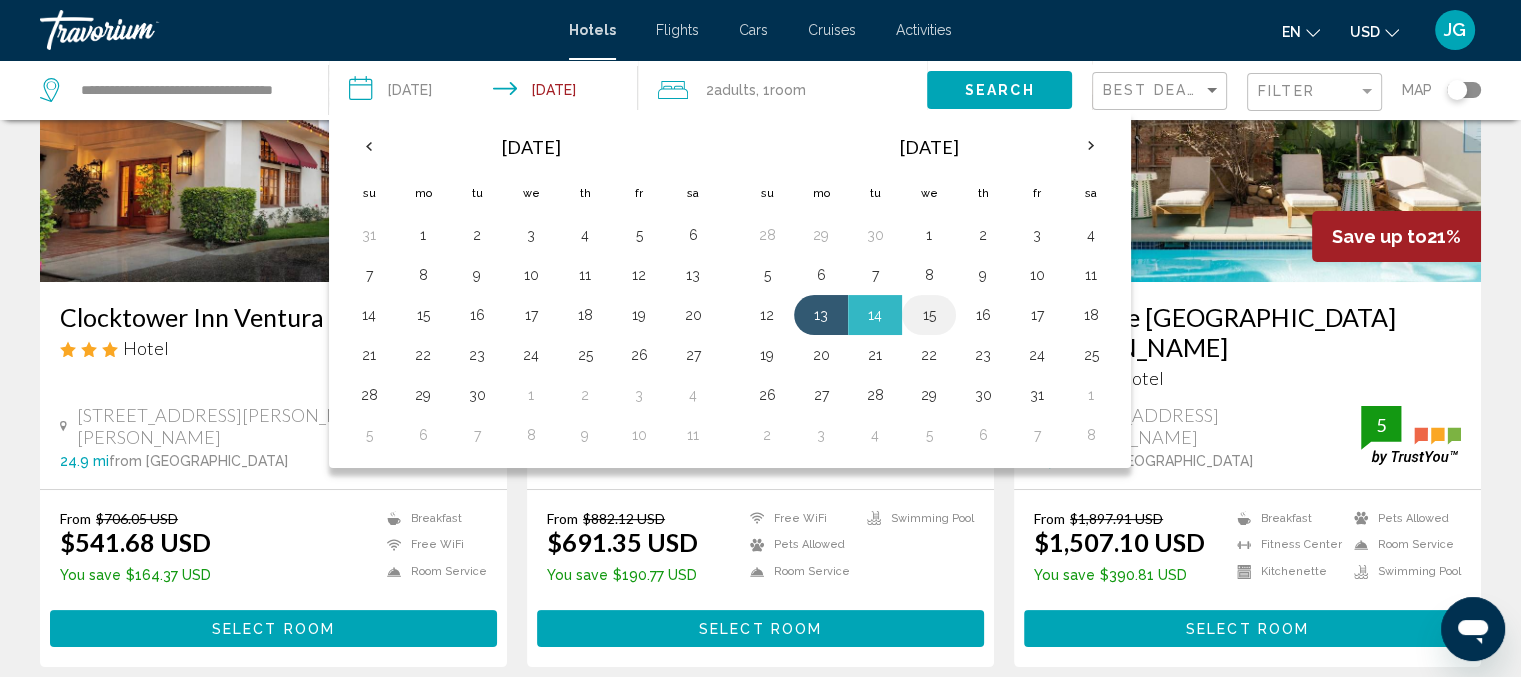click on "15" at bounding box center (929, 315) 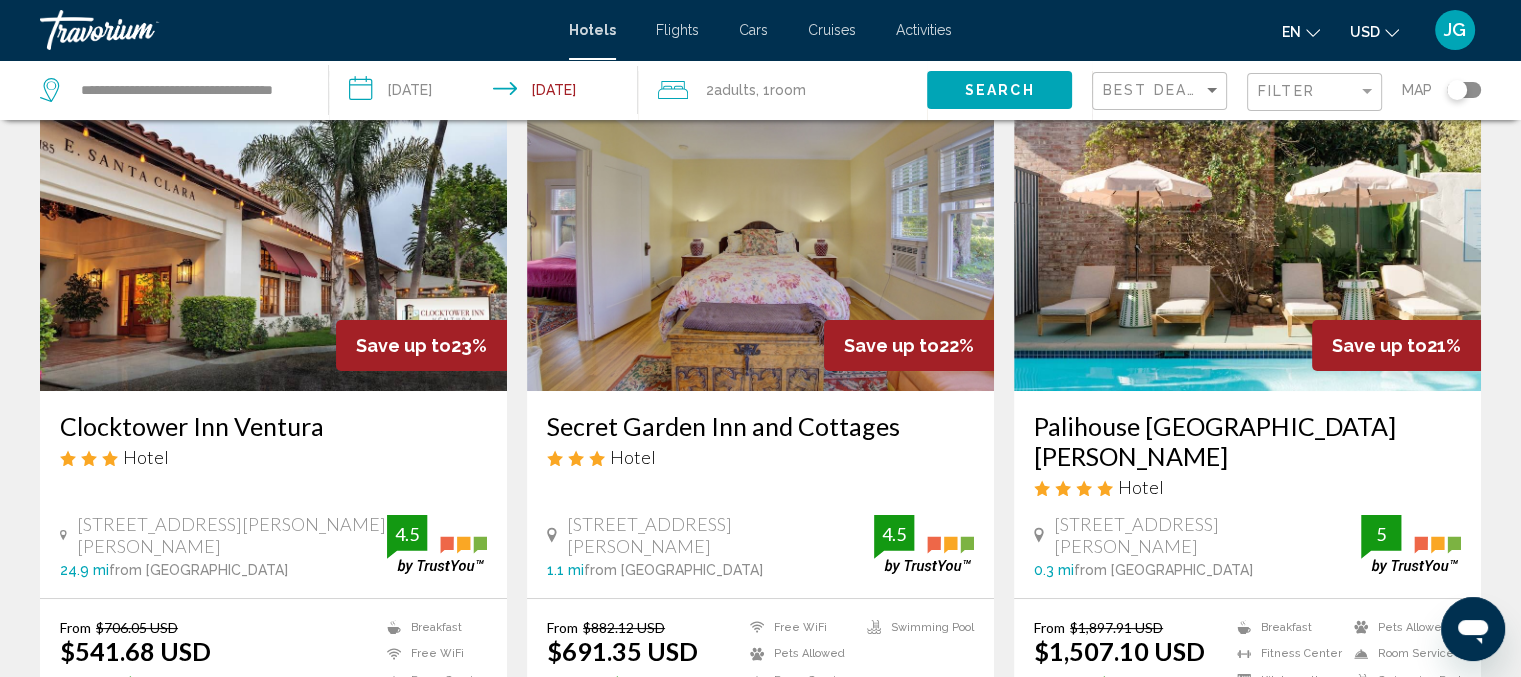 scroll, scrollTop: 118, scrollLeft: 0, axis: vertical 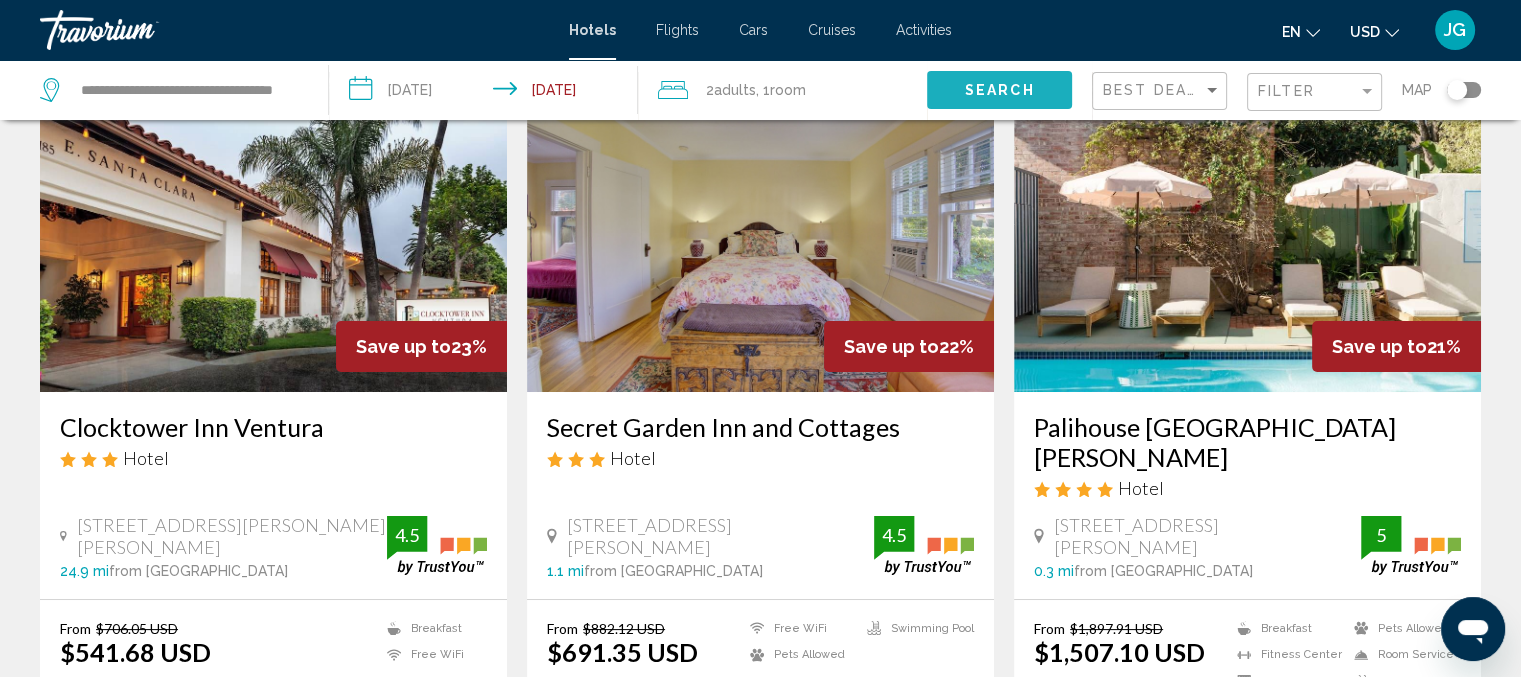 click on "Search" 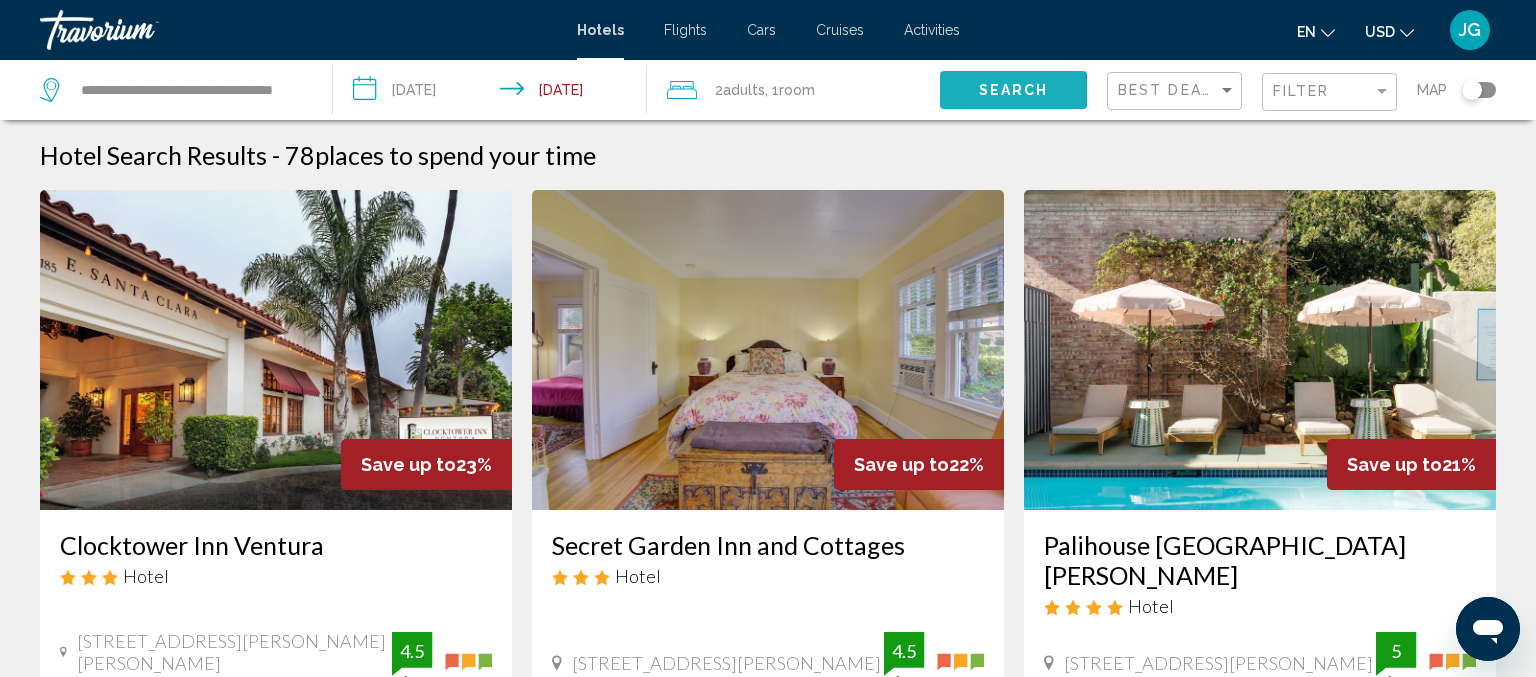 click on "Adults" 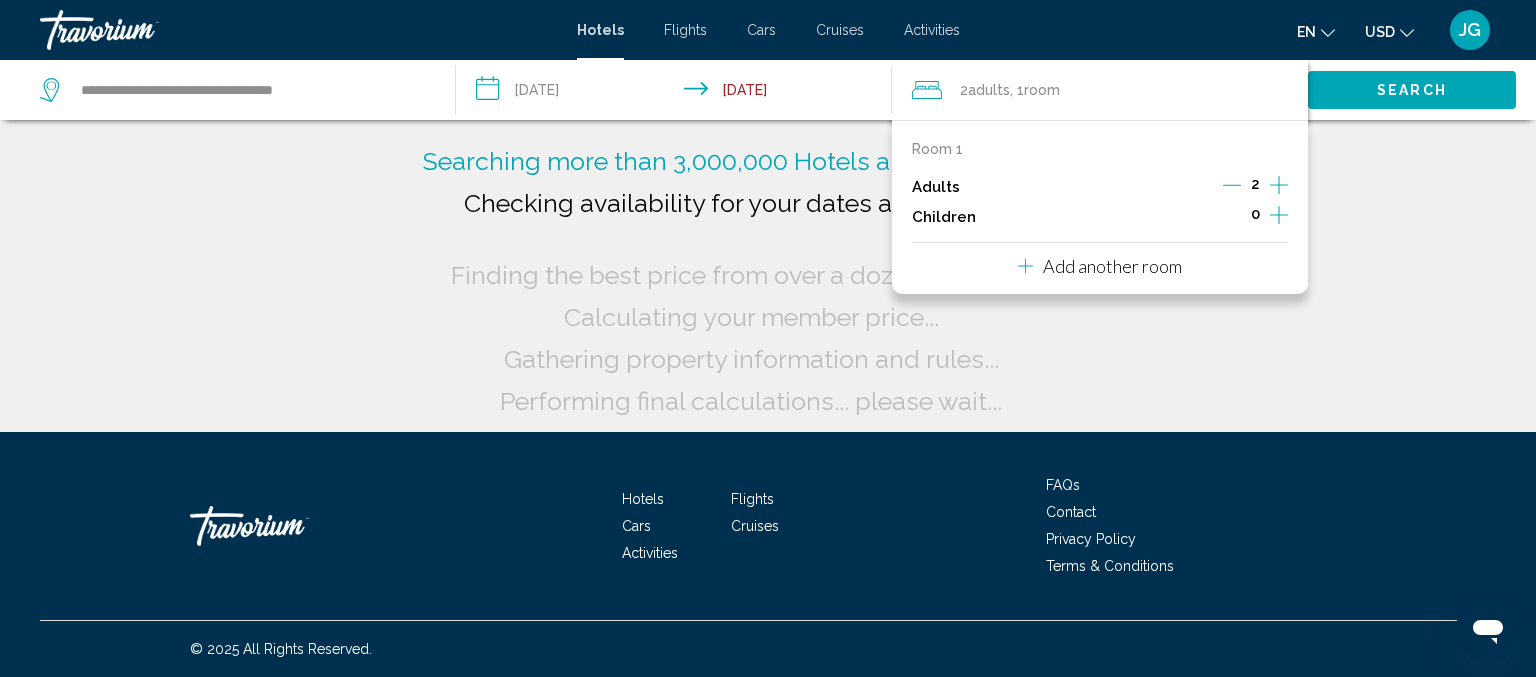 click on "Searching more than 3,000,000 Hotels and Apartments...
Checking availability for your dates and location..." 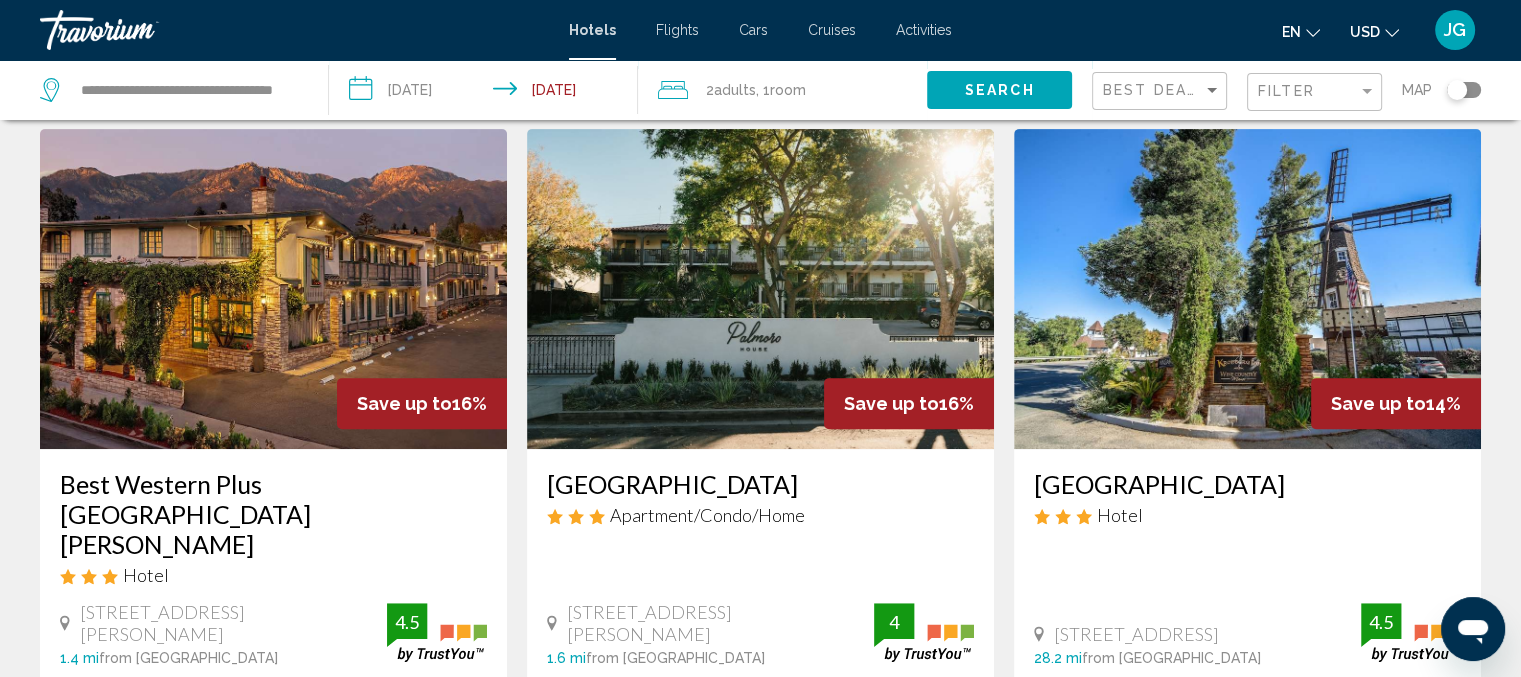 scroll, scrollTop: 804, scrollLeft: 0, axis: vertical 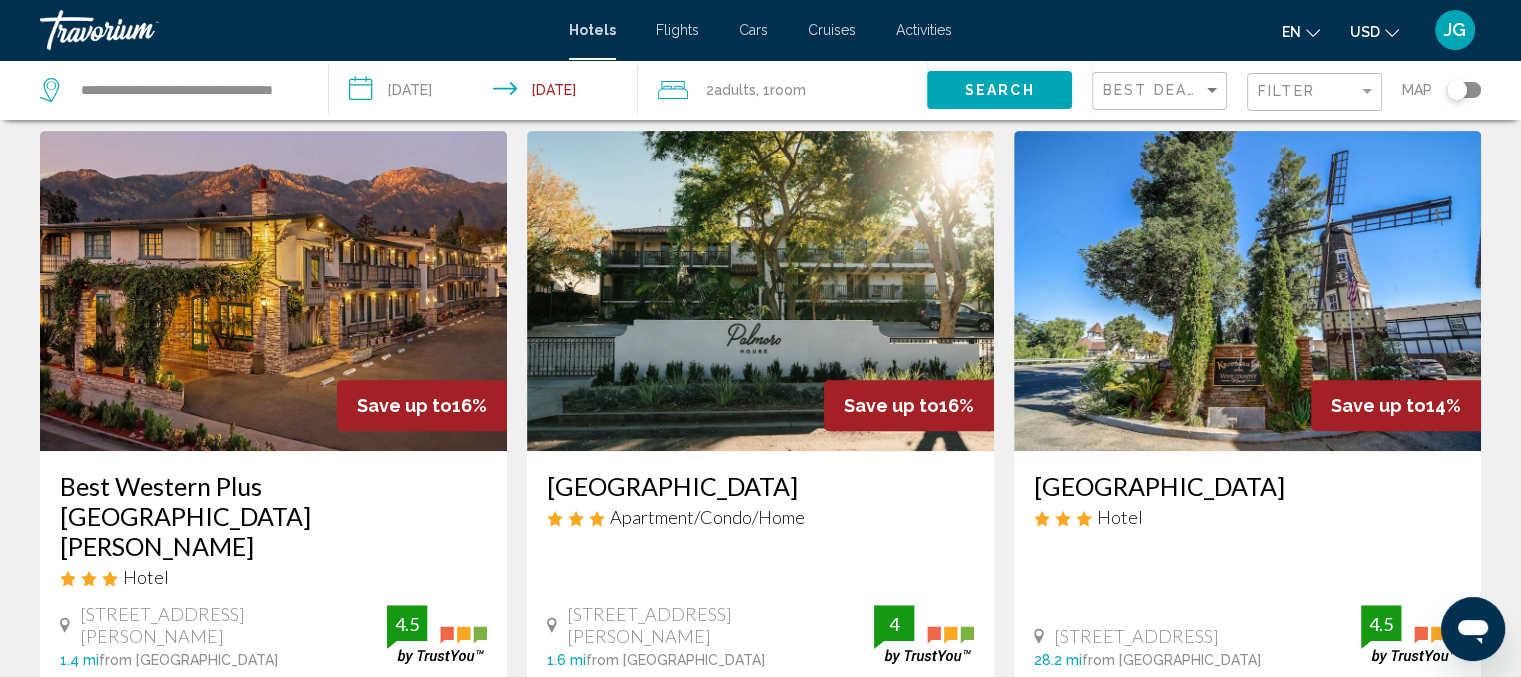click at bounding box center (760, 291) 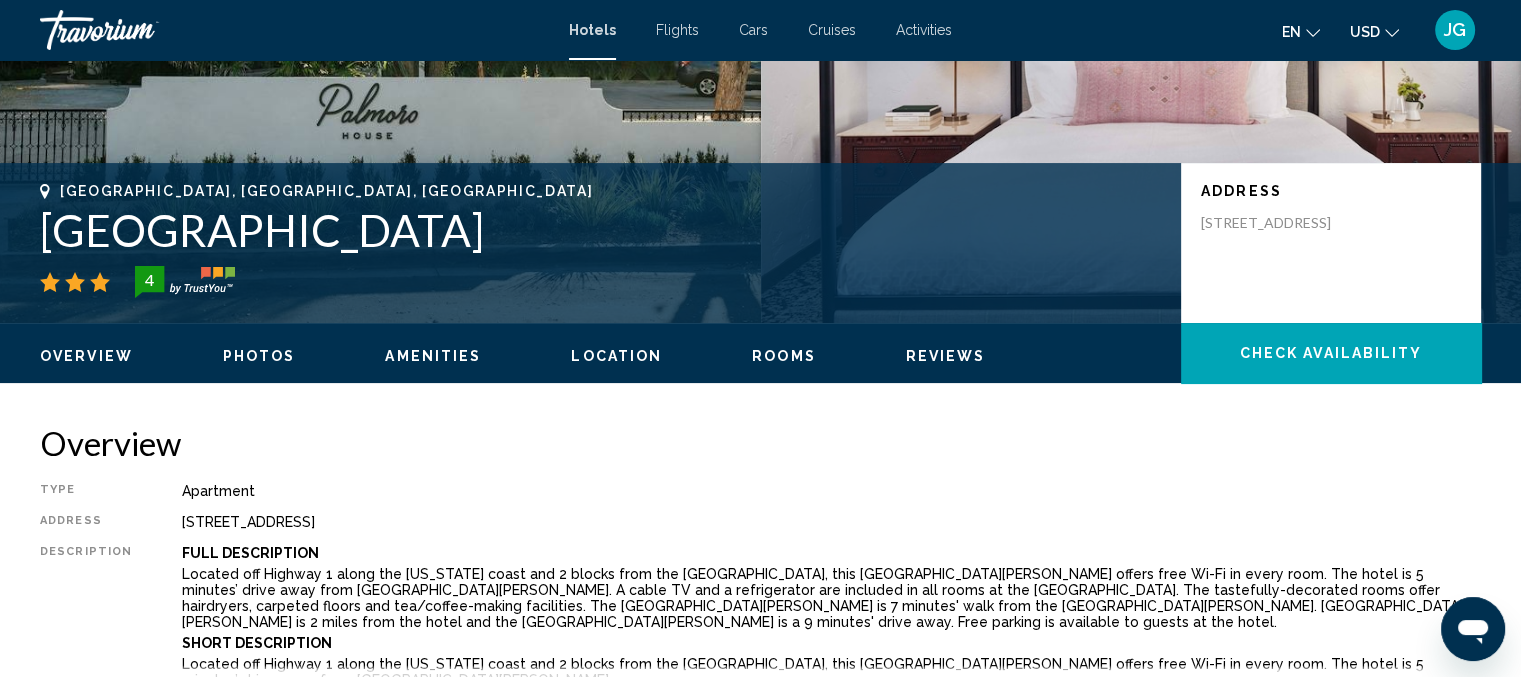 scroll, scrollTop: 338, scrollLeft: 0, axis: vertical 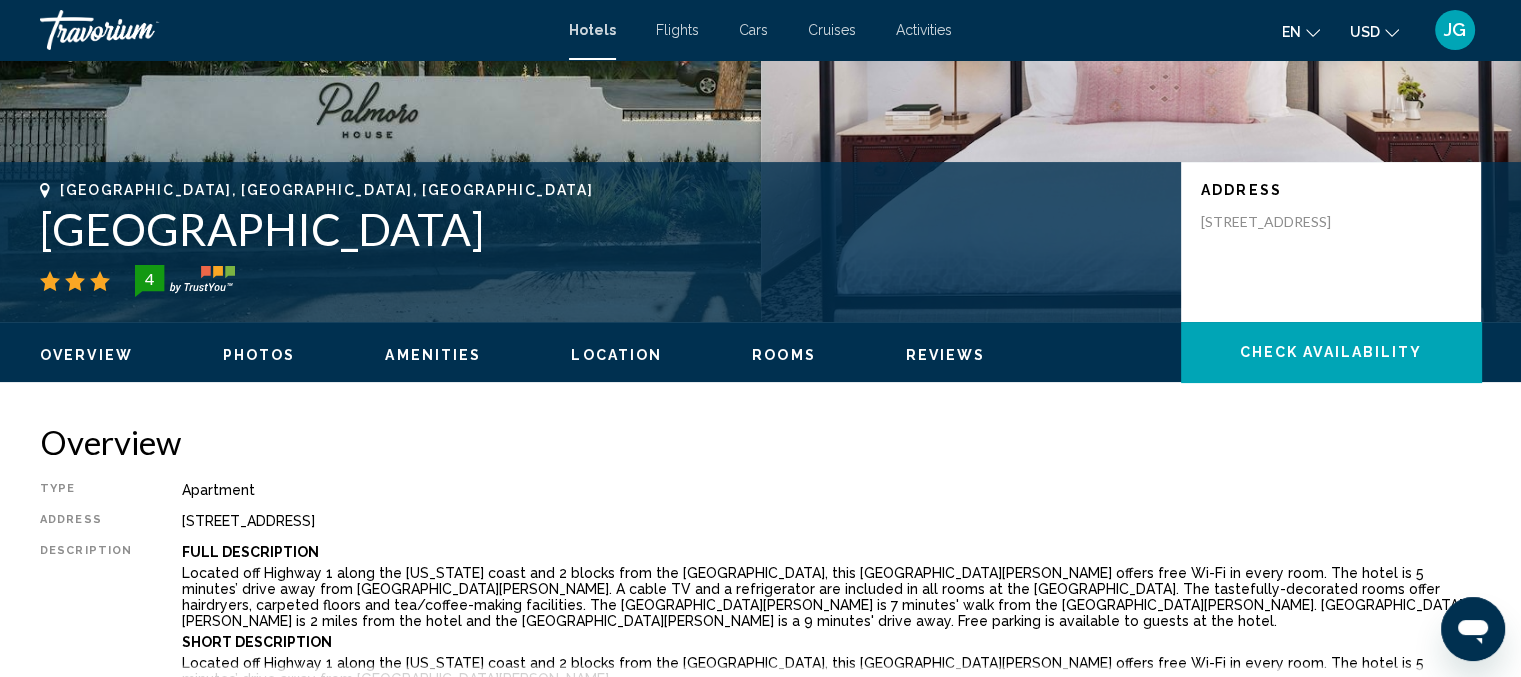 click on "Rooms" at bounding box center [784, 355] 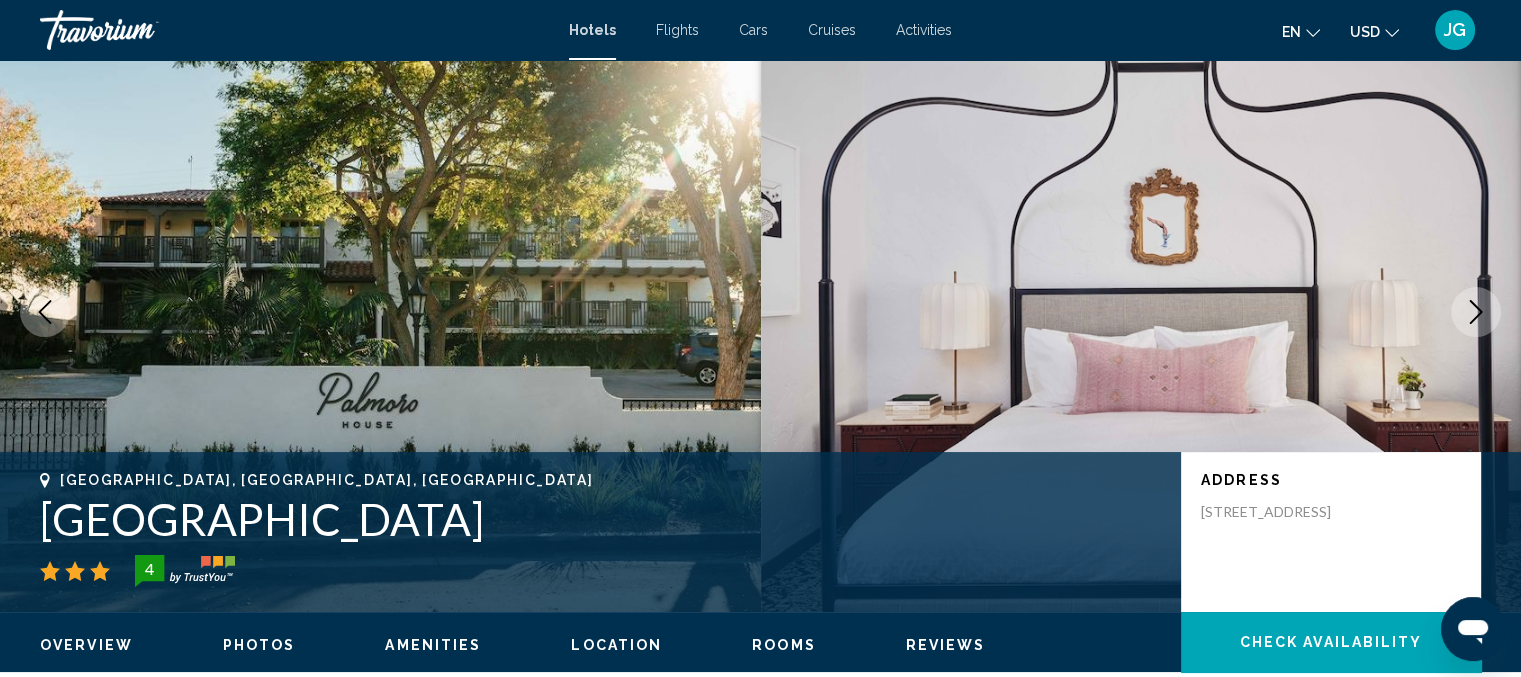 scroll, scrollTop: 0, scrollLeft: 0, axis: both 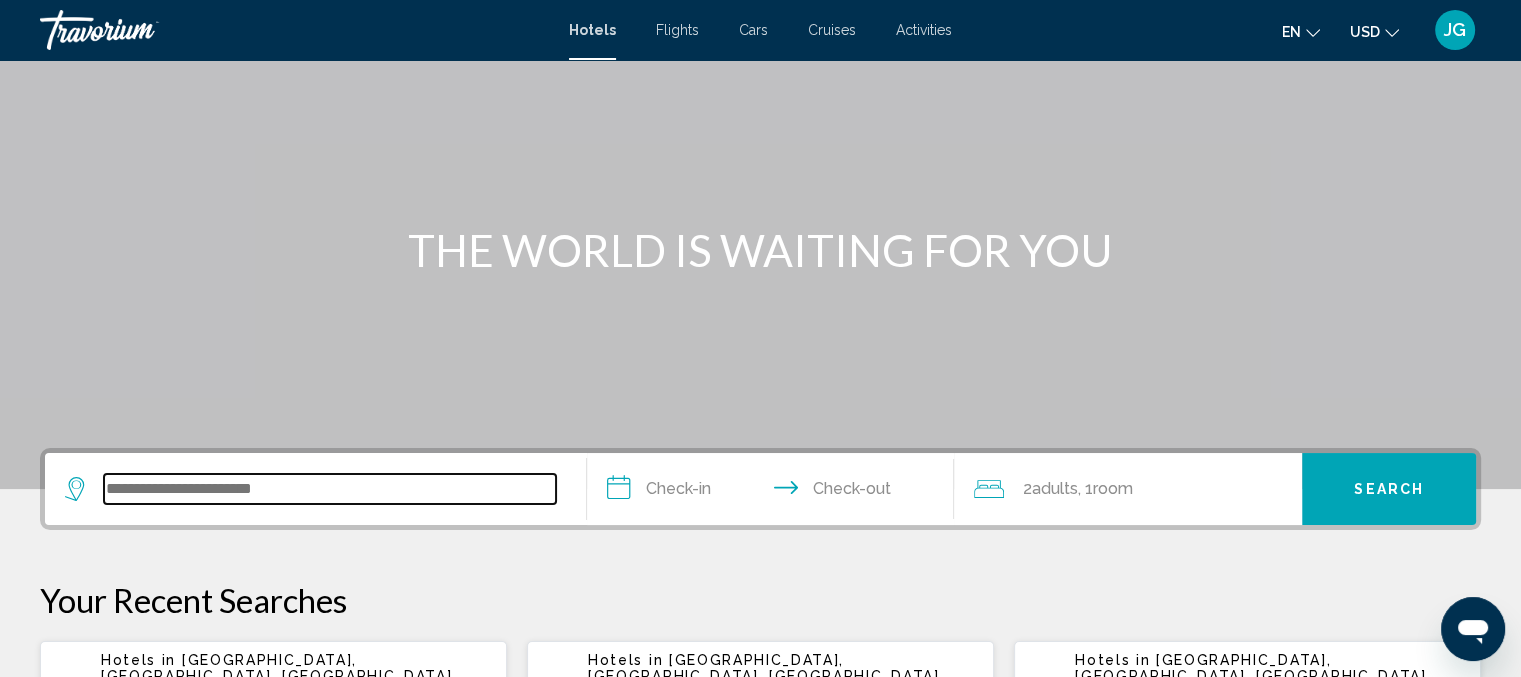click at bounding box center [330, 489] 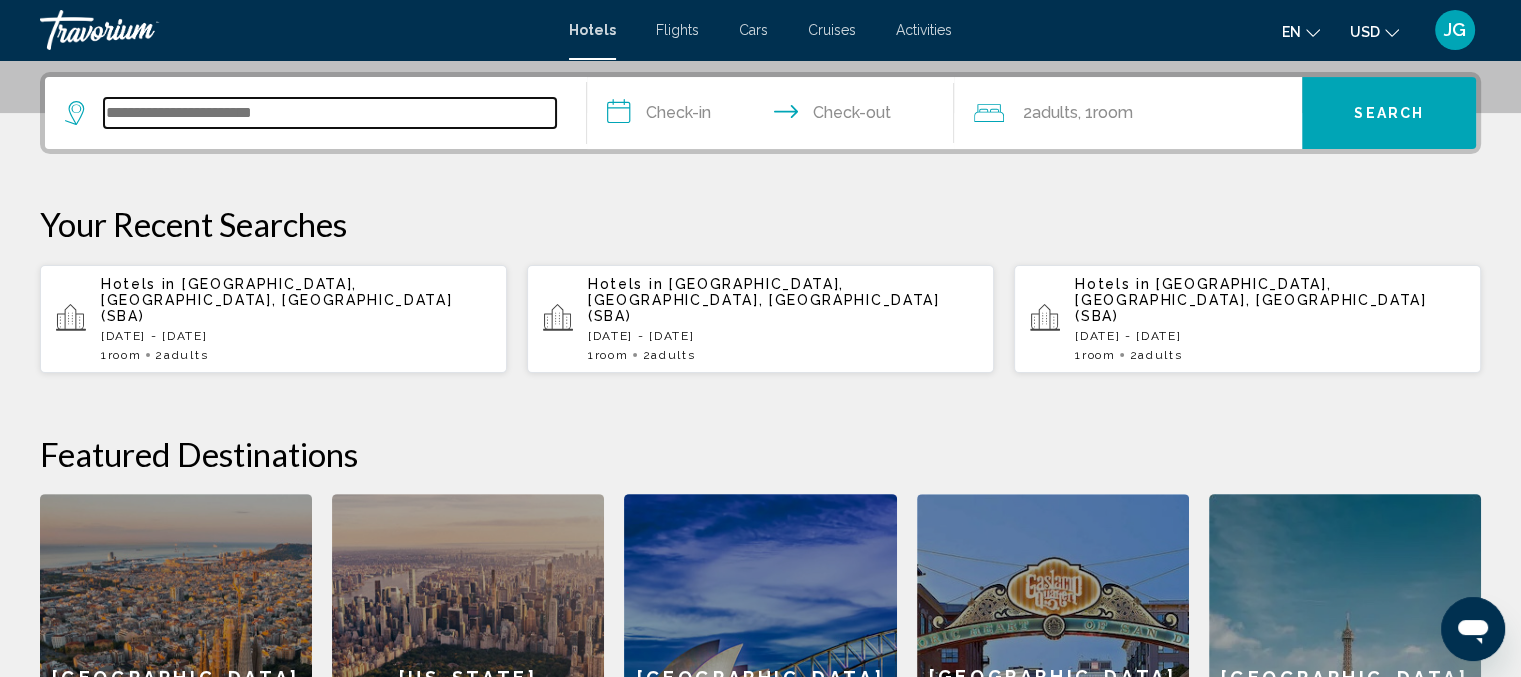 scroll, scrollTop: 494, scrollLeft: 0, axis: vertical 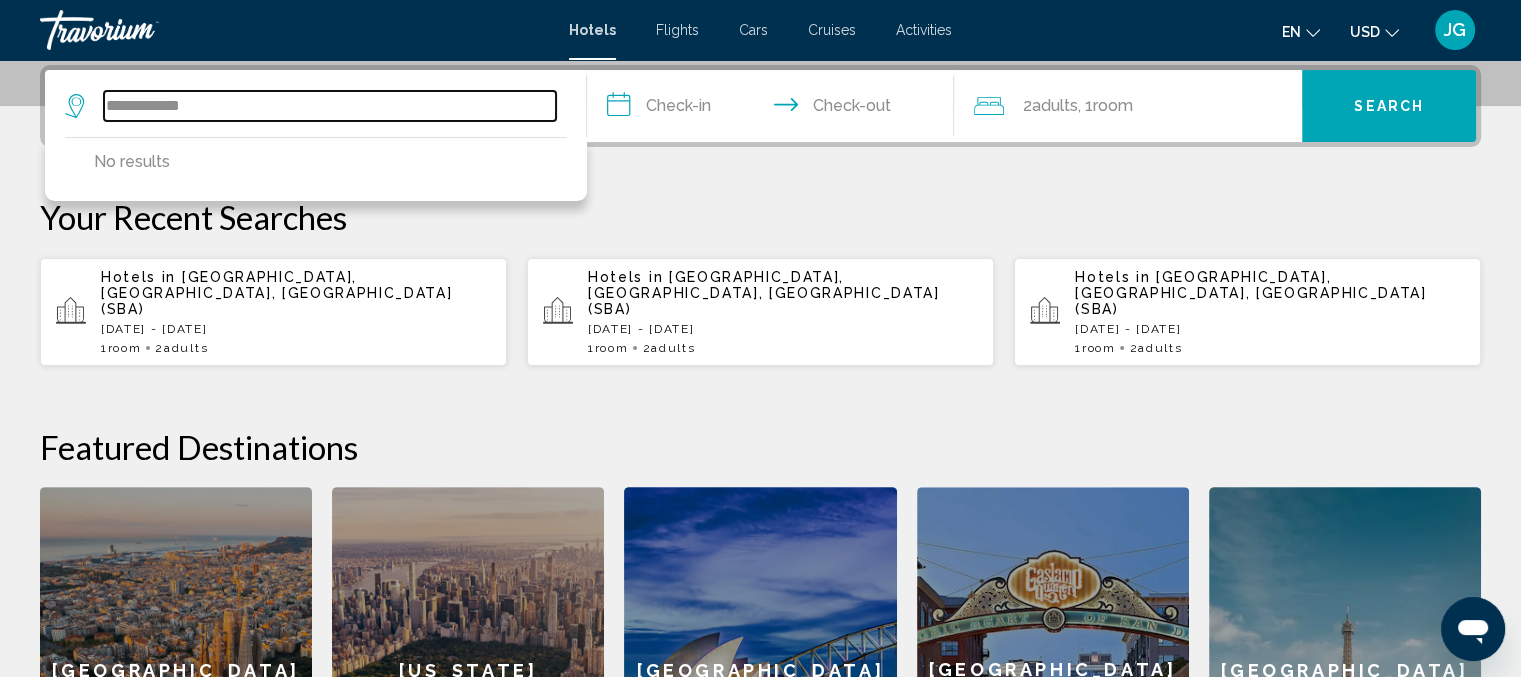 click on "**********" at bounding box center (330, 106) 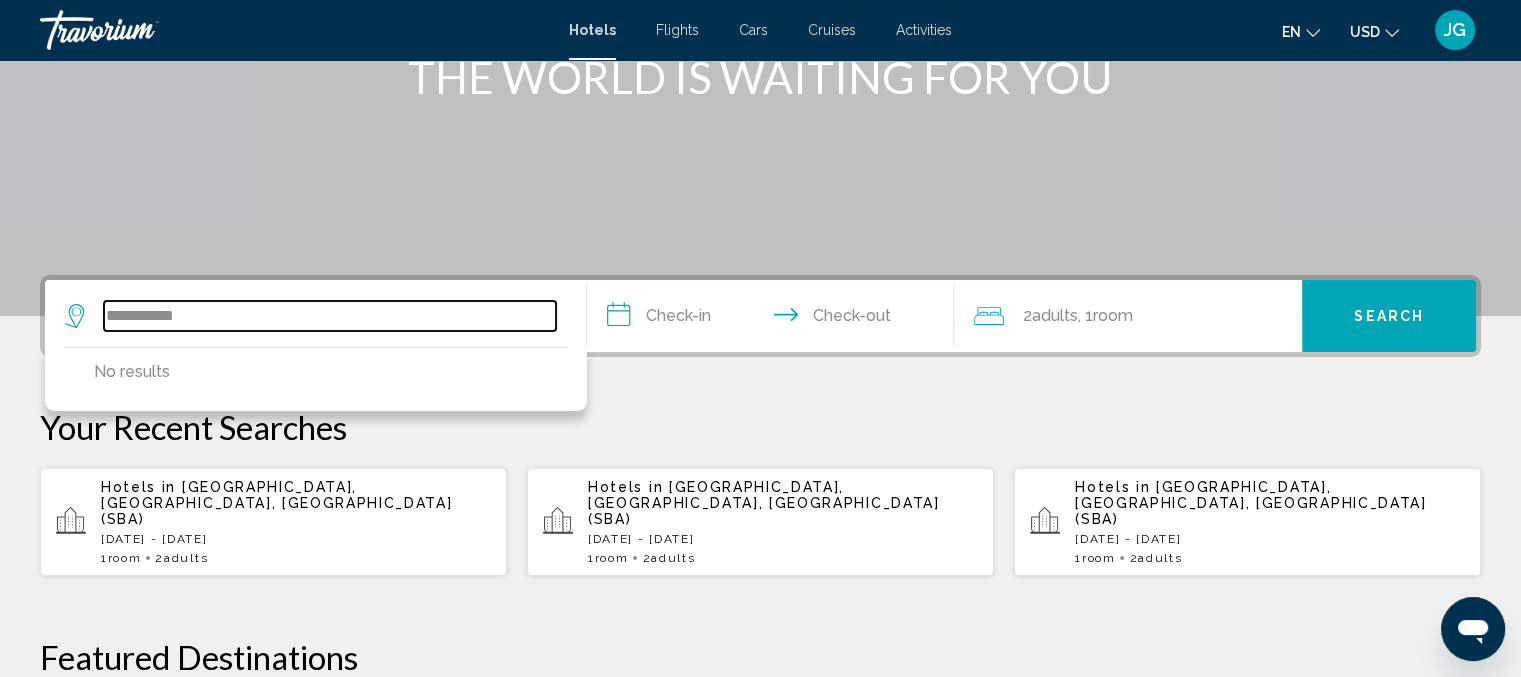 scroll, scrollTop: 283, scrollLeft: 0, axis: vertical 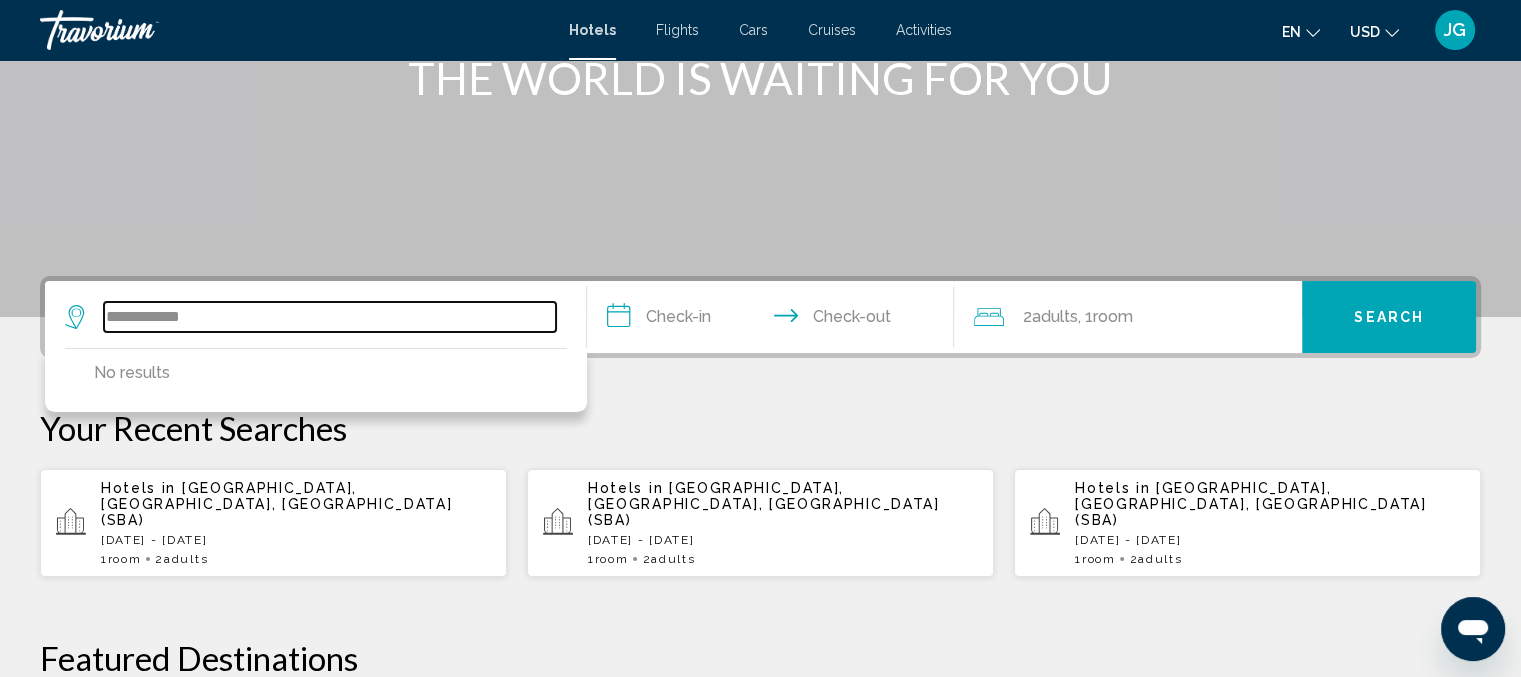 type on "**********" 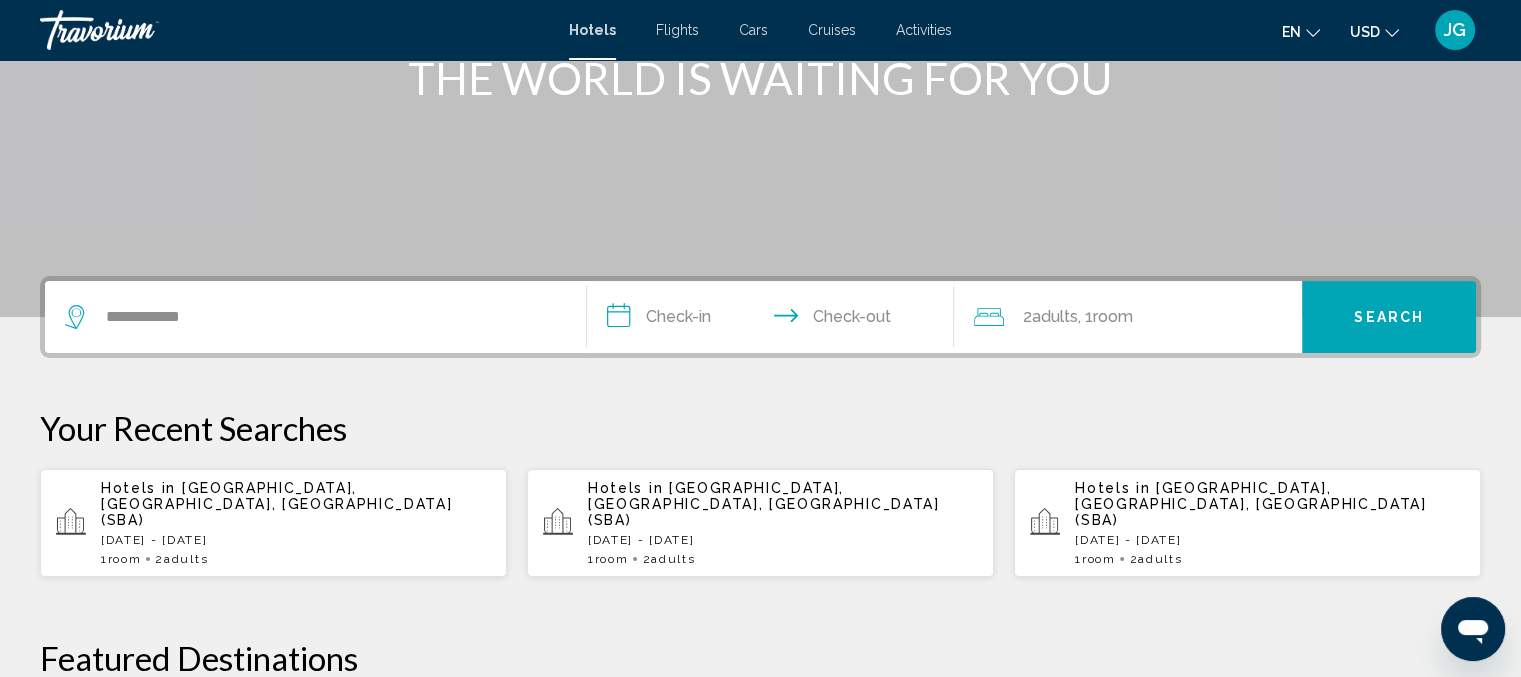 click on "**********" at bounding box center [775, 320] 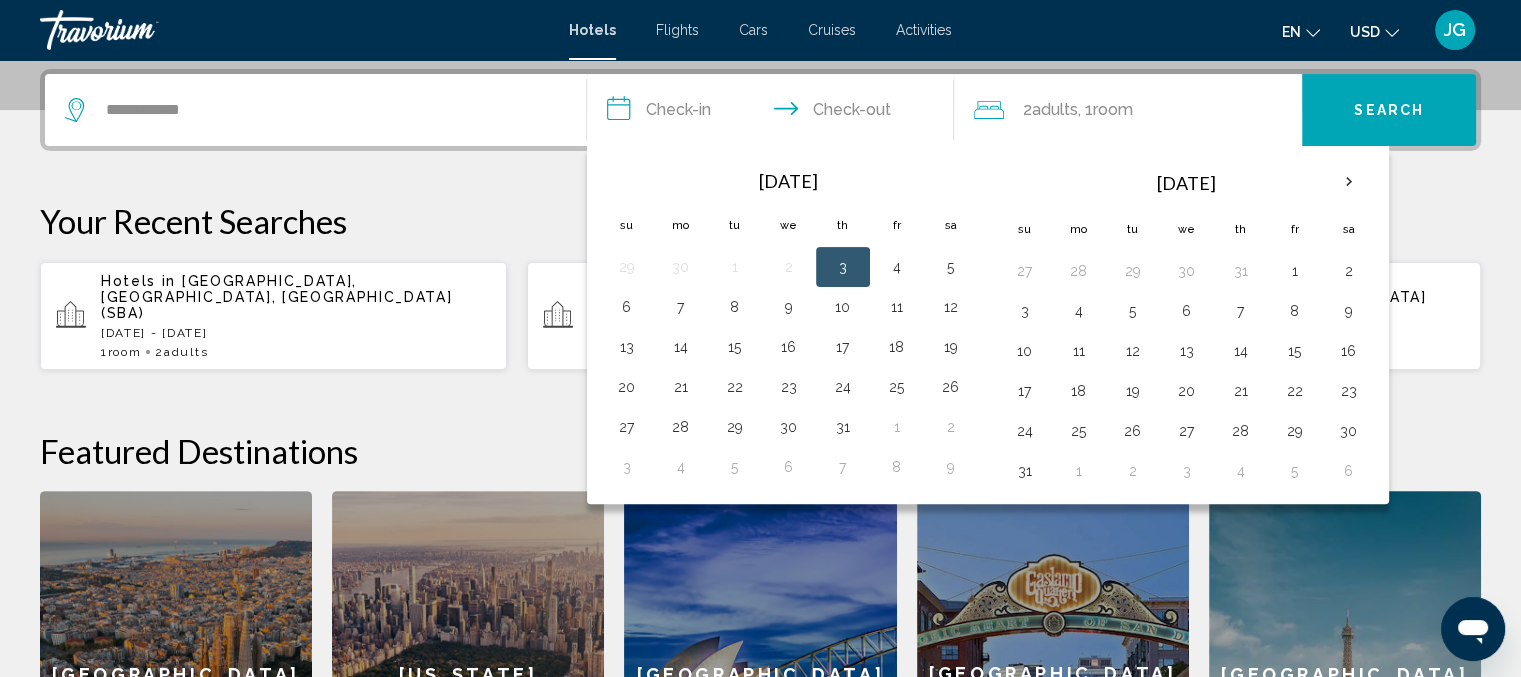 scroll, scrollTop: 494, scrollLeft: 0, axis: vertical 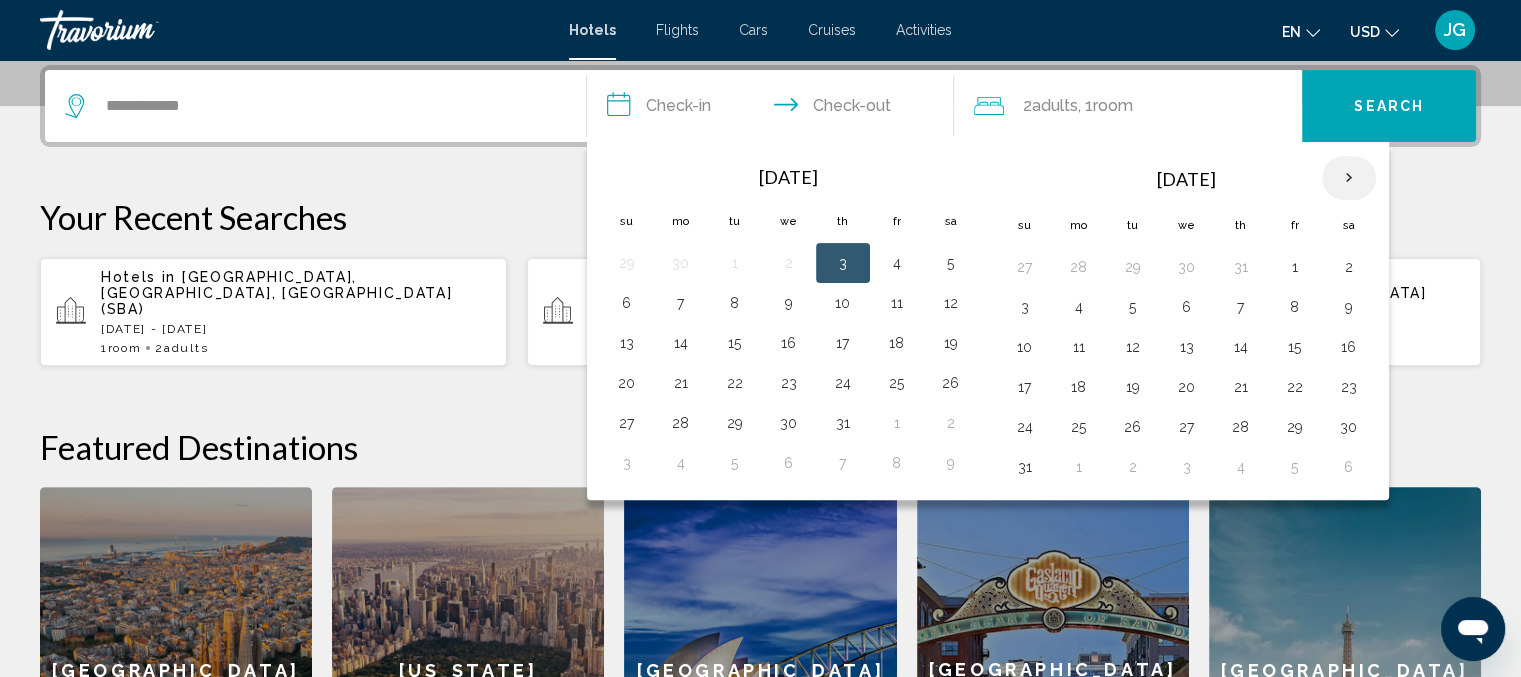 click at bounding box center (1349, 178) 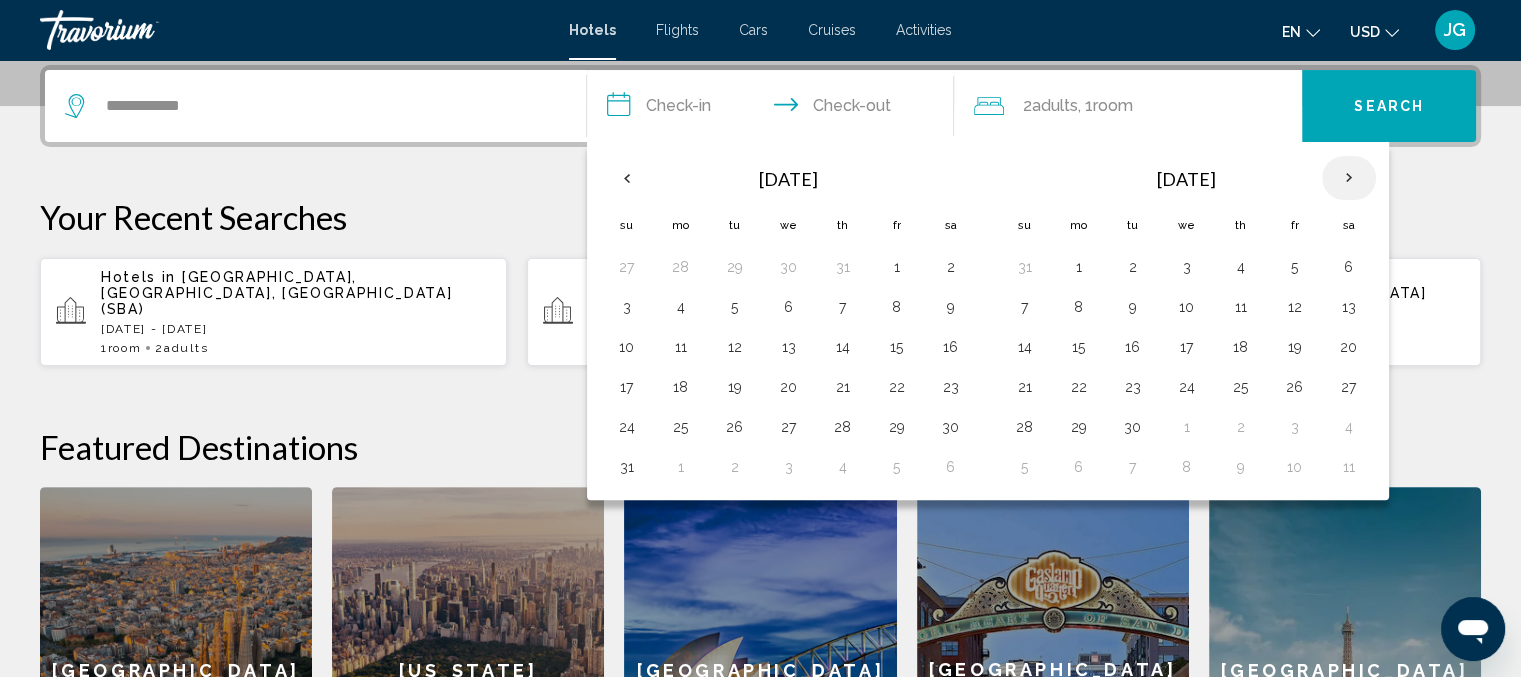 click at bounding box center [1349, 178] 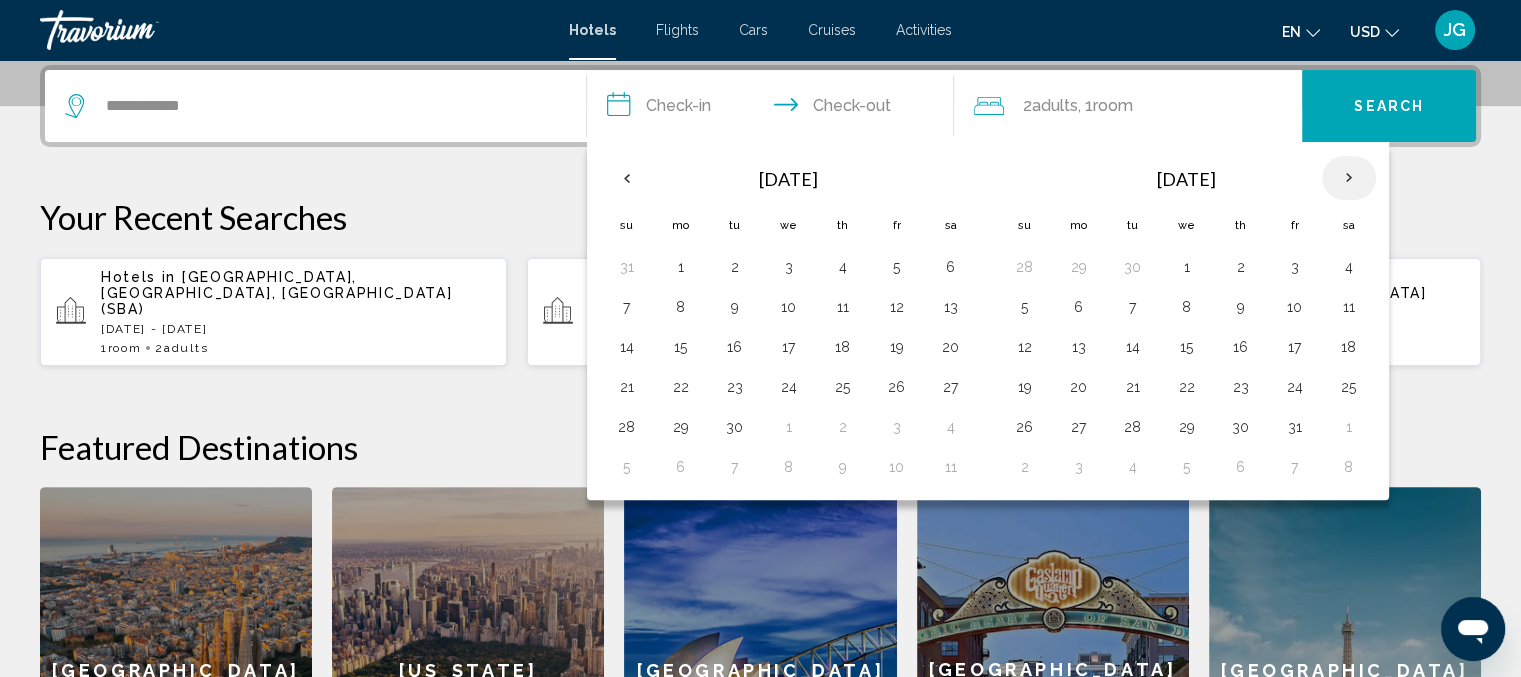 click at bounding box center [1349, 178] 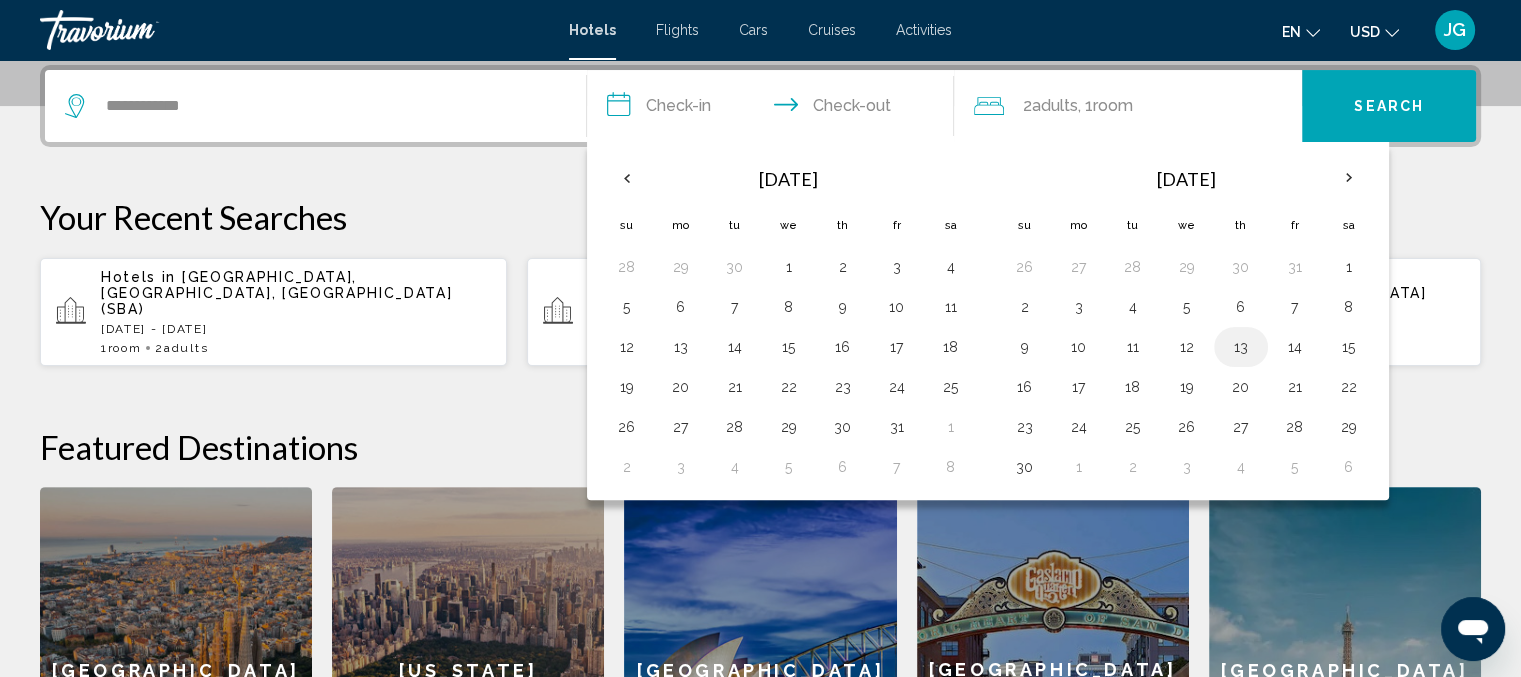 click on "13" at bounding box center (1241, 347) 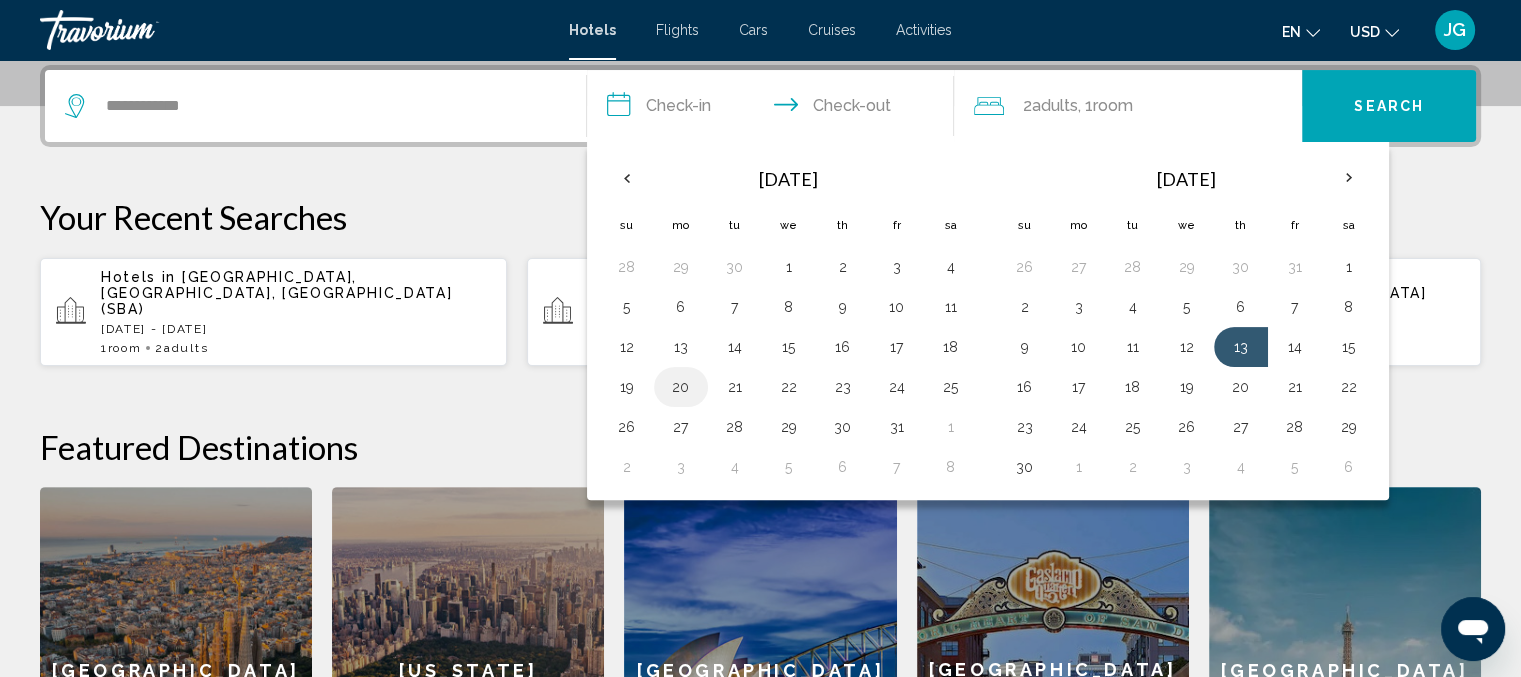 click on "20" at bounding box center [681, 387] 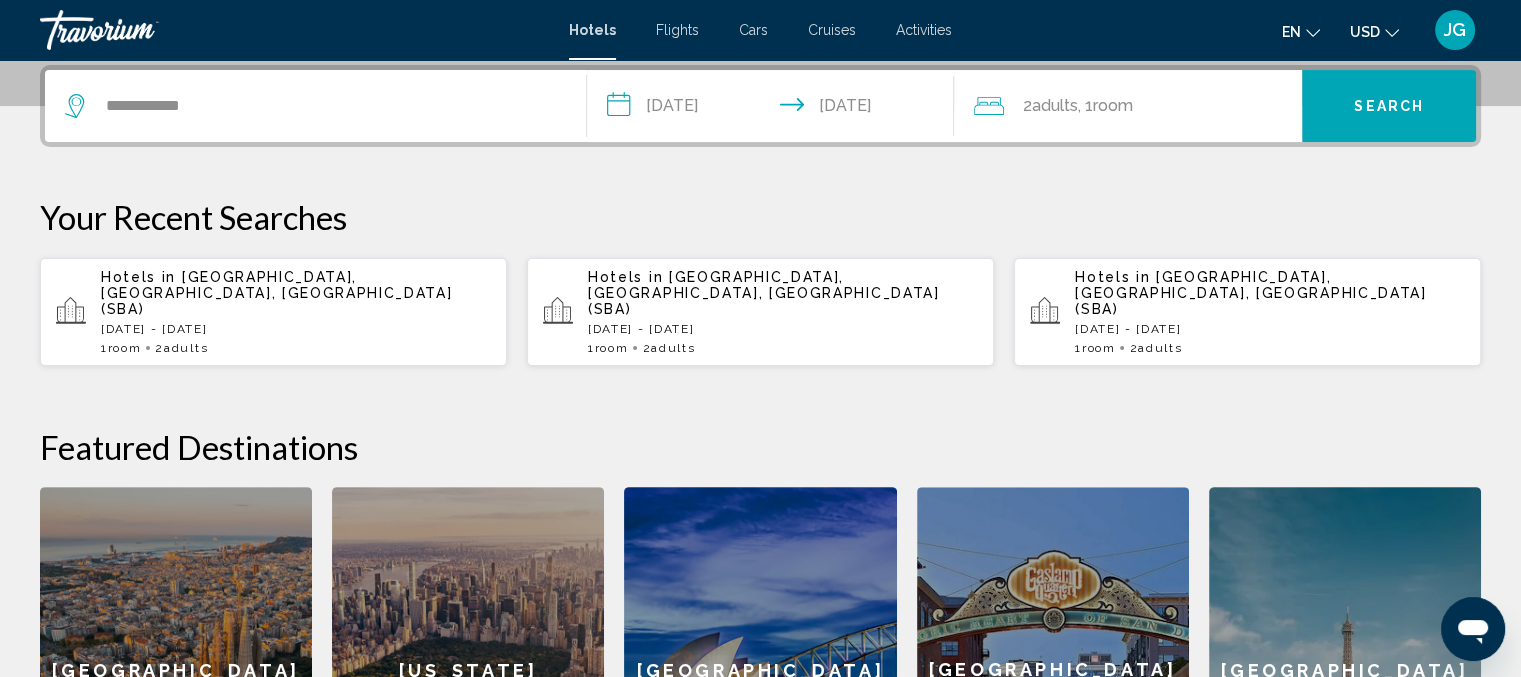 click on "**********" at bounding box center (775, 109) 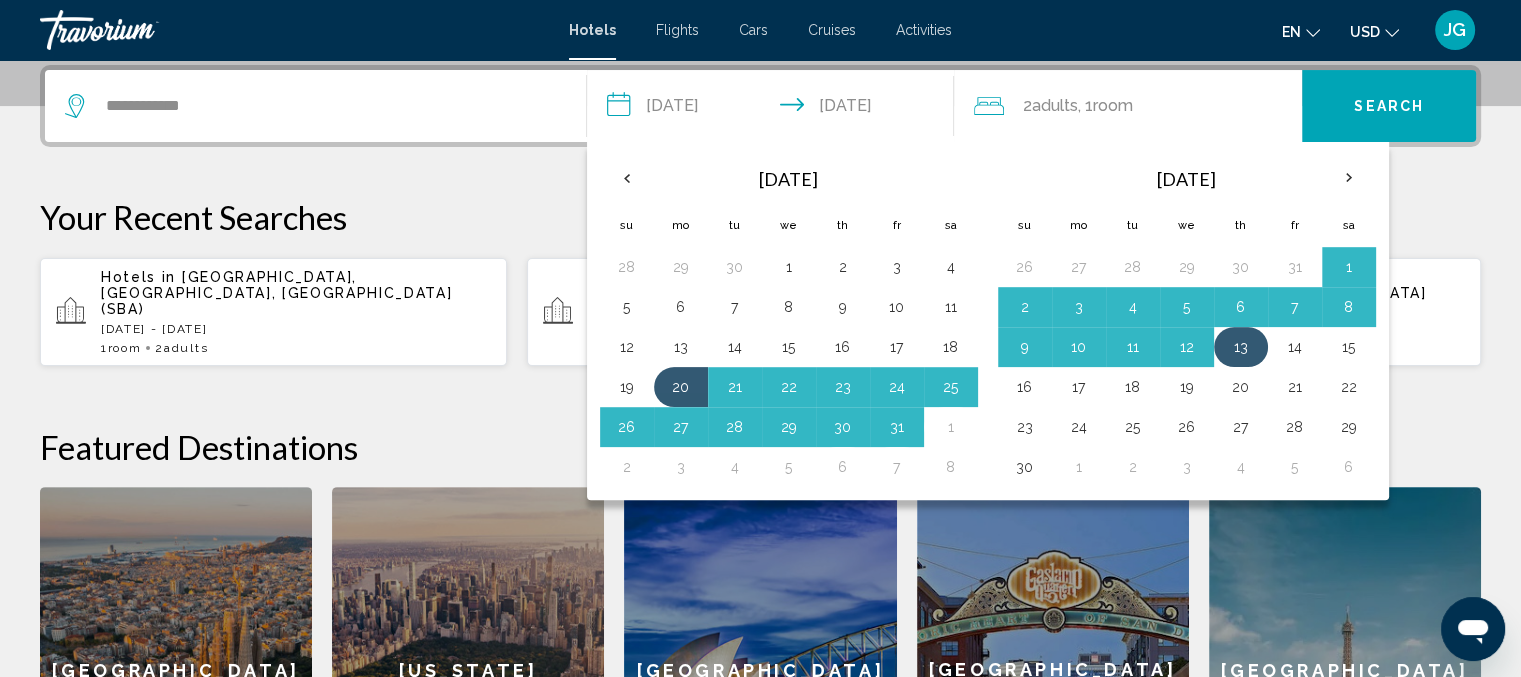 click on "13" at bounding box center (1241, 347) 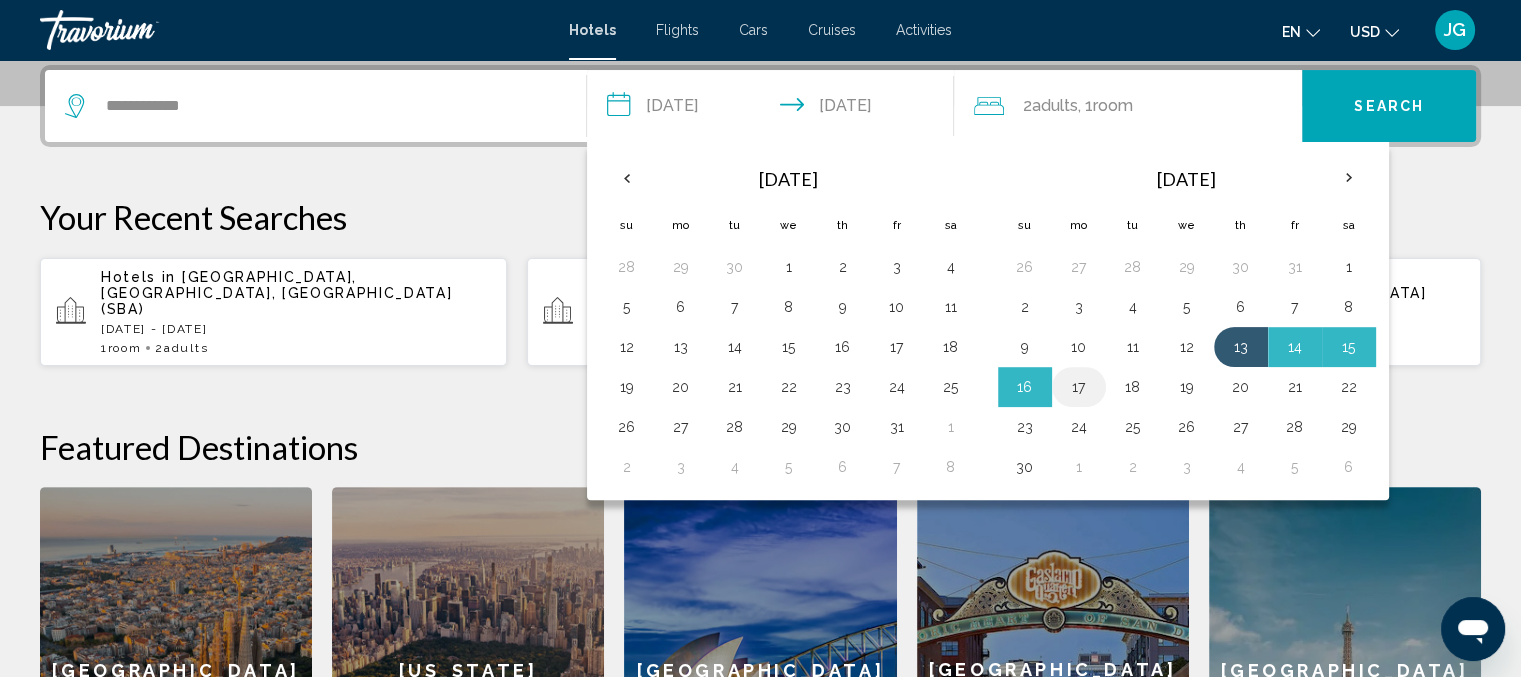 click on "17" at bounding box center [1079, 387] 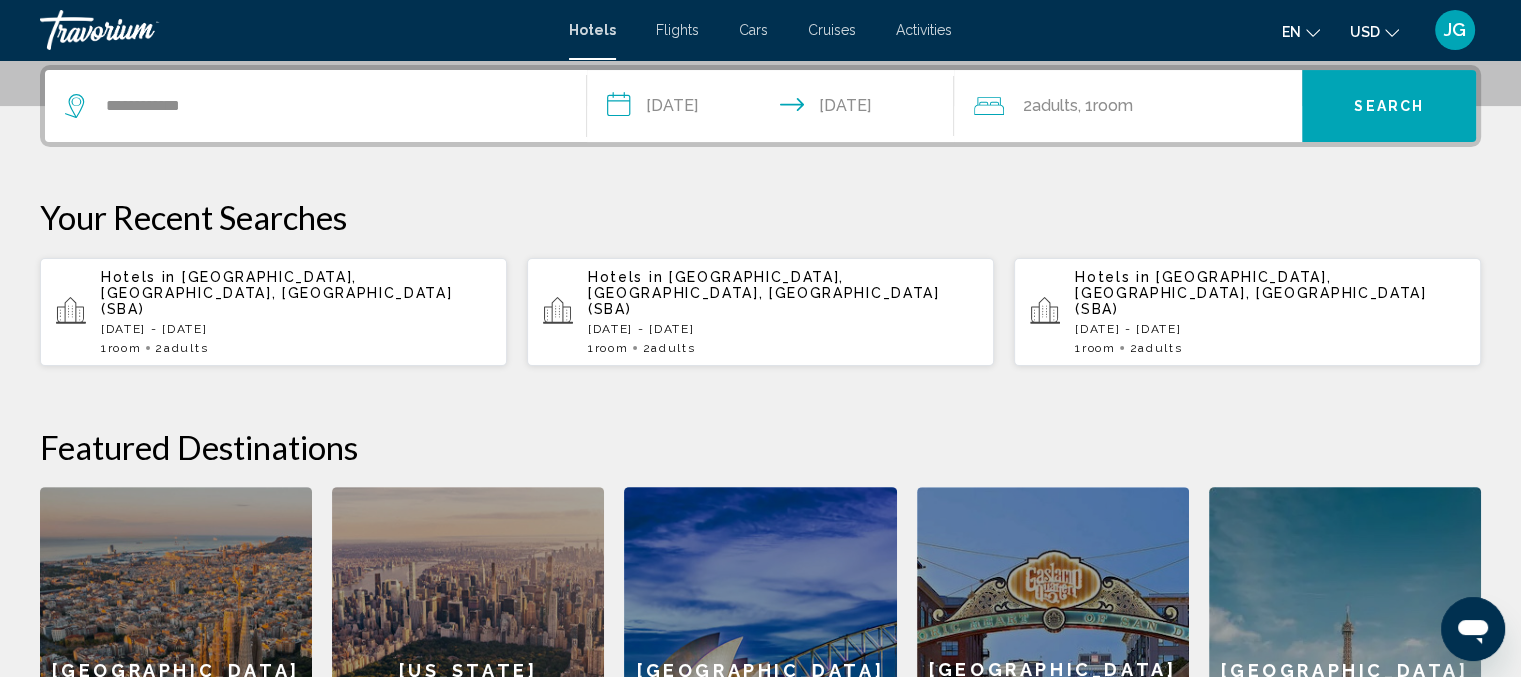 click on "Search" at bounding box center (1389, 107) 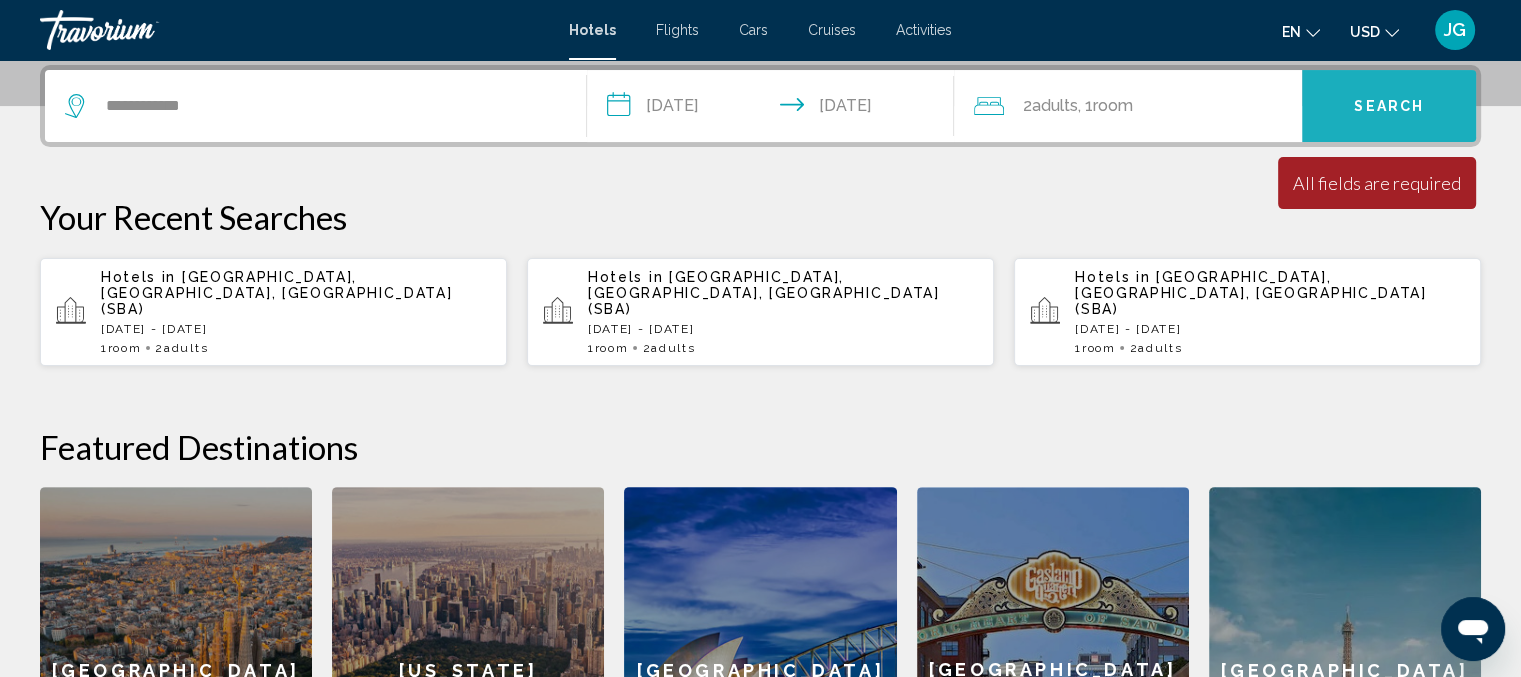 click on "Search" at bounding box center (1389, 107) 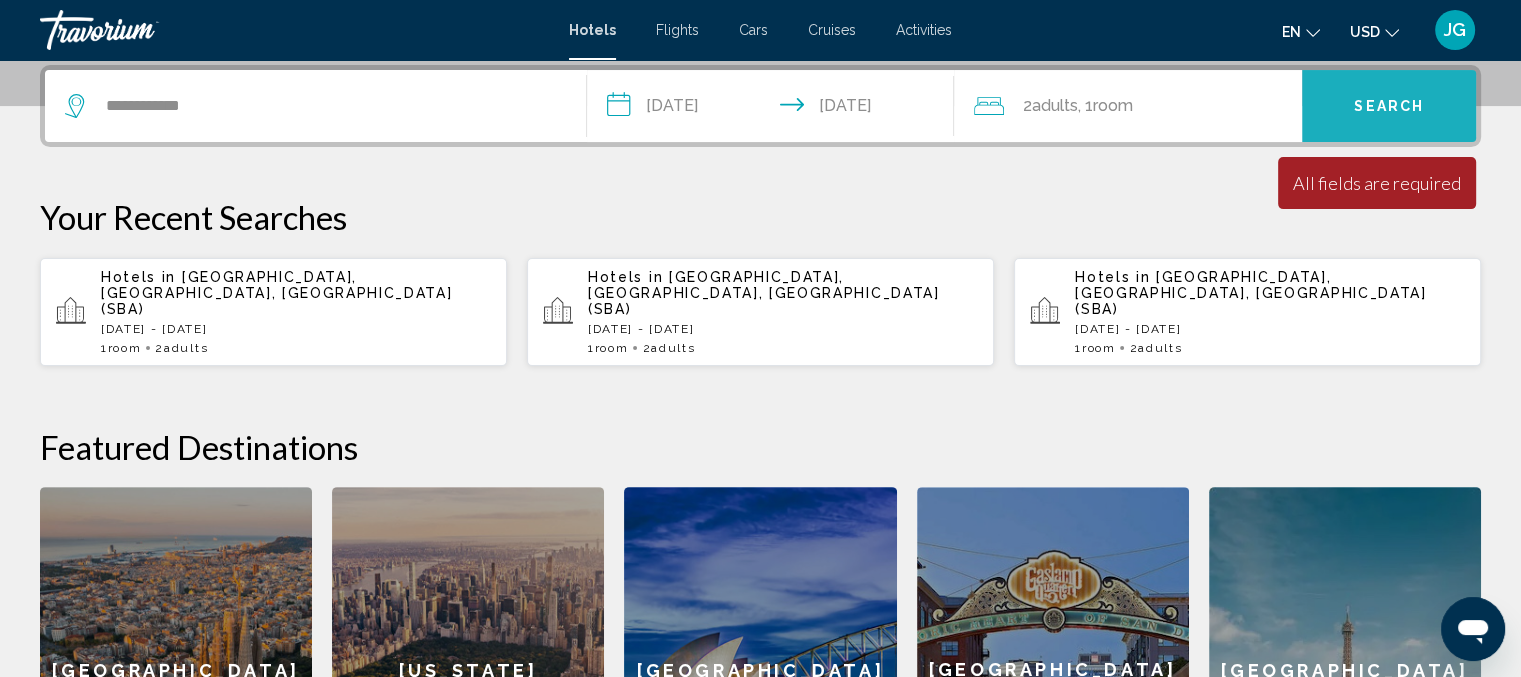 click on "Search" at bounding box center (1389, 106) 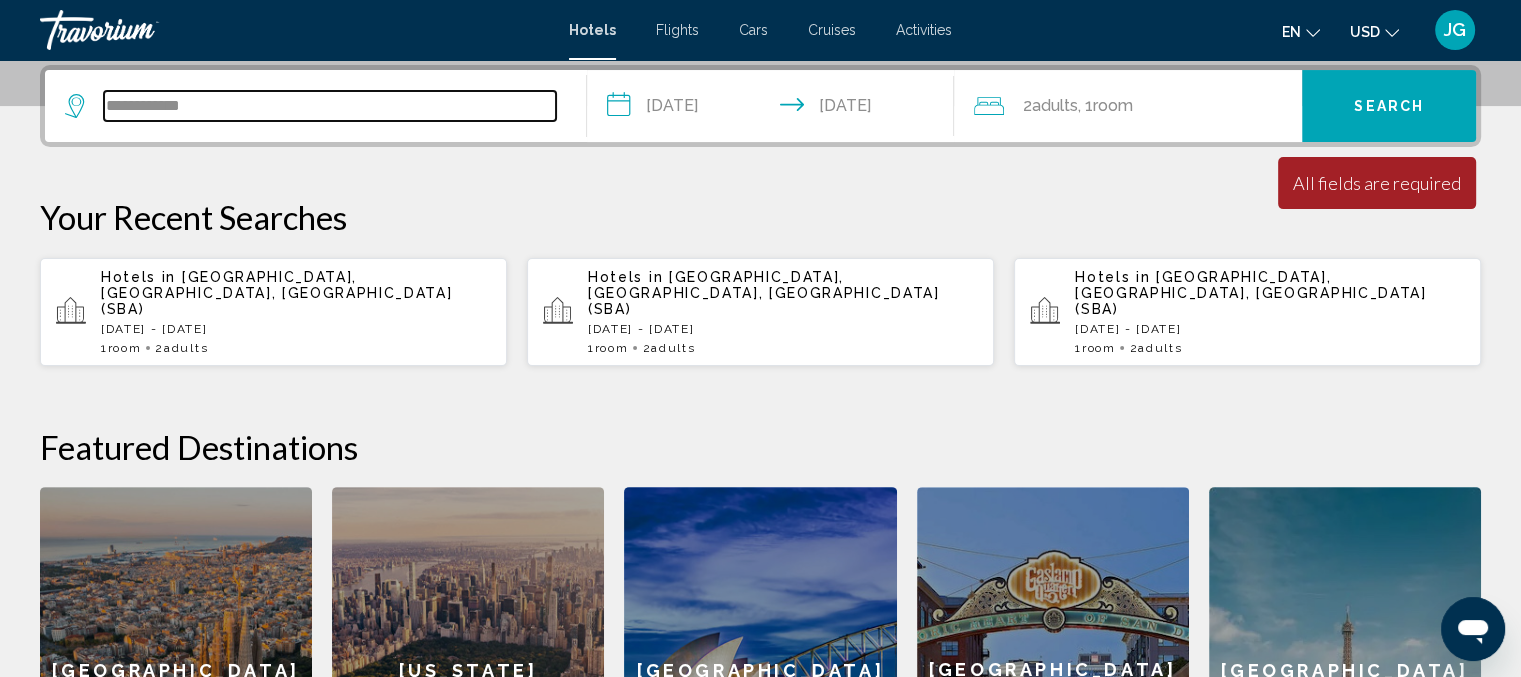 click on "**********" at bounding box center (330, 106) 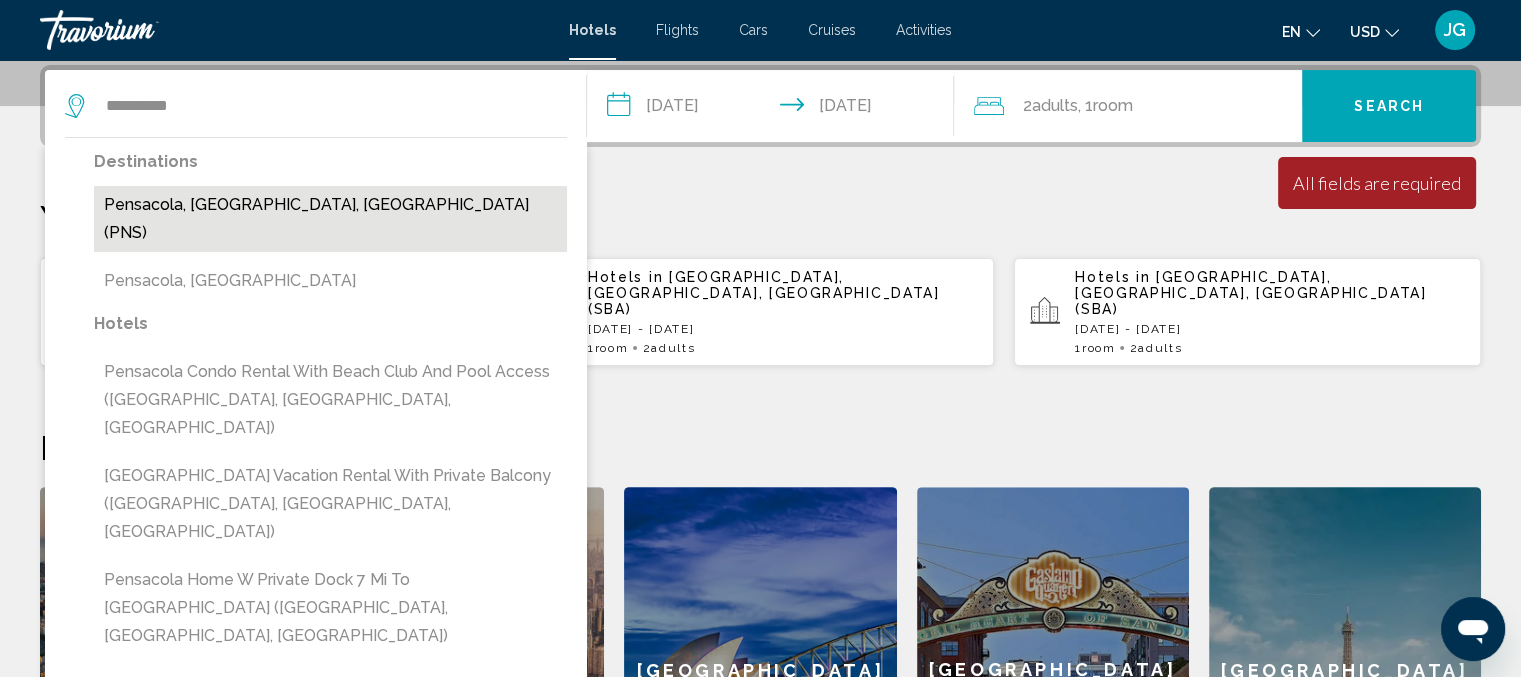 click on "Pensacola, FL, United States (PNS)" at bounding box center [330, 219] 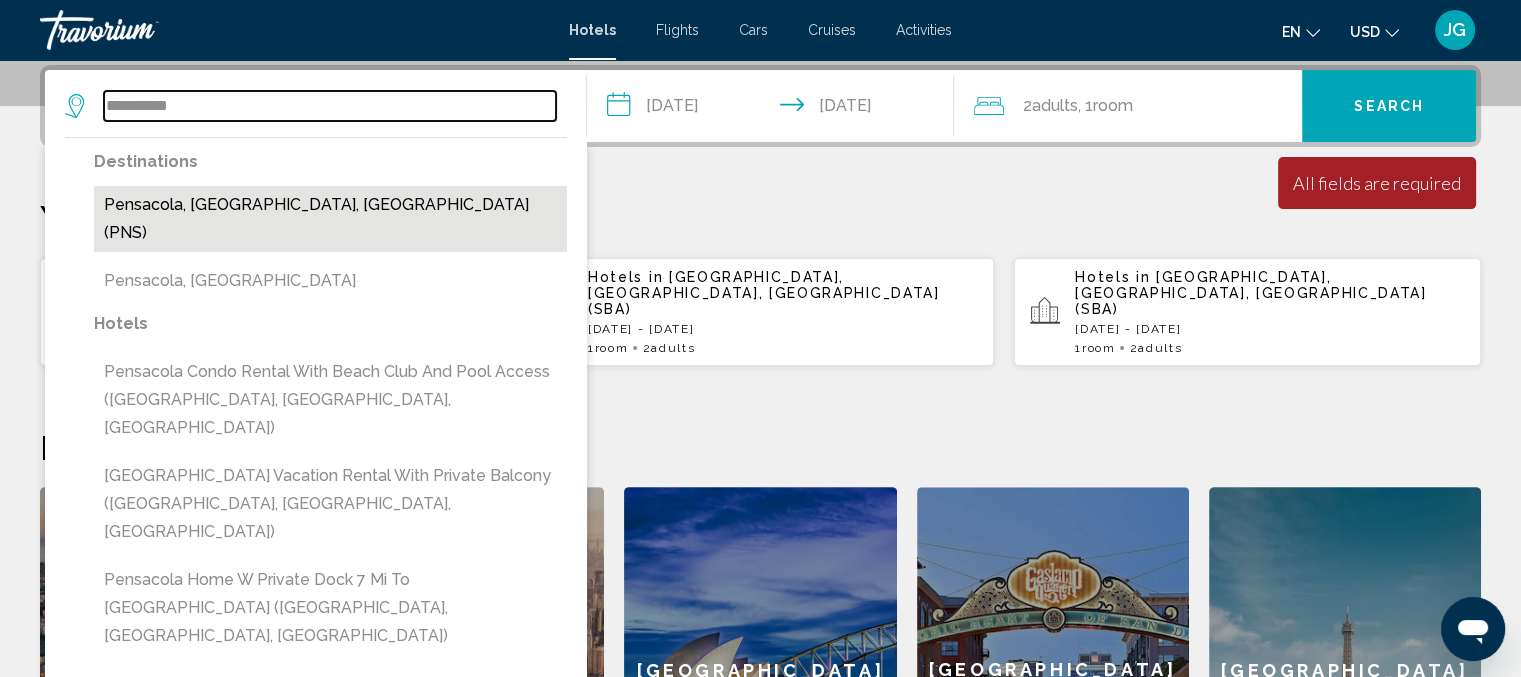 type on "**********" 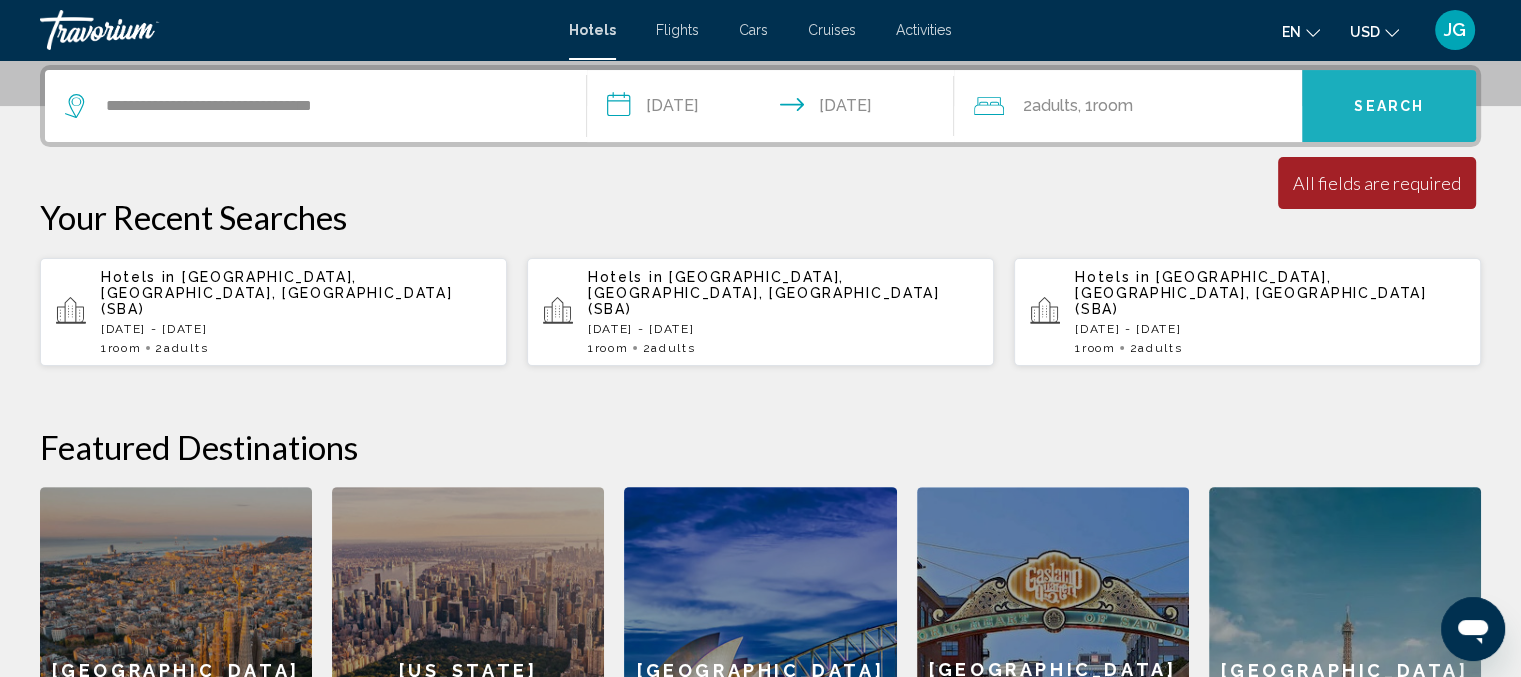 click on "Search" at bounding box center [1389, 106] 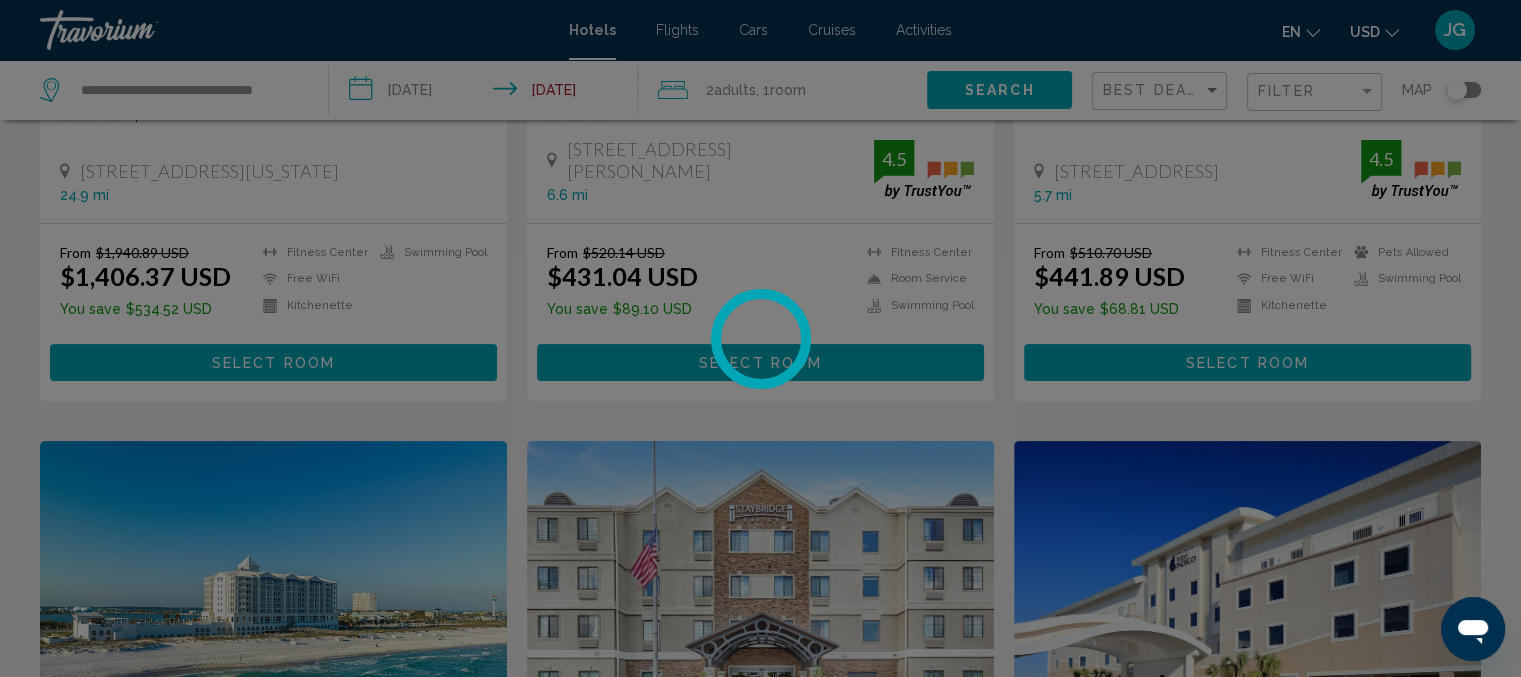 scroll, scrollTop: 0, scrollLeft: 0, axis: both 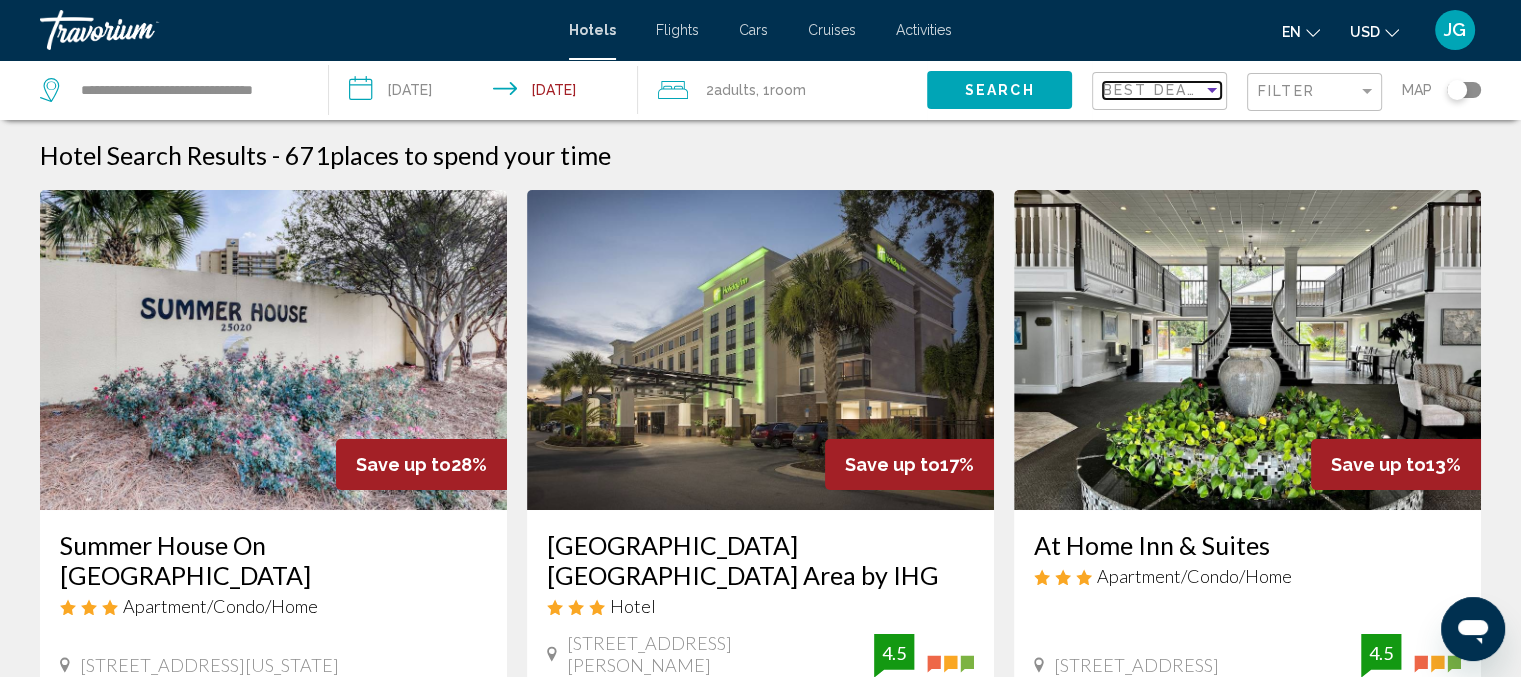 click at bounding box center (1212, 90) 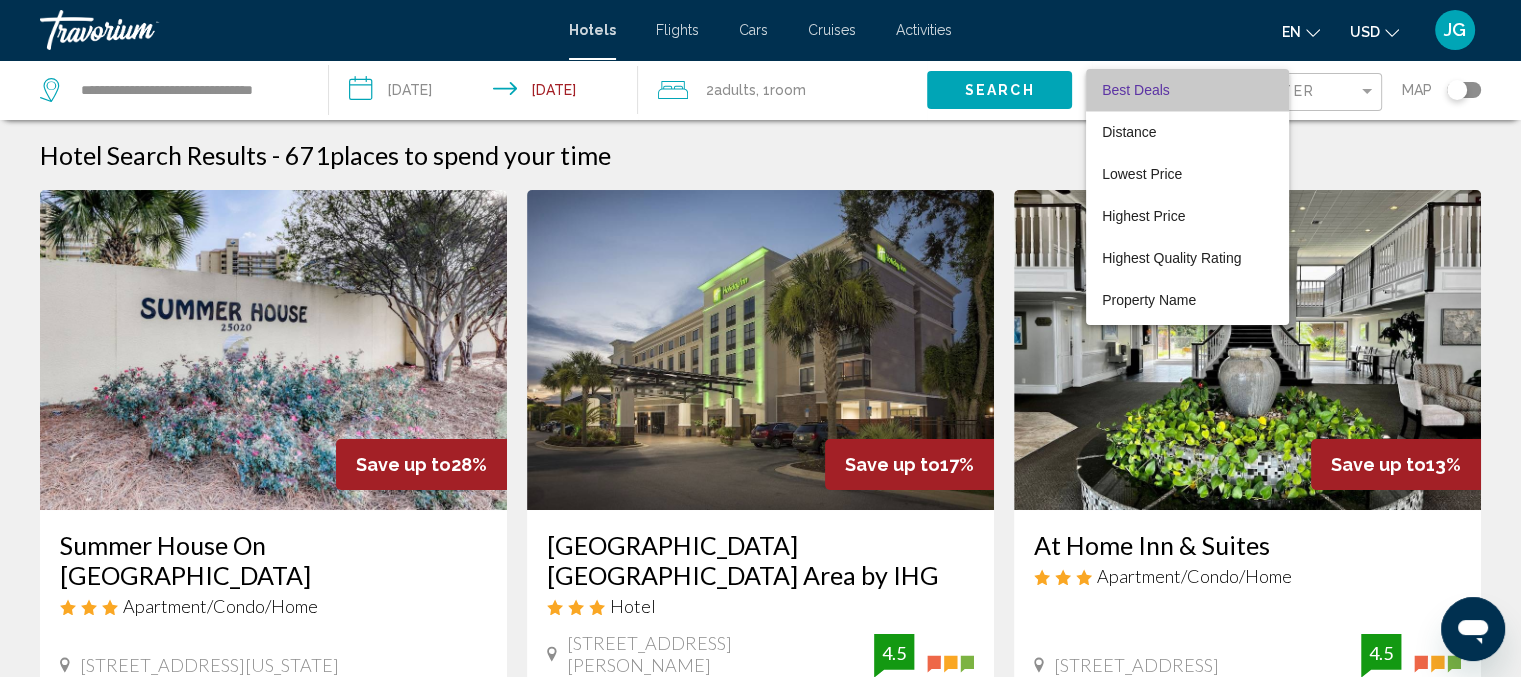 click on "Best Deals" at bounding box center (1187, 90) 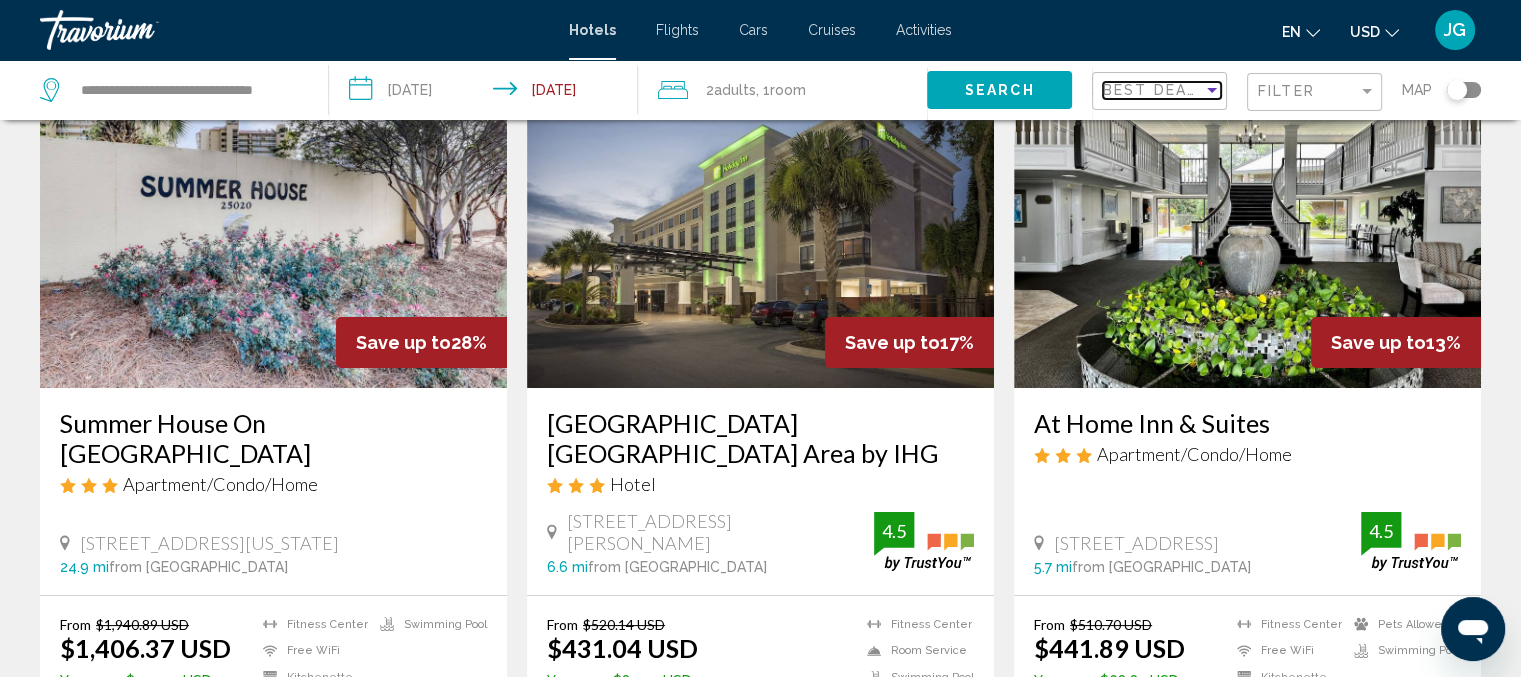 scroll, scrollTop: 121, scrollLeft: 0, axis: vertical 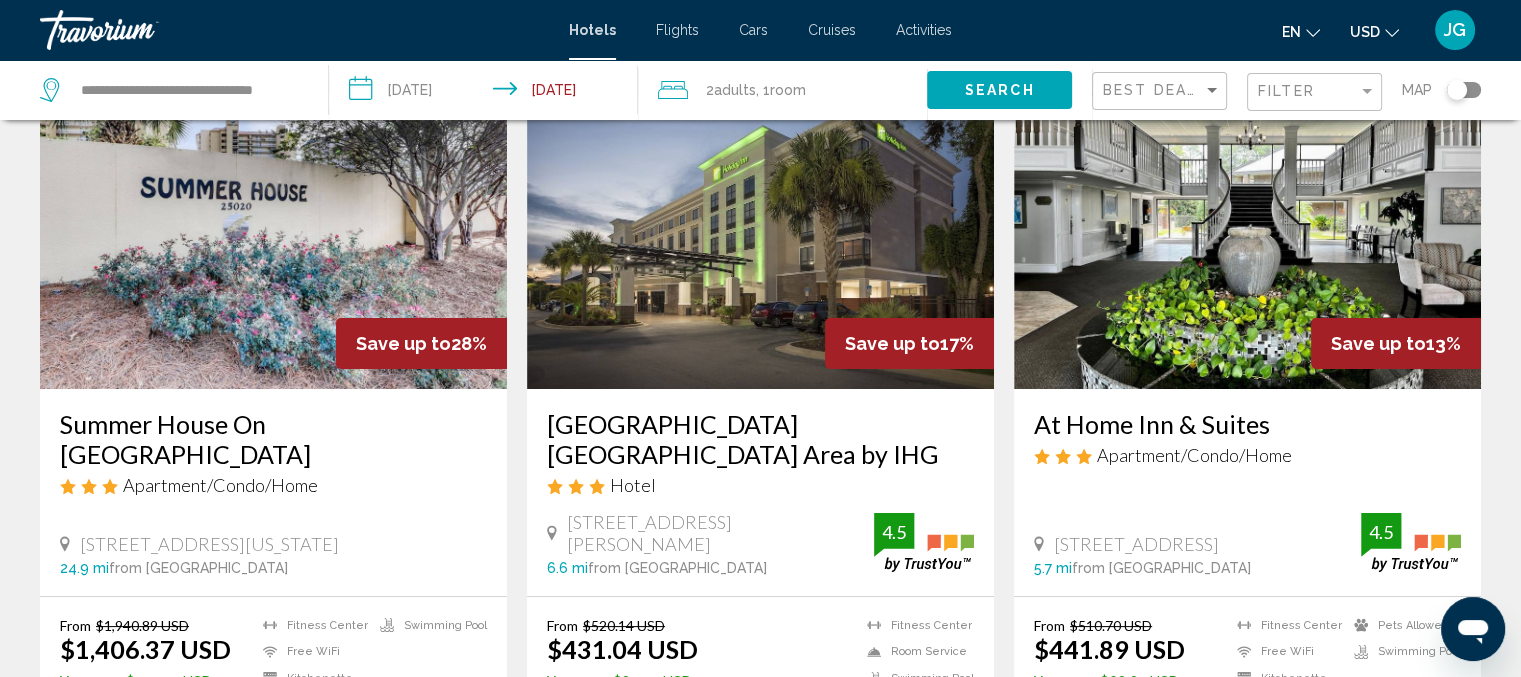 click at bounding box center [1247, 229] 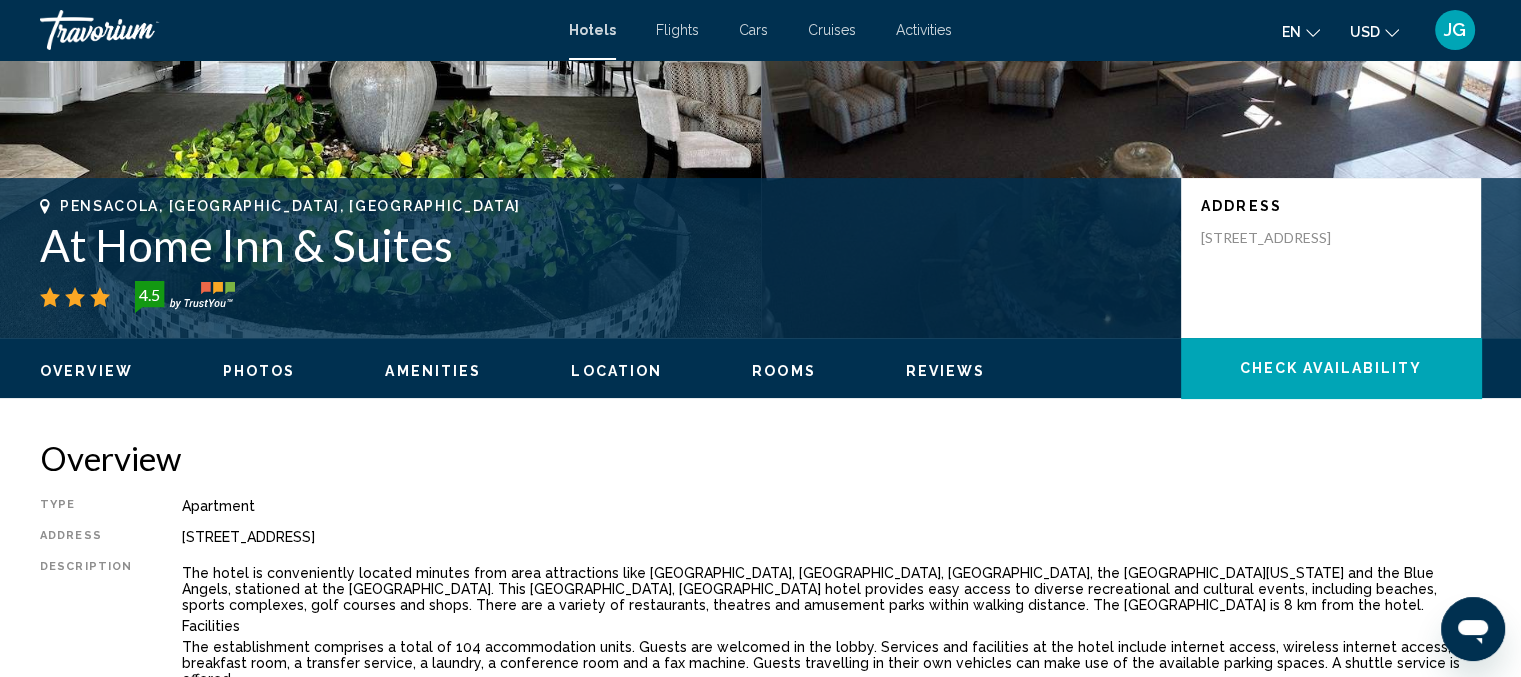 scroll, scrollTop: 324, scrollLeft: 0, axis: vertical 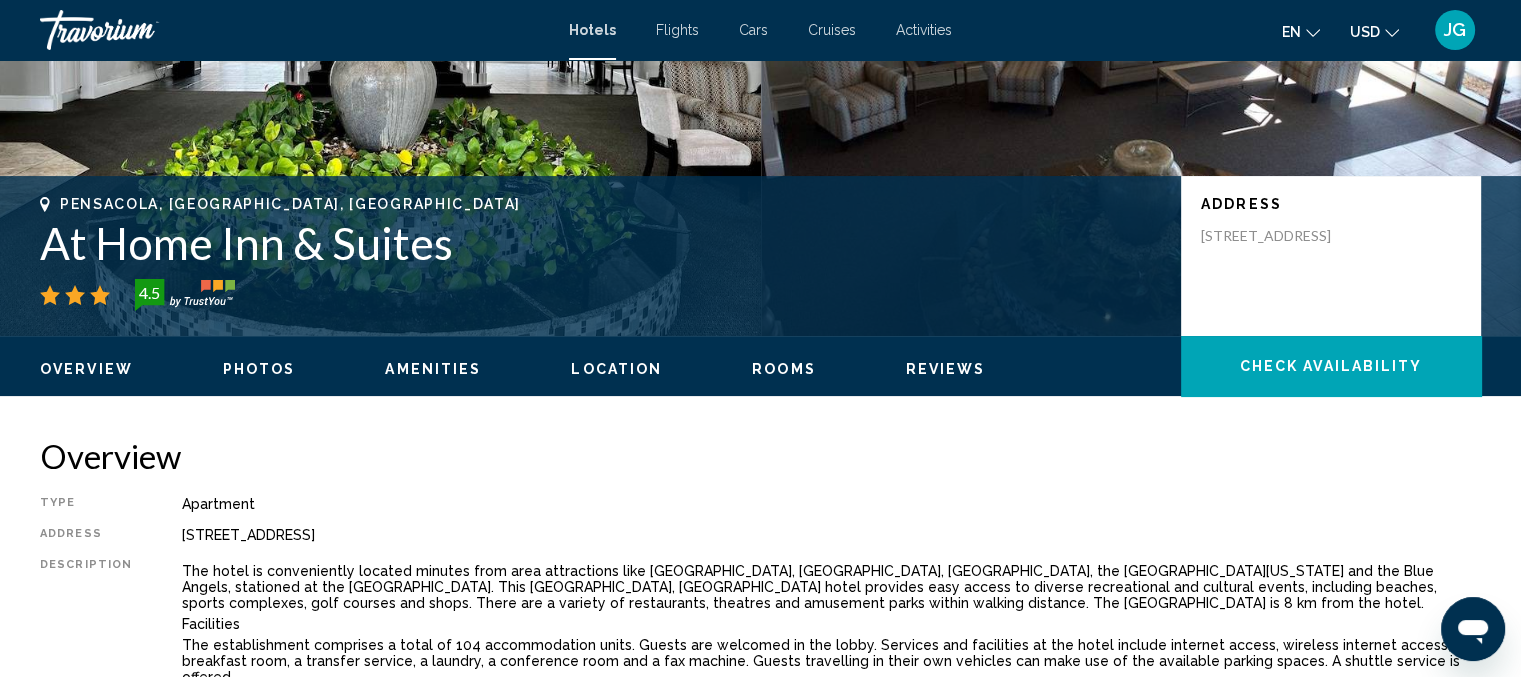 click on "Rooms" at bounding box center [784, 369] 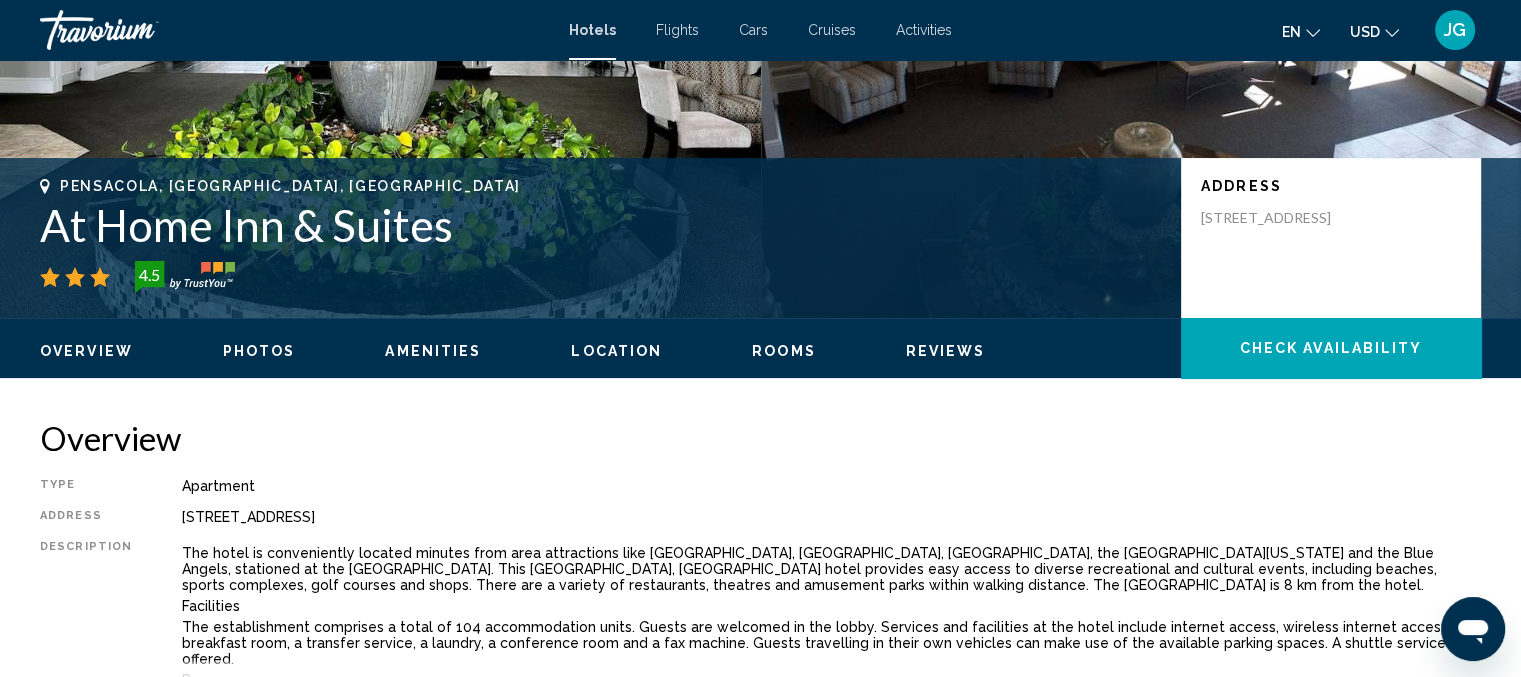 scroll, scrollTop: 0, scrollLeft: 0, axis: both 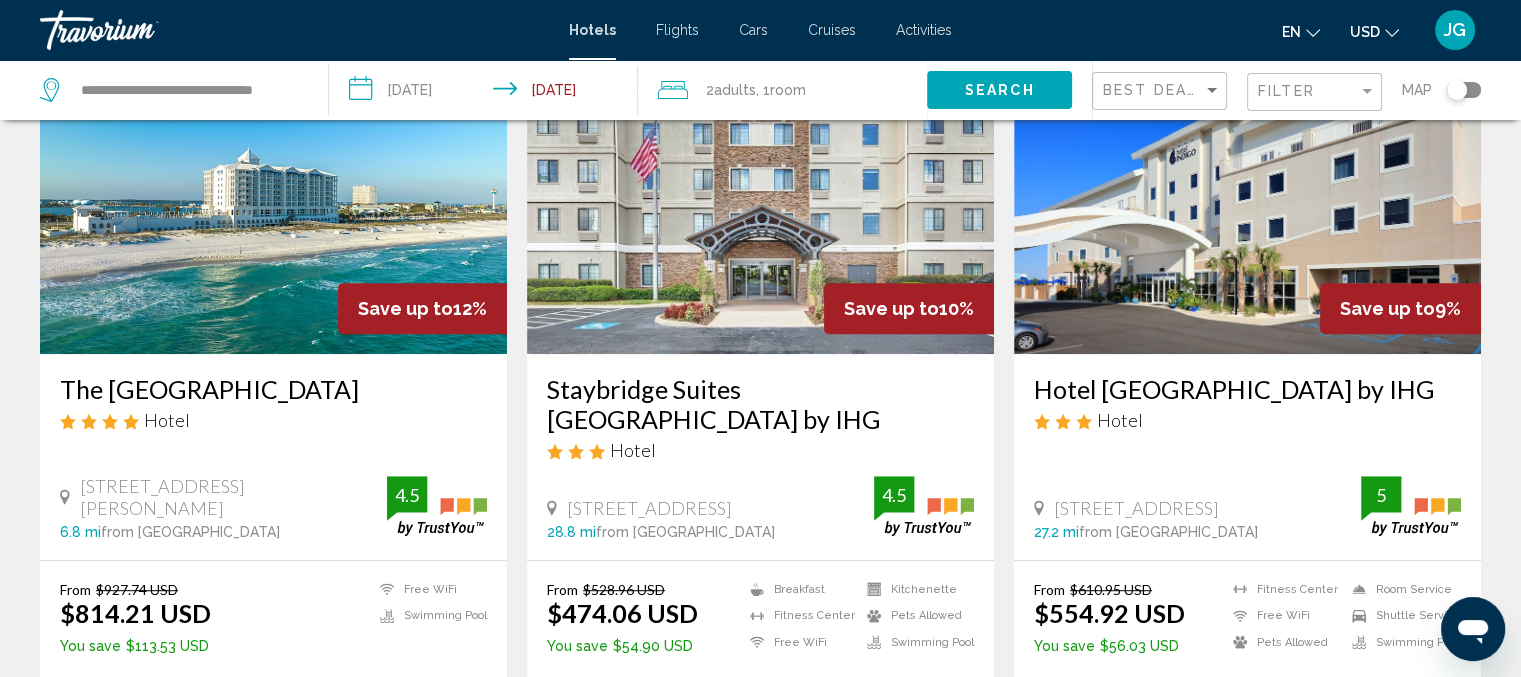 click at bounding box center [273, 194] 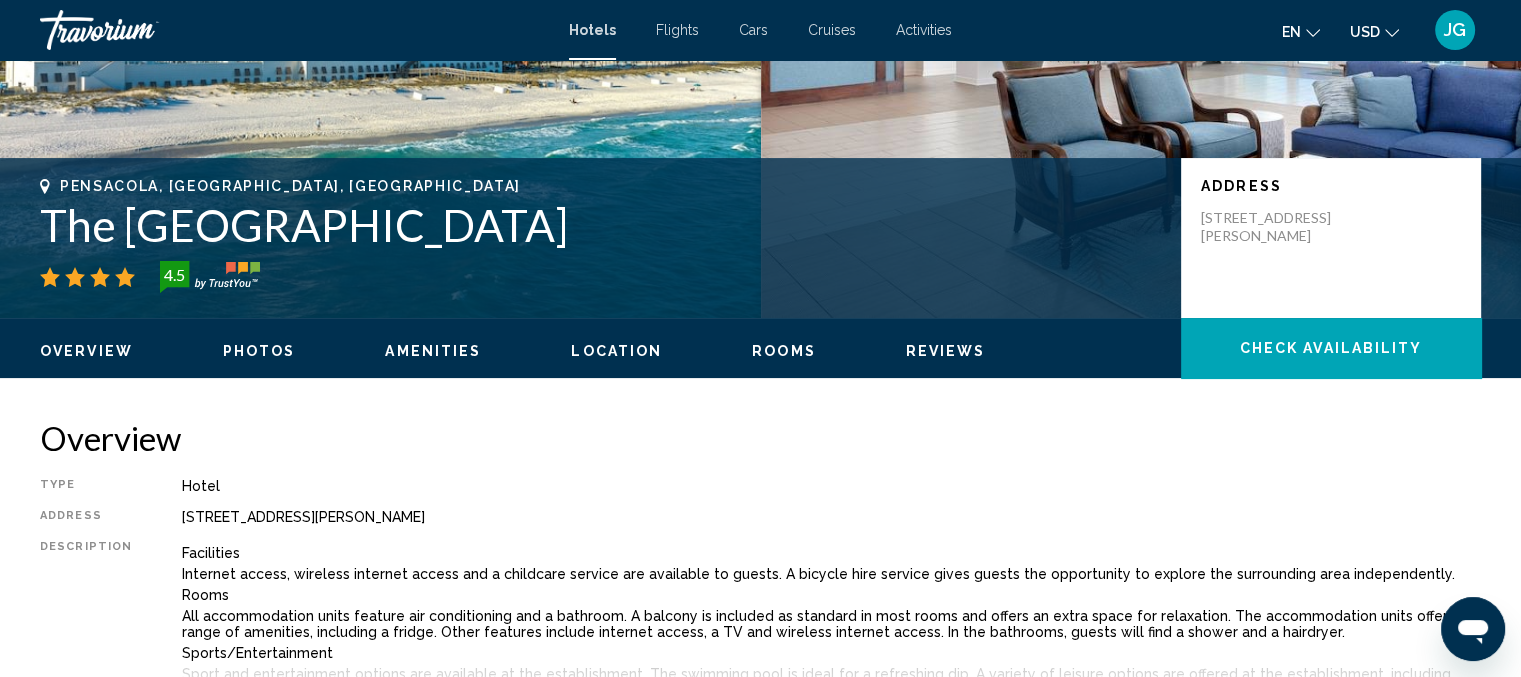 scroll, scrollTop: 343, scrollLeft: 0, axis: vertical 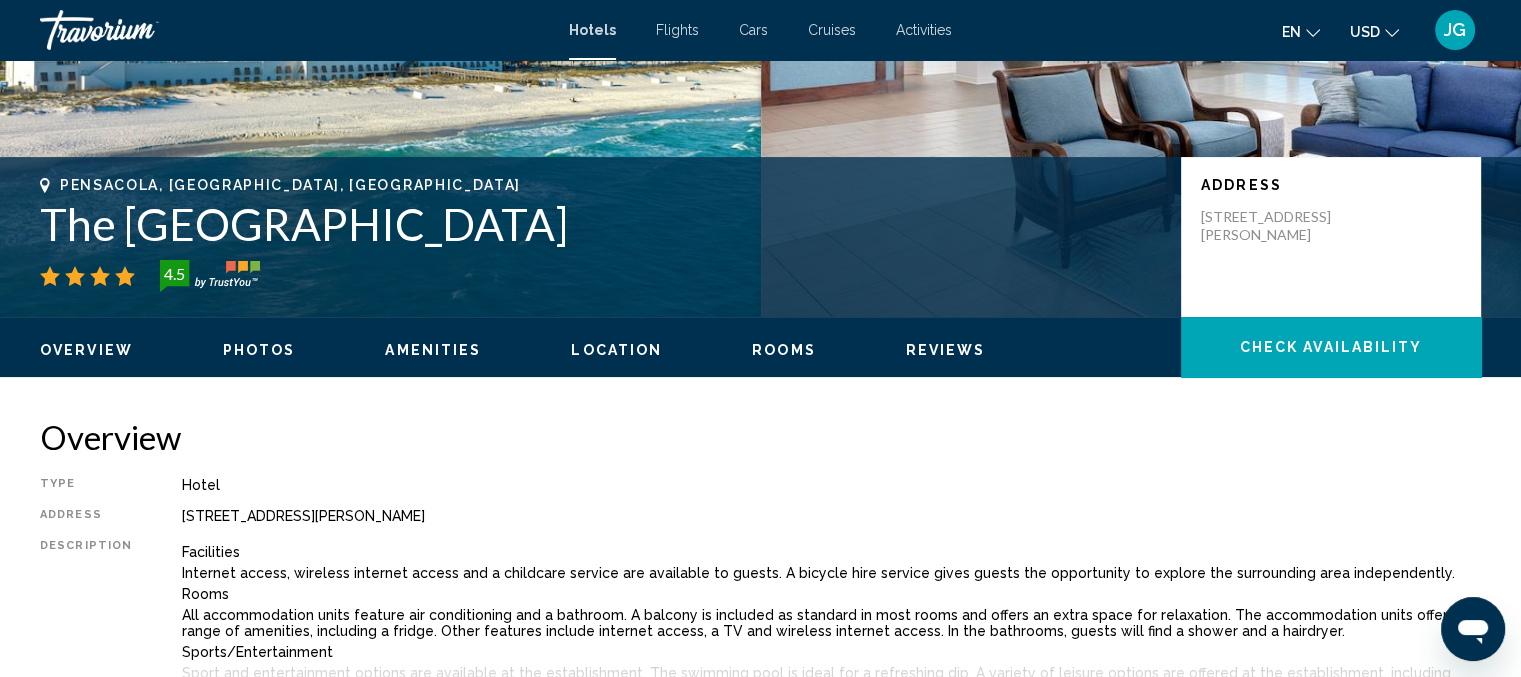 click on "Rooms" at bounding box center (784, 350) 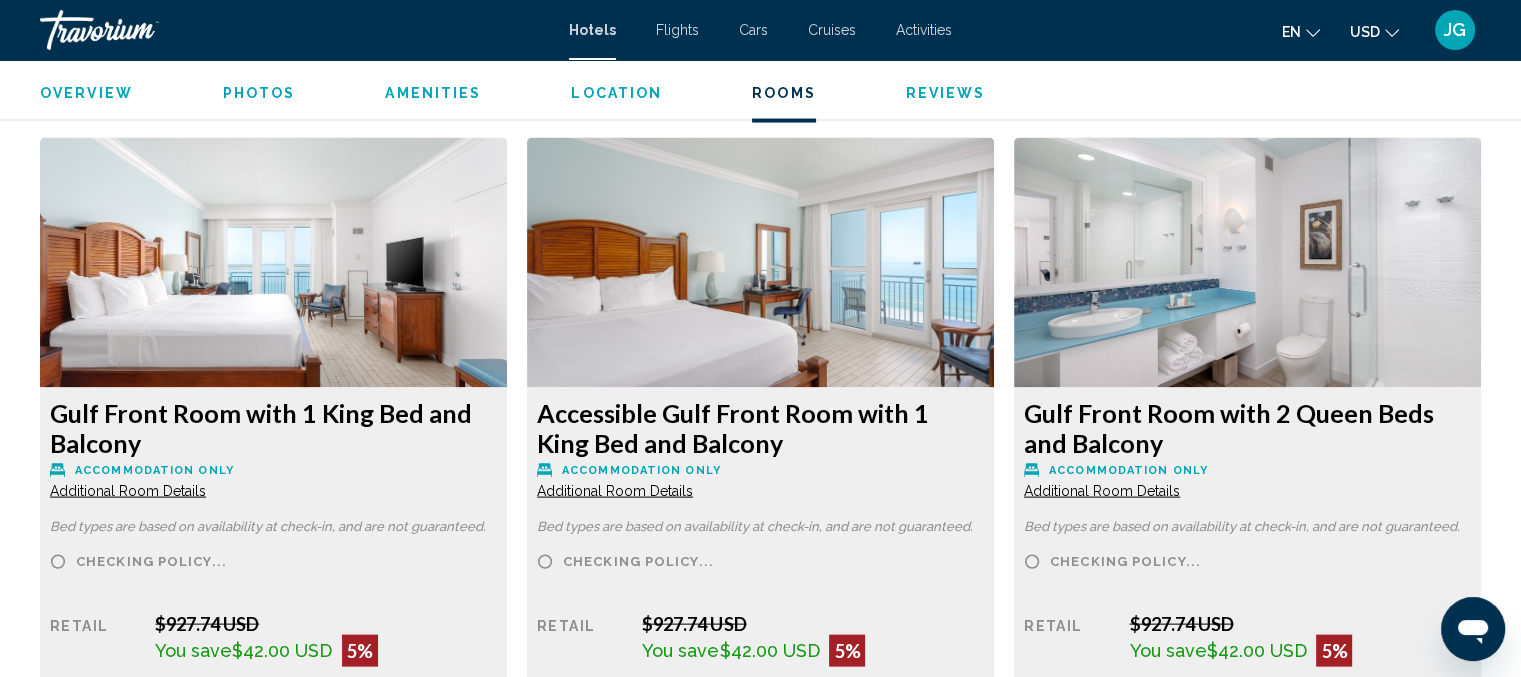 scroll, scrollTop: 4102, scrollLeft: 0, axis: vertical 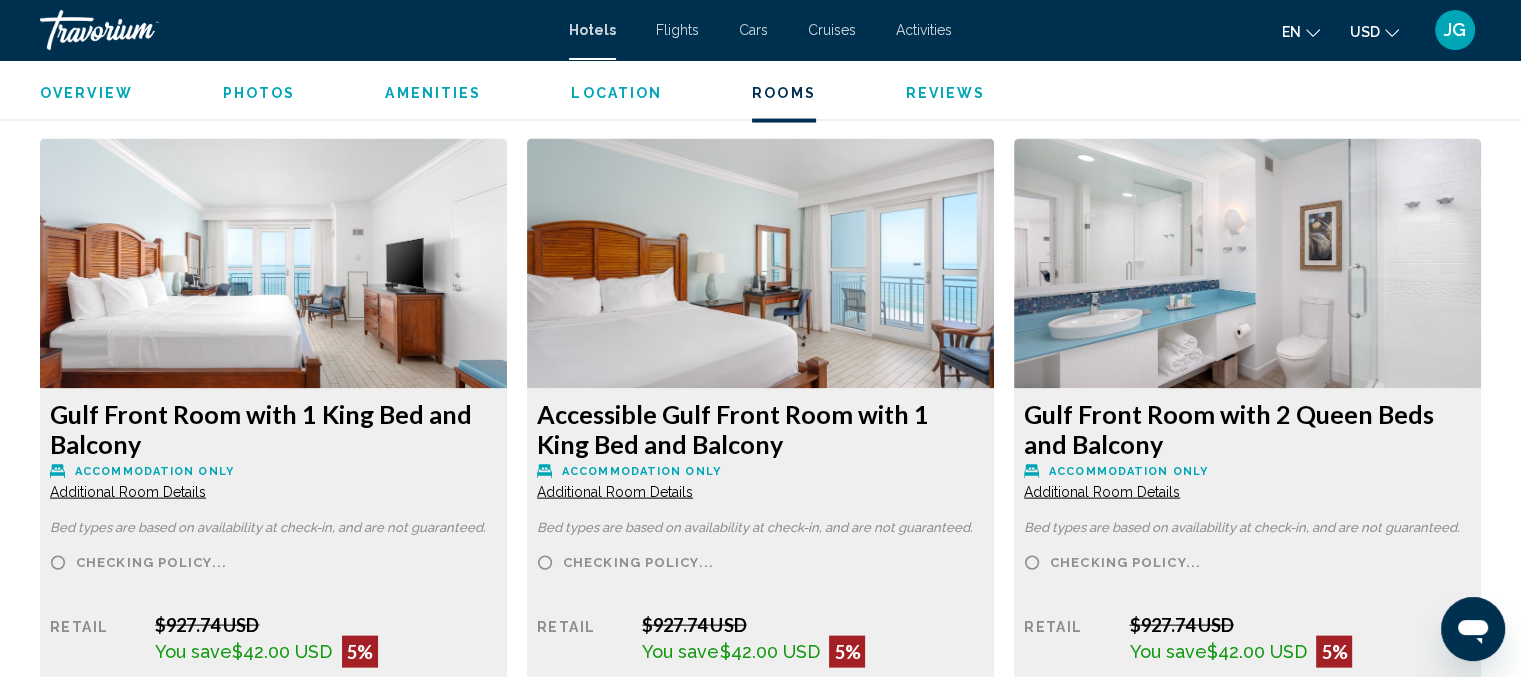 click at bounding box center [273, -1145] 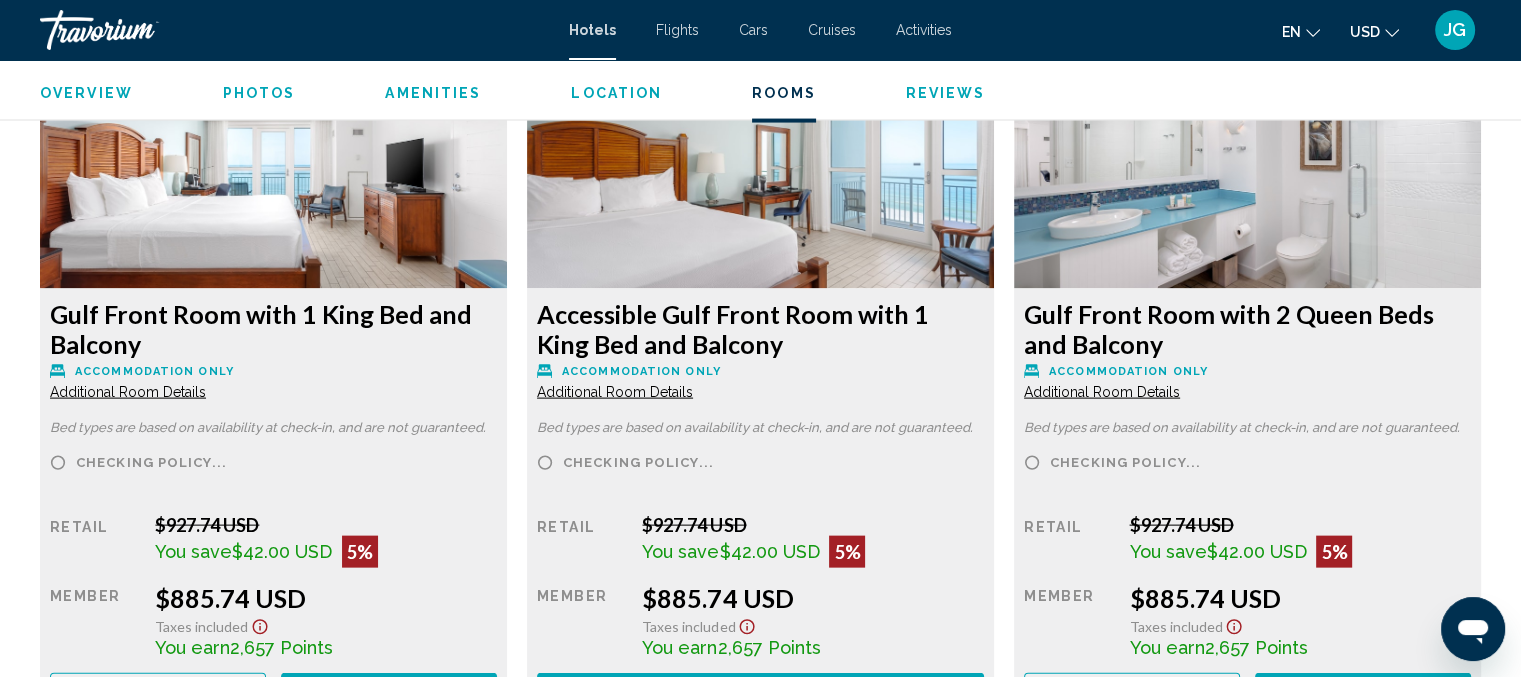 click on "Gulf Front Room with 1 King Bed and Balcony" at bounding box center (273, -1080) 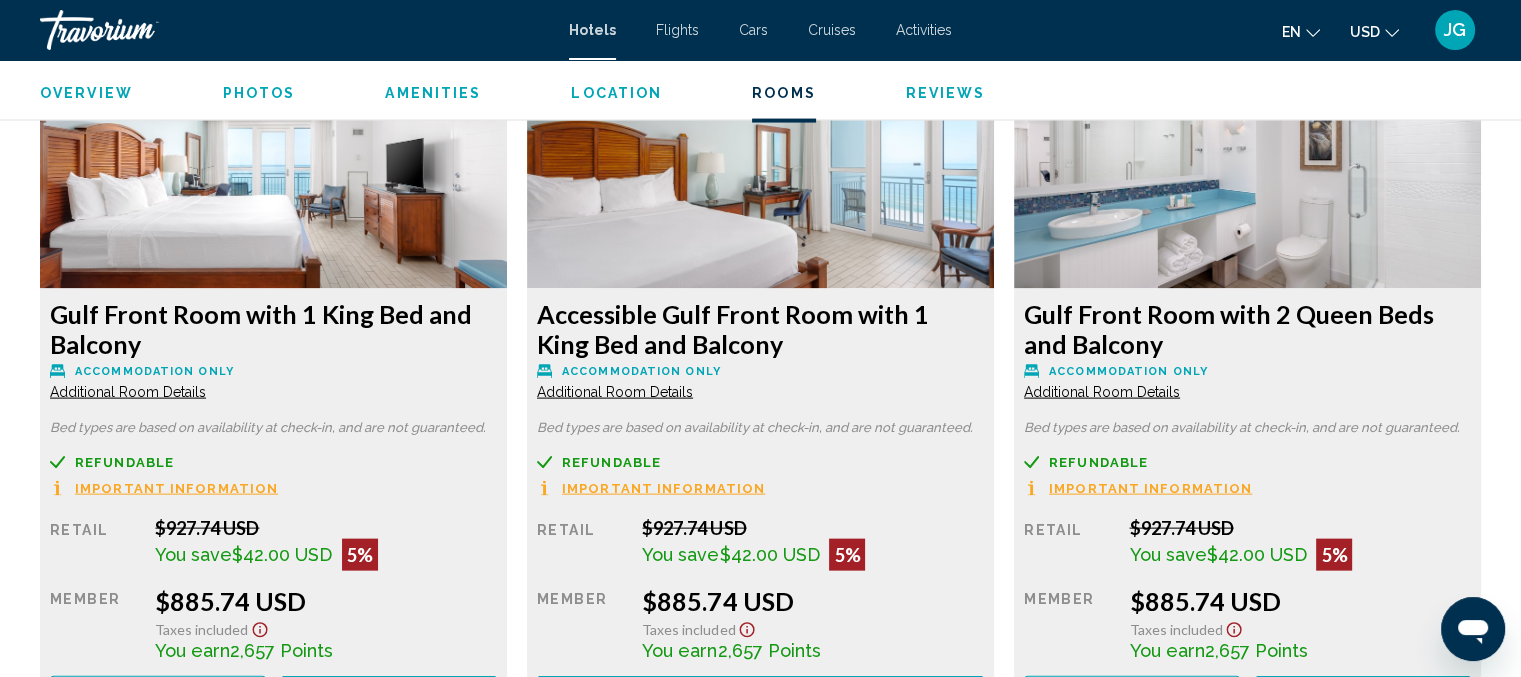 click on "Important Information" at bounding box center (176, -921) 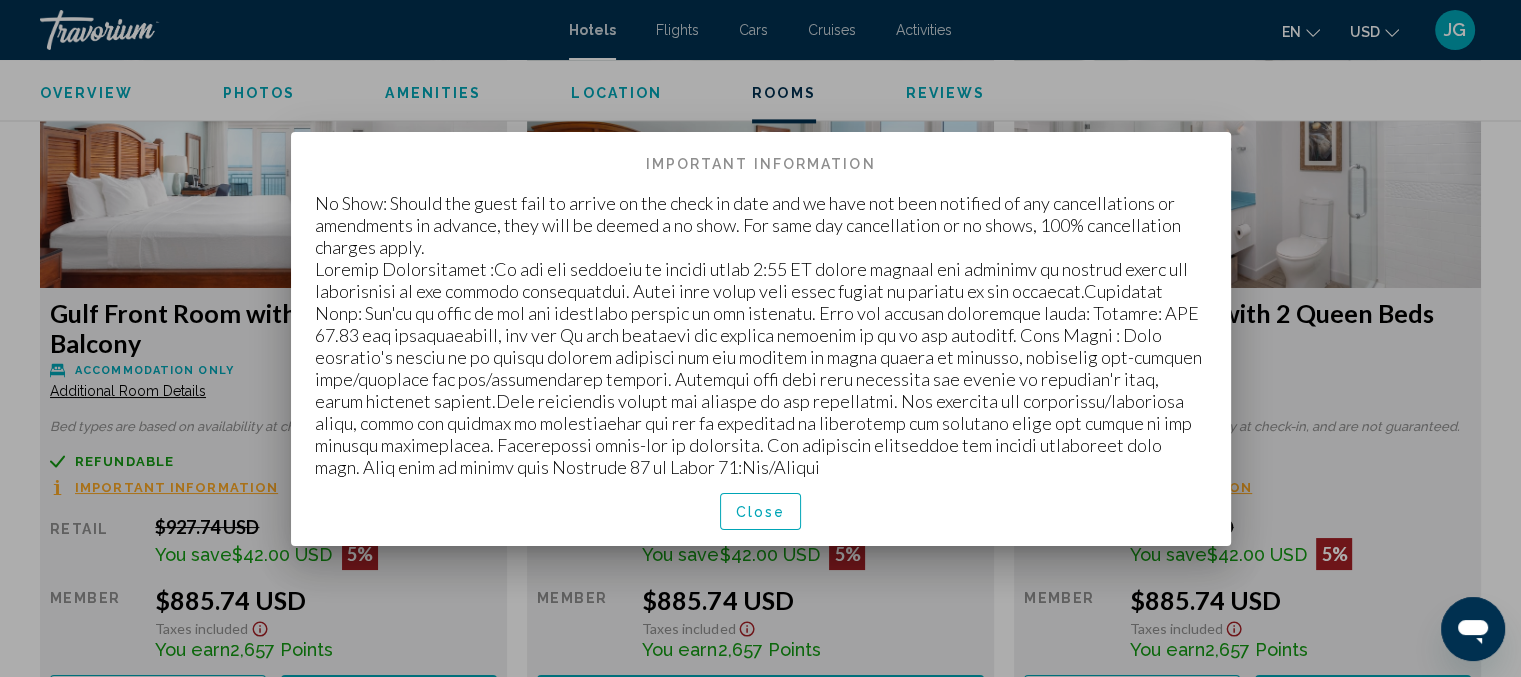 scroll, scrollTop: 0, scrollLeft: 0, axis: both 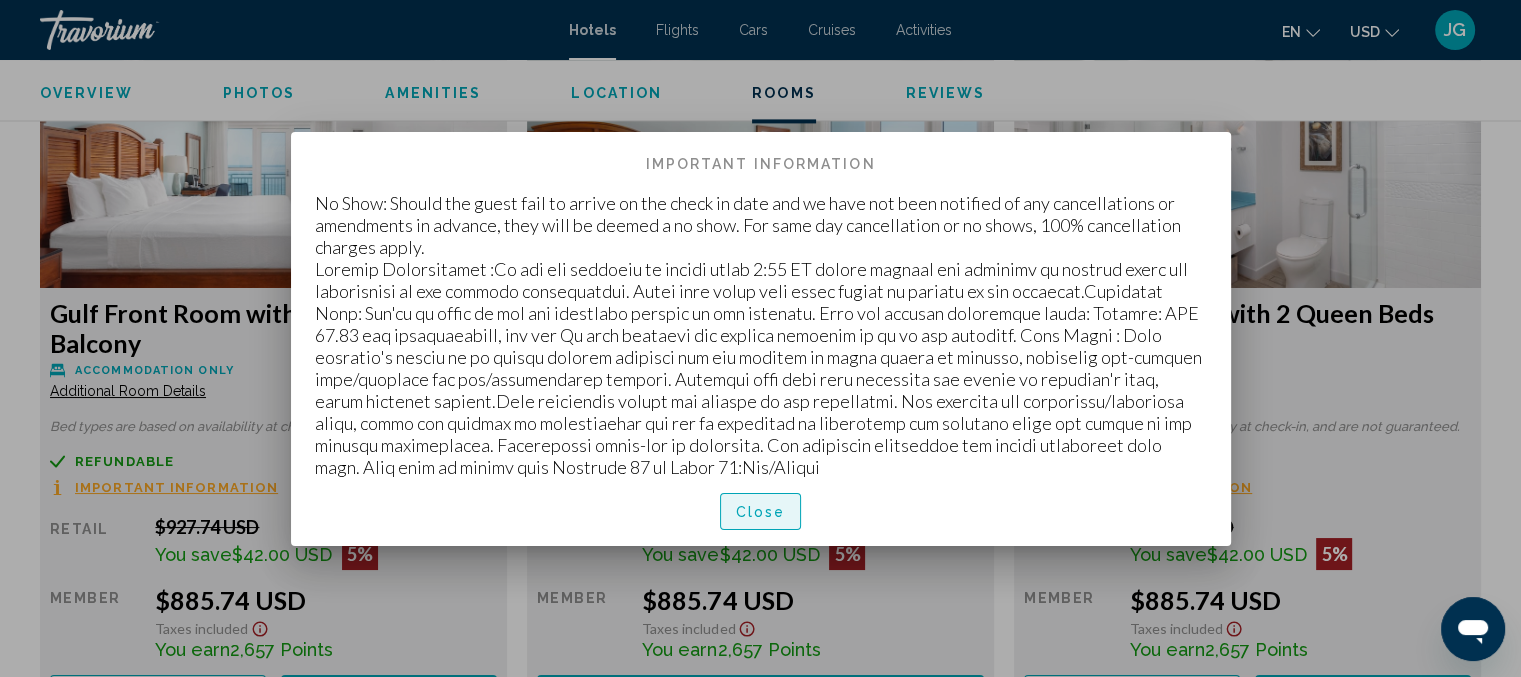 click on "Close" at bounding box center (761, 511) 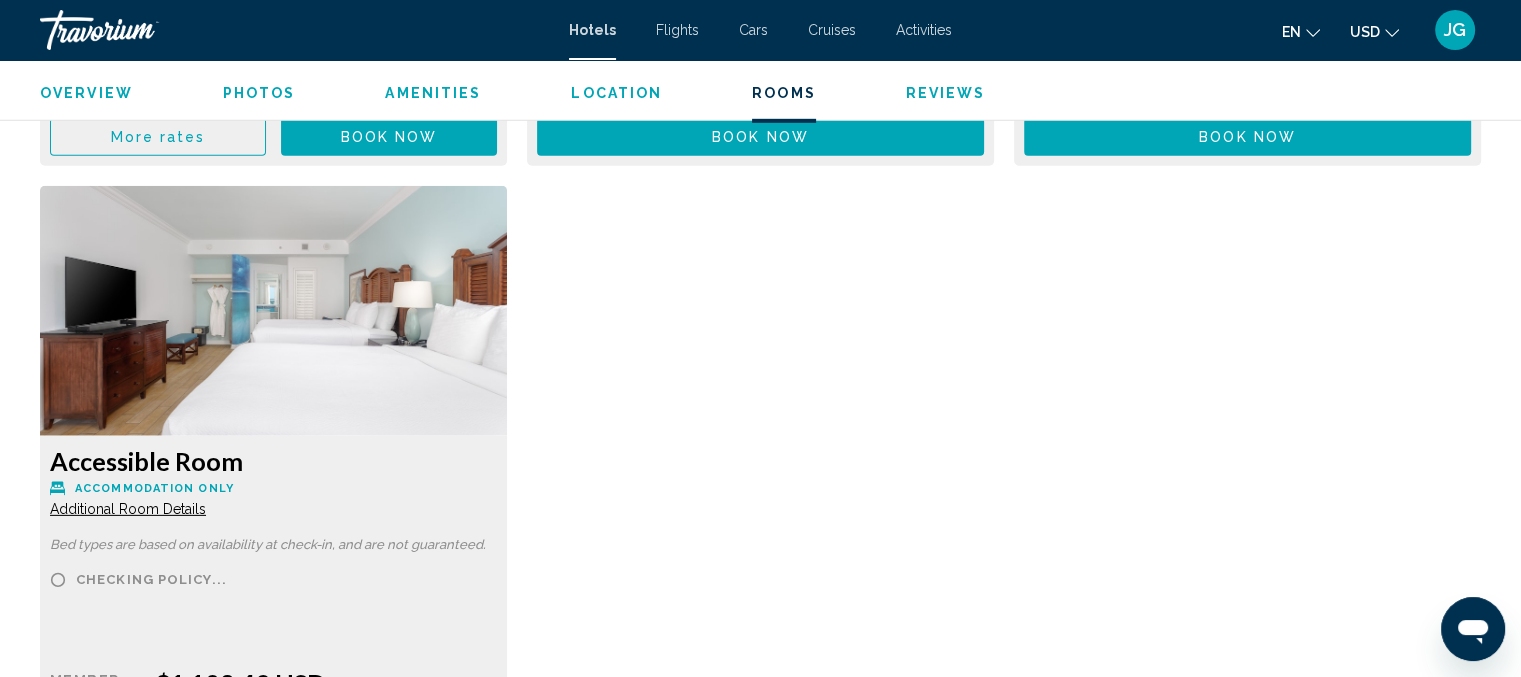 scroll, scrollTop: 6103, scrollLeft: 0, axis: vertical 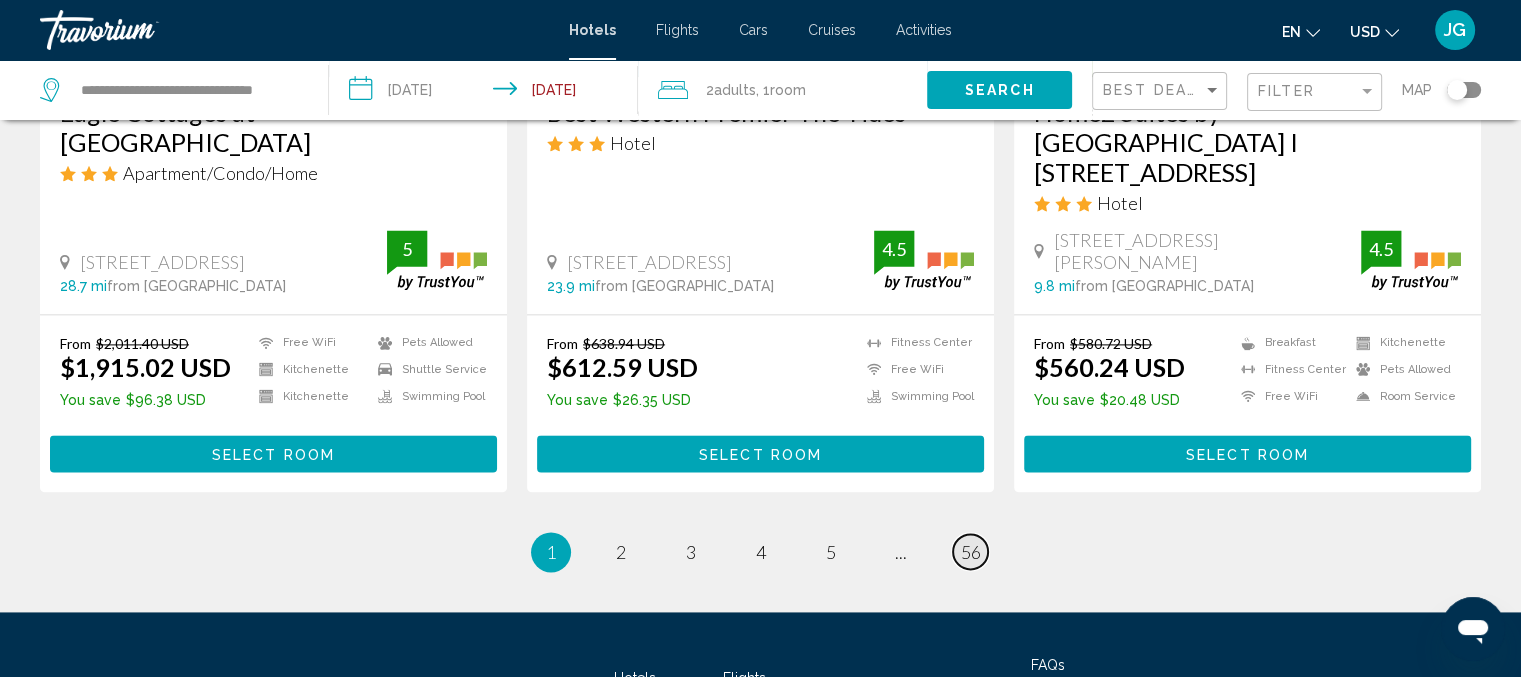 click on "56" at bounding box center (971, 552) 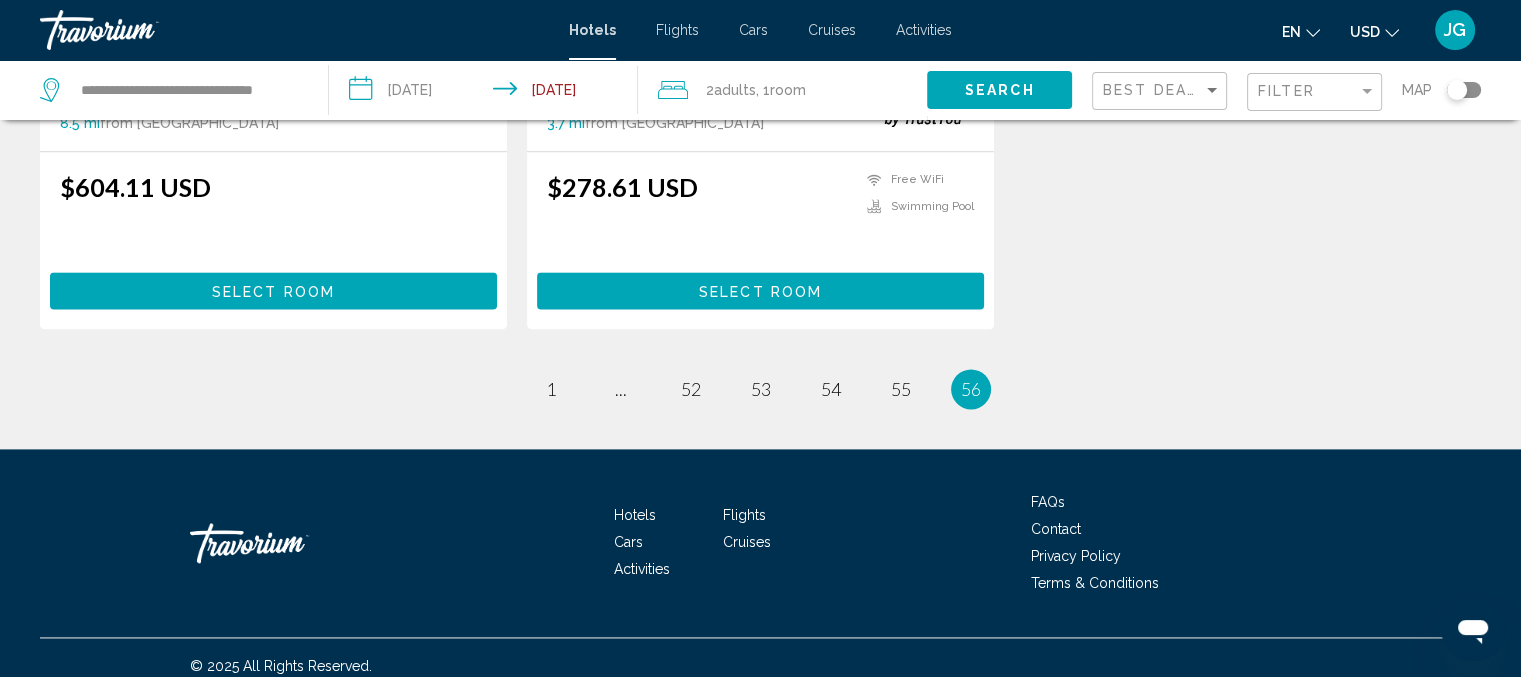 scroll, scrollTop: 2646, scrollLeft: 0, axis: vertical 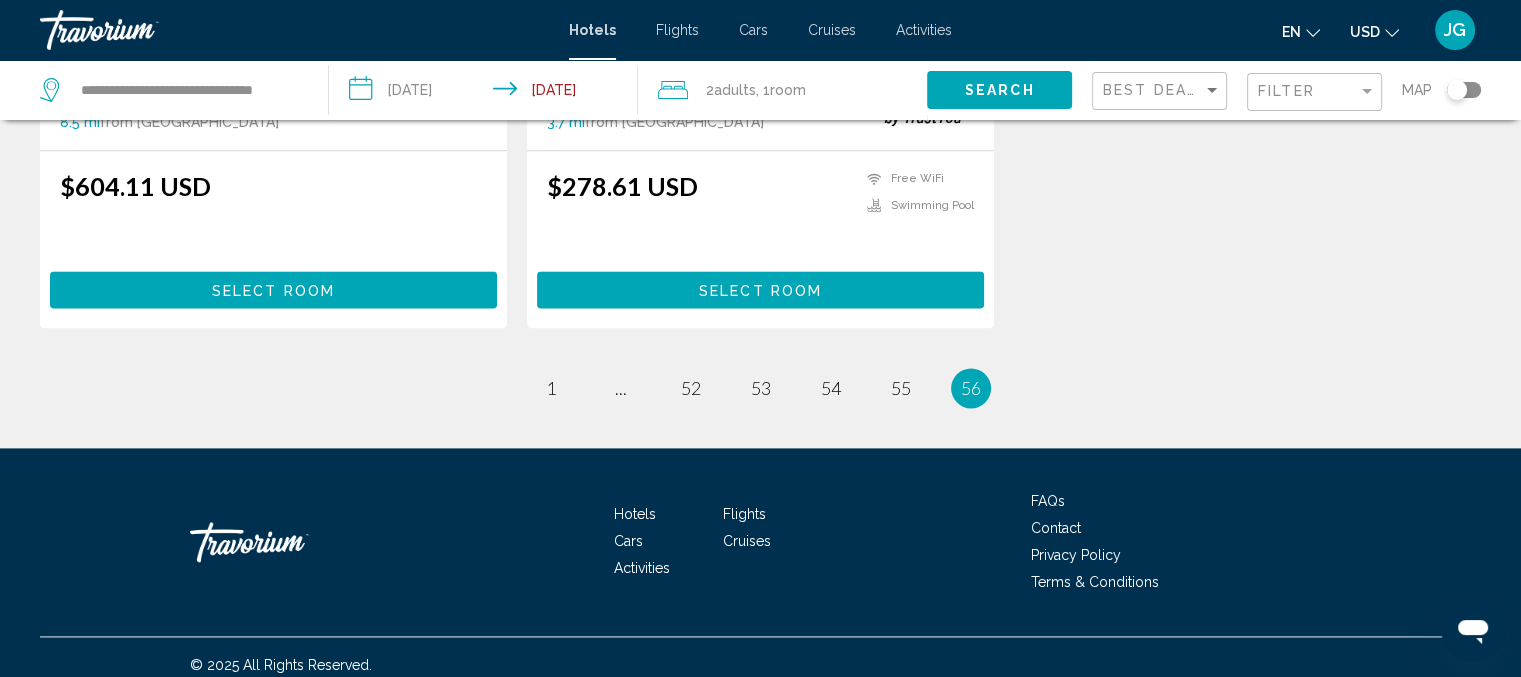 click on "page  55" at bounding box center (901, 388) 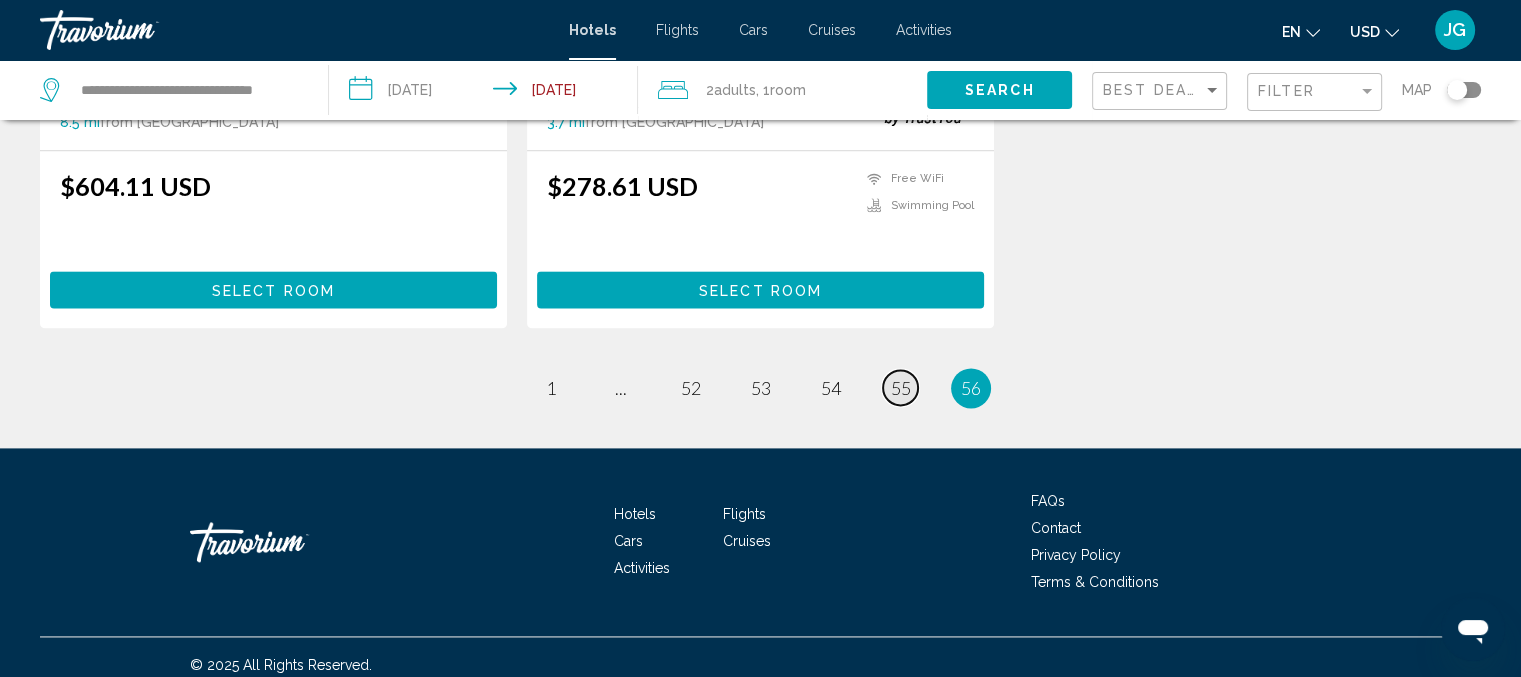 click on "55" at bounding box center [901, 388] 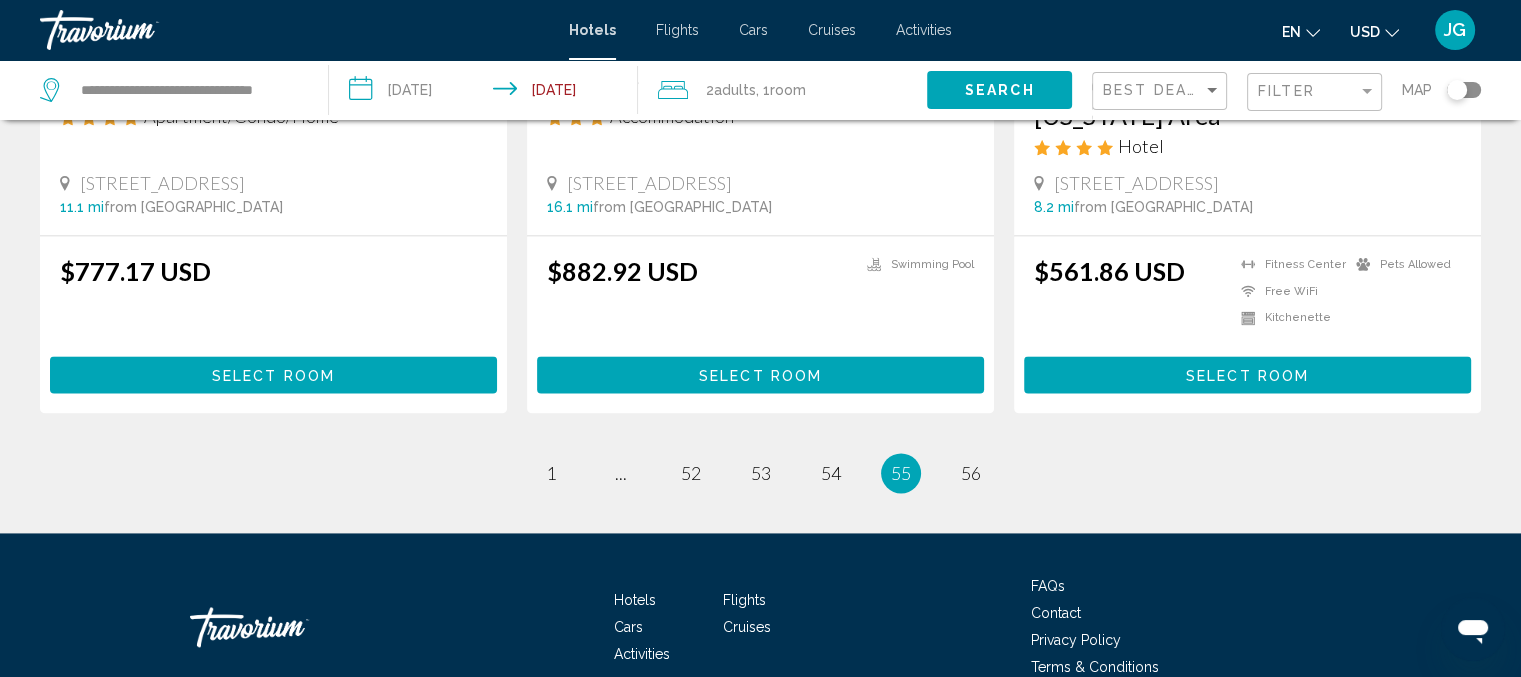 scroll, scrollTop: 2691, scrollLeft: 0, axis: vertical 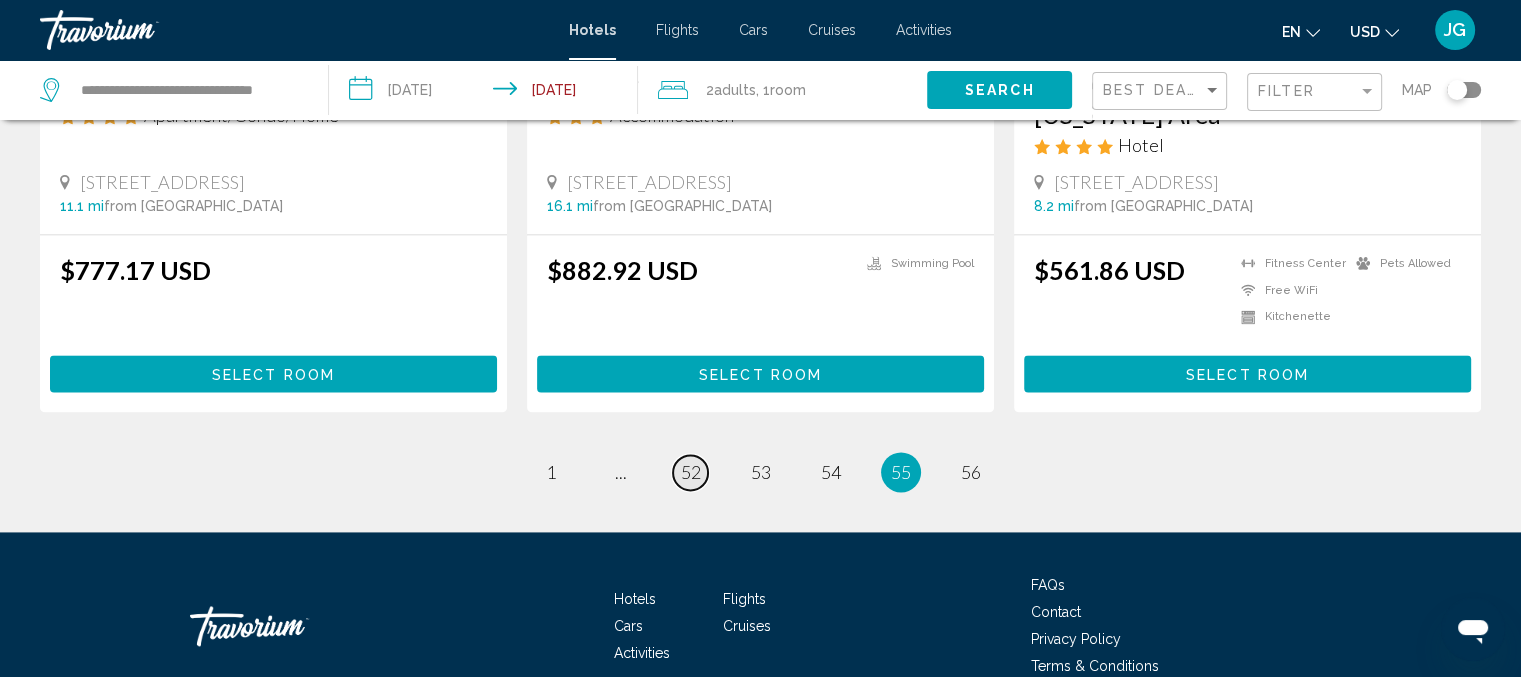 click on "52" at bounding box center (691, 472) 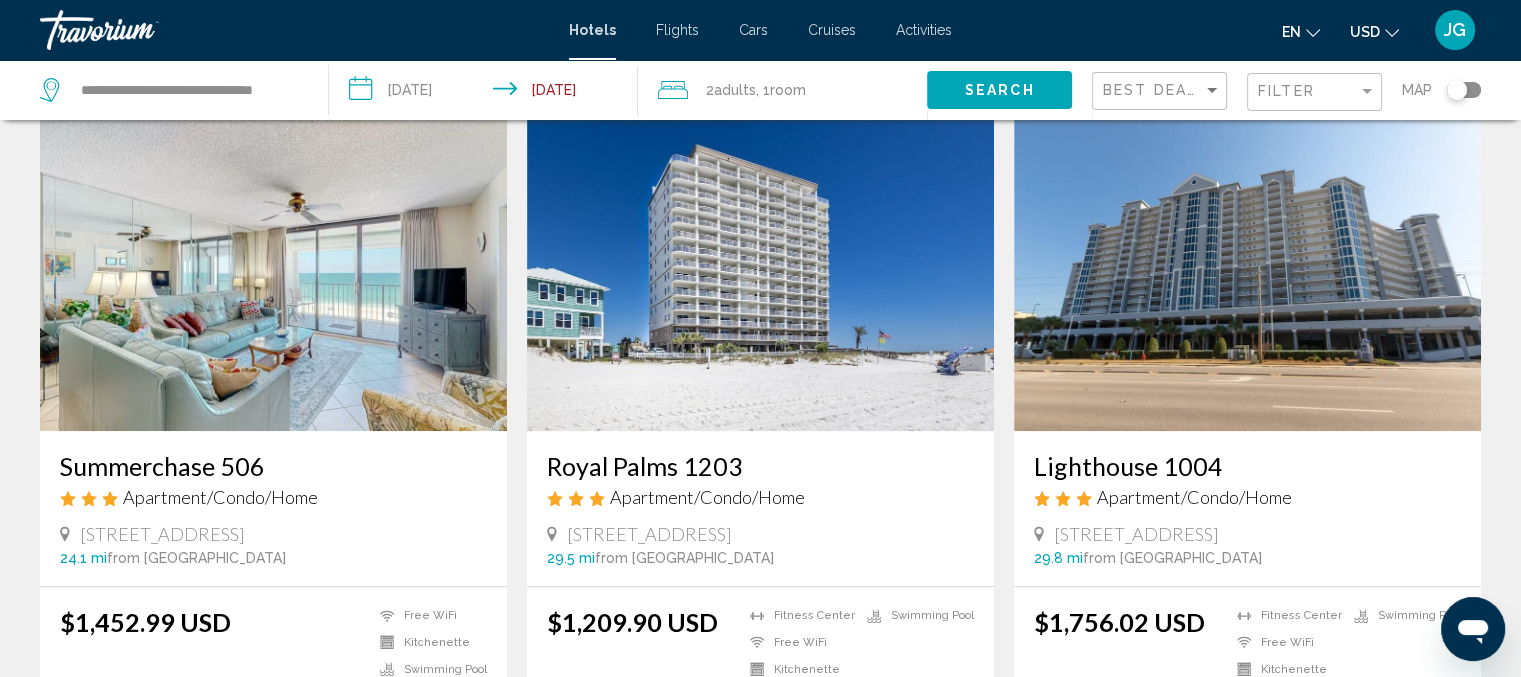 scroll, scrollTop: 774, scrollLeft: 0, axis: vertical 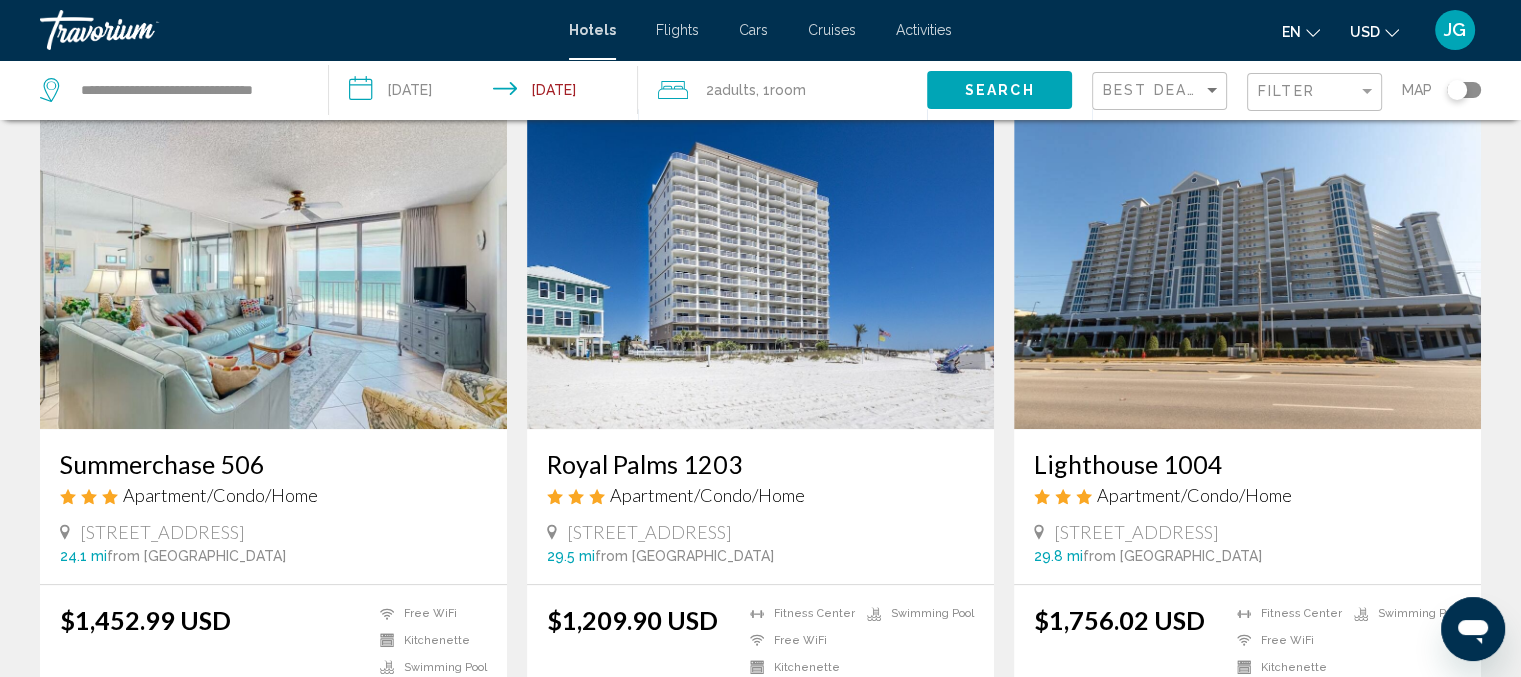 click at bounding box center (273, 269) 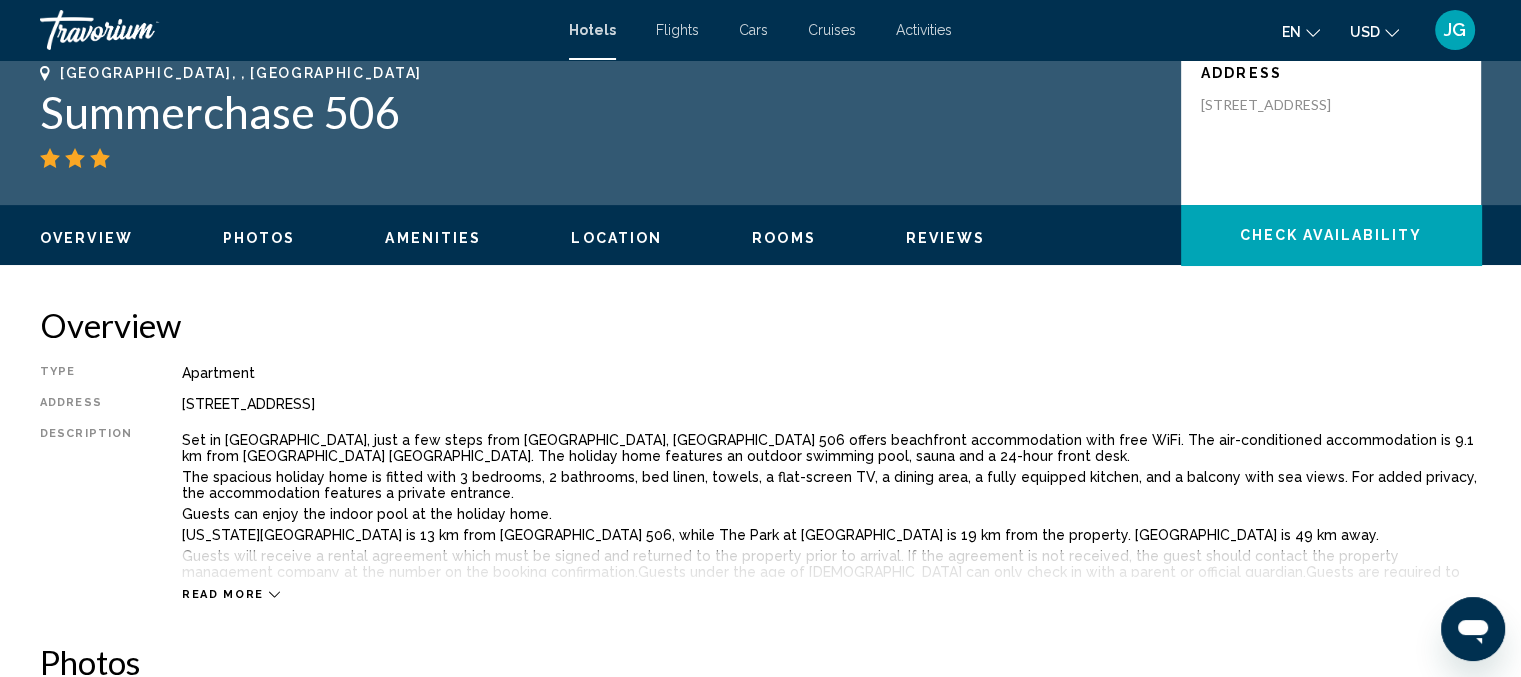 scroll, scrollTop: 0, scrollLeft: 0, axis: both 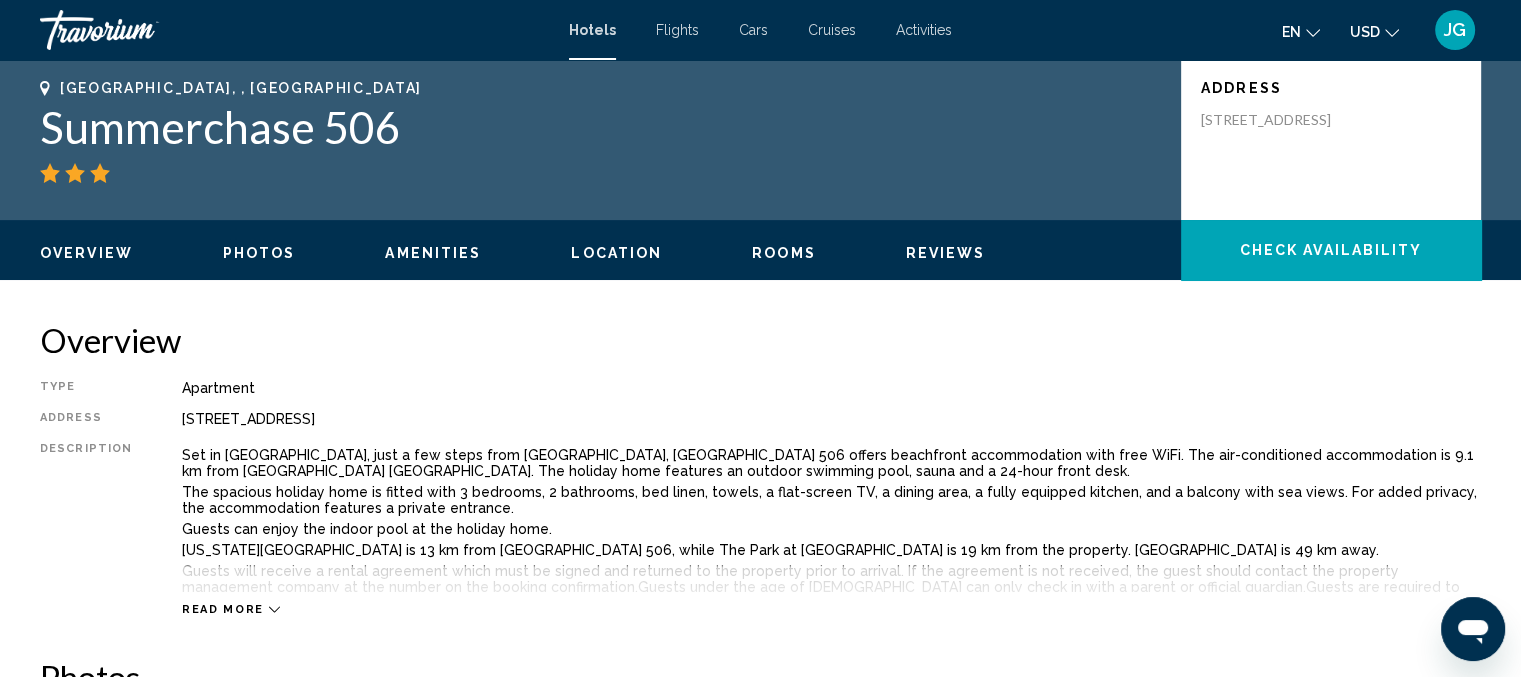 click on "Rooms" at bounding box center (784, 253) 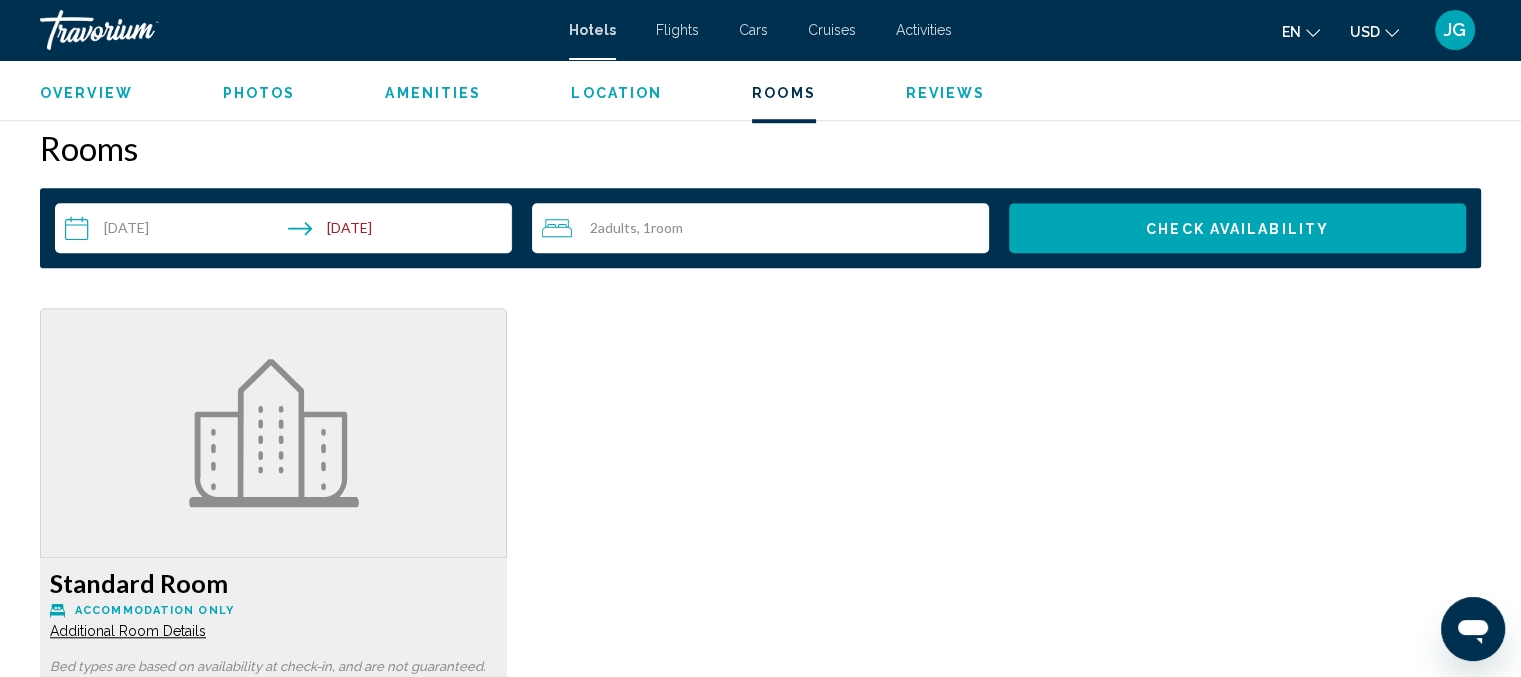 scroll, scrollTop: 1575, scrollLeft: 0, axis: vertical 